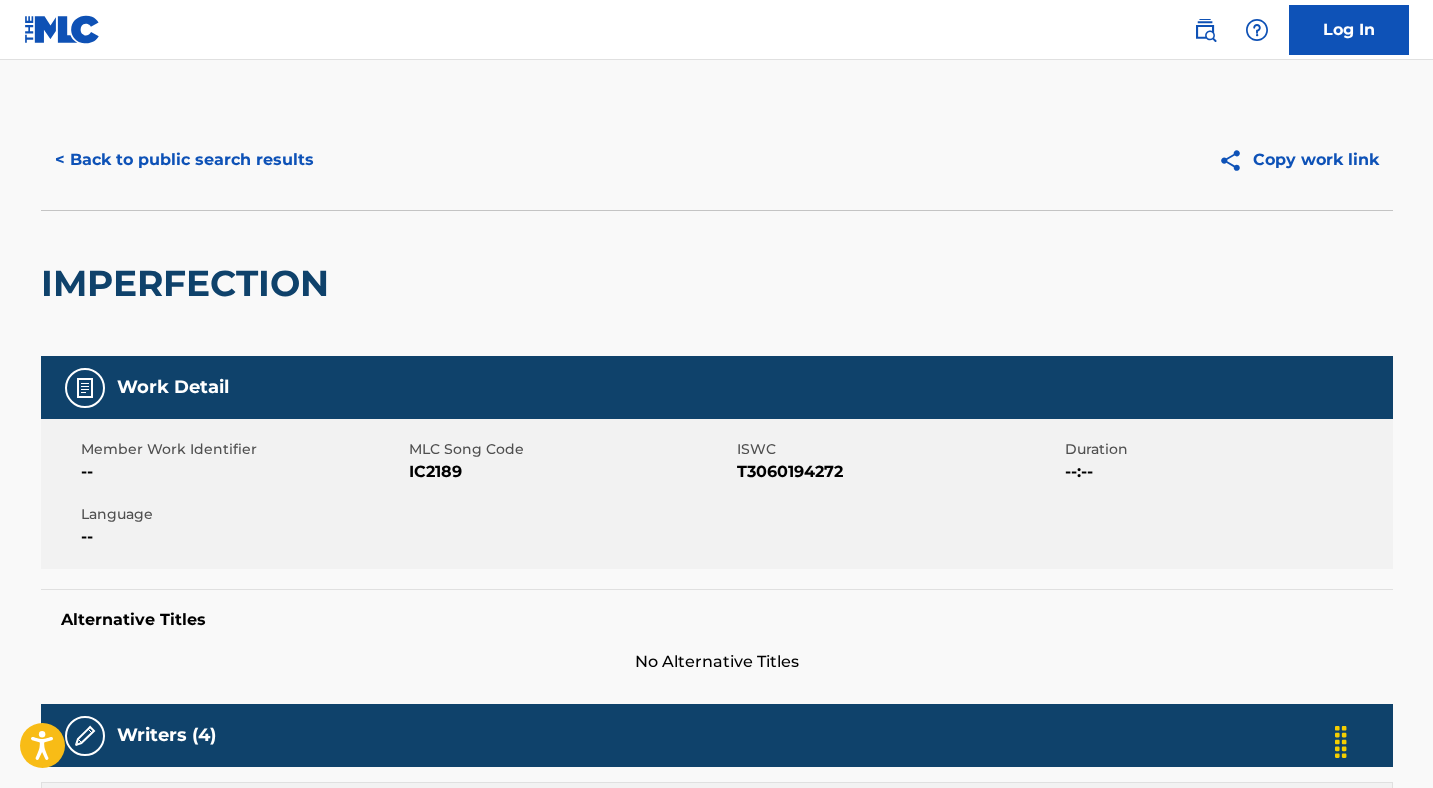 scroll, scrollTop: 0, scrollLeft: 0, axis: both 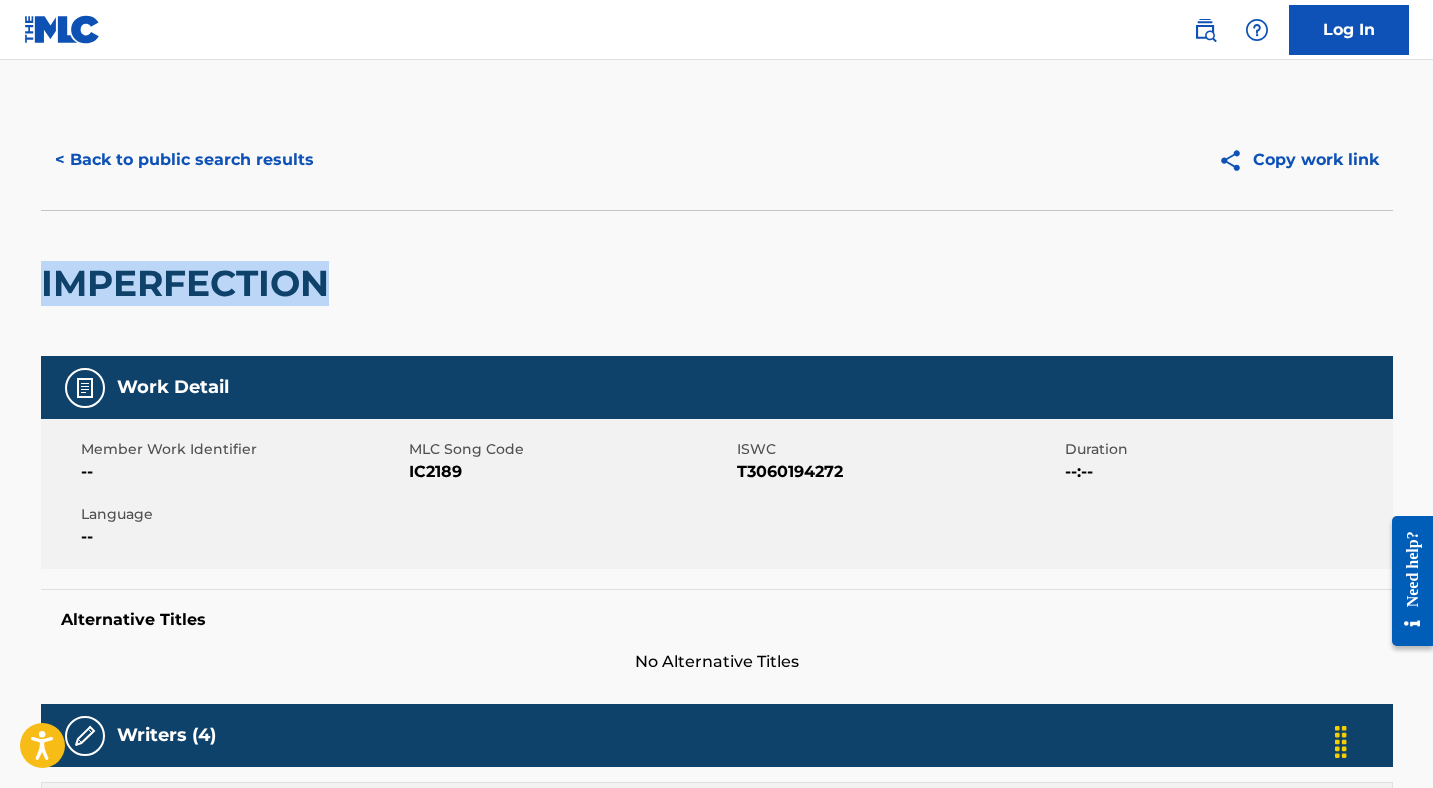 click on "< Back to public search results" at bounding box center (184, 160) 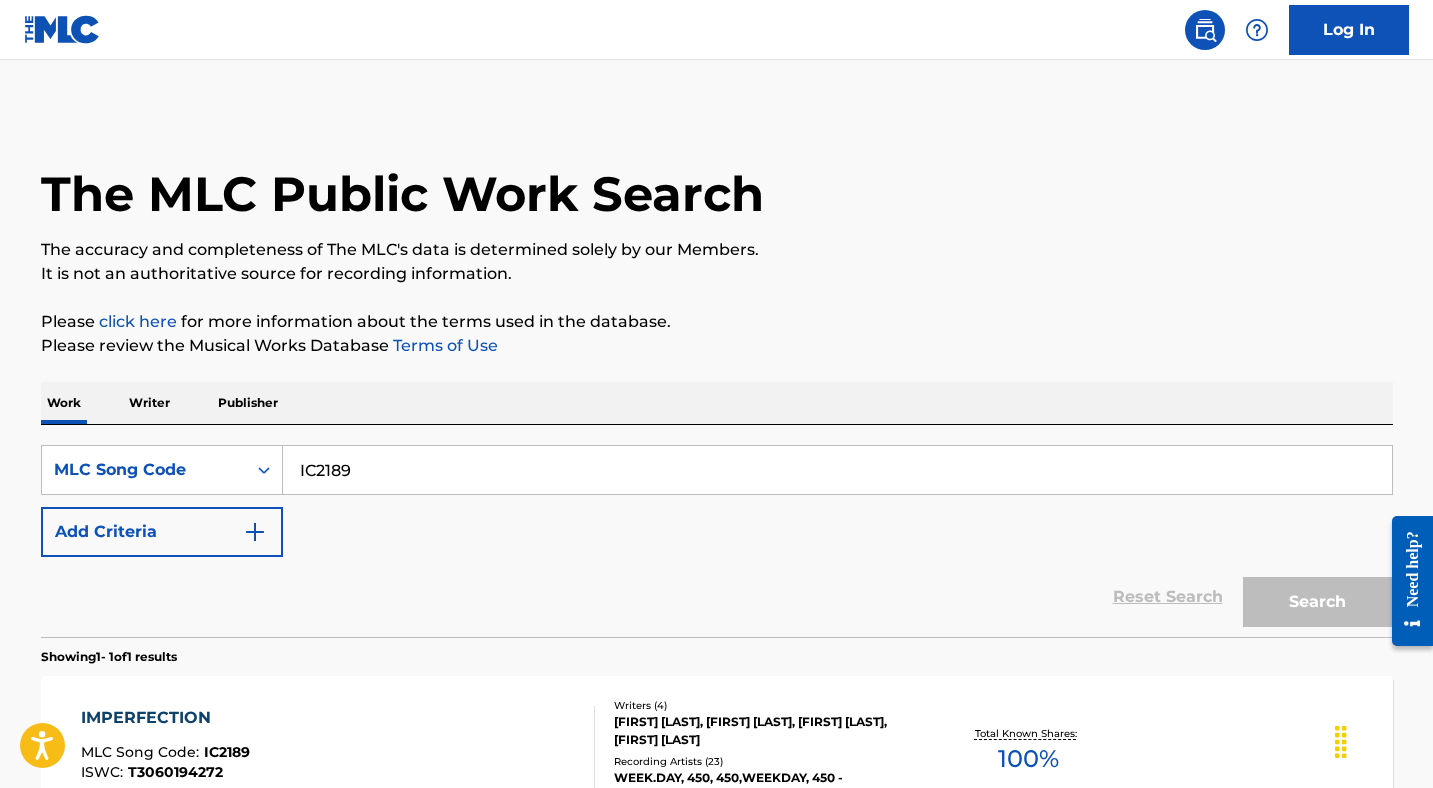 scroll, scrollTop: 186, scrollLeft: 0, axis: vertical 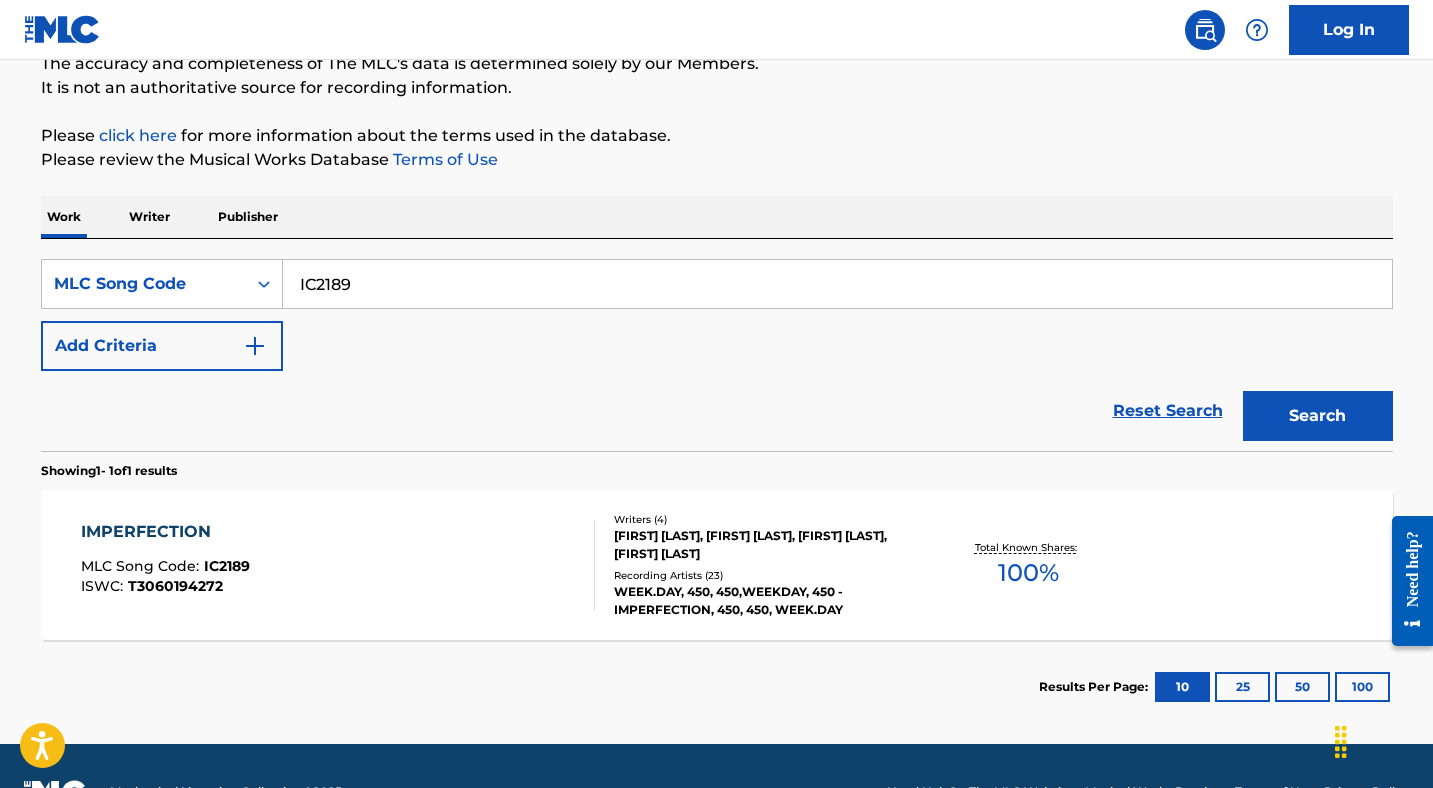 click on "IC2189" at bounding box center [837, 284] 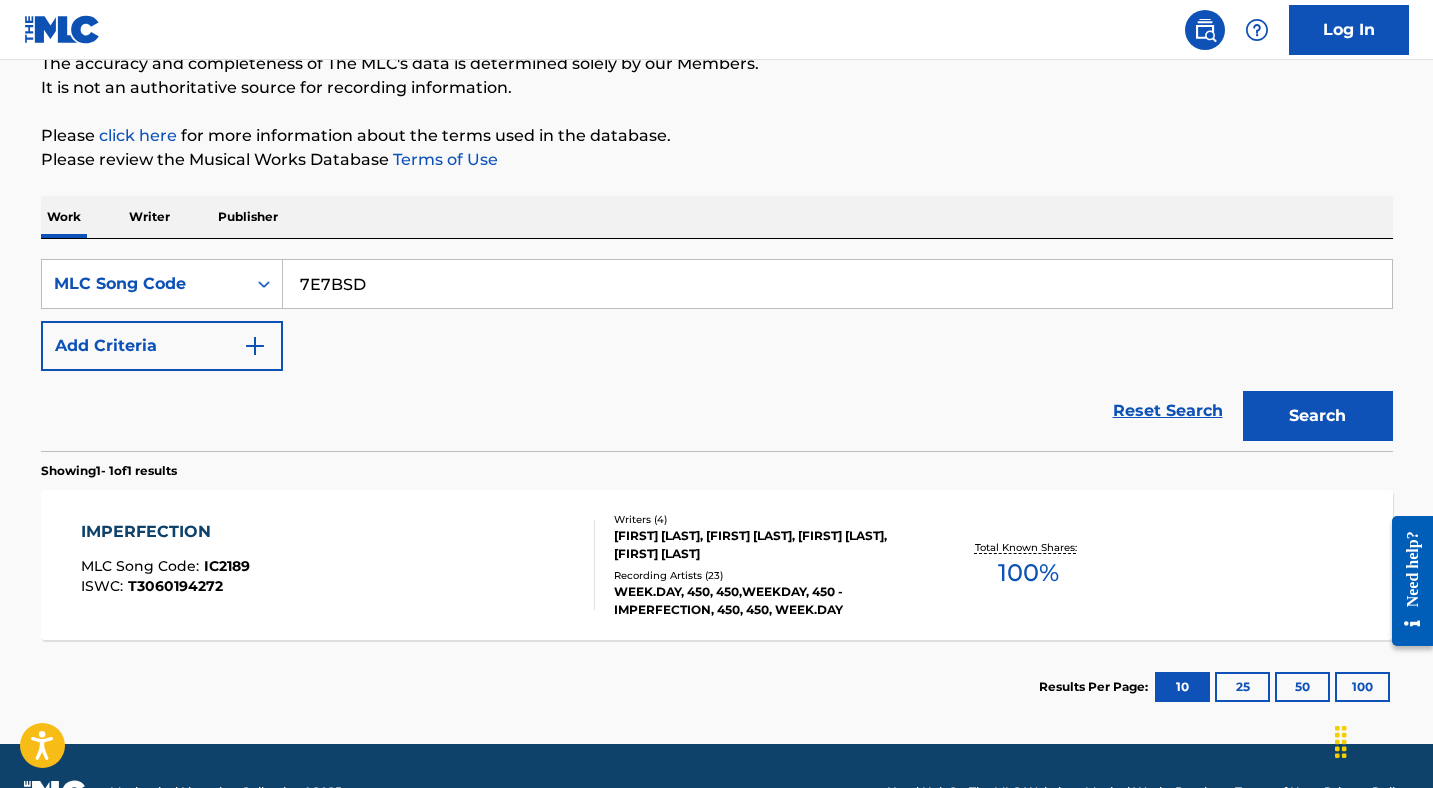 type on "7E7BSD" 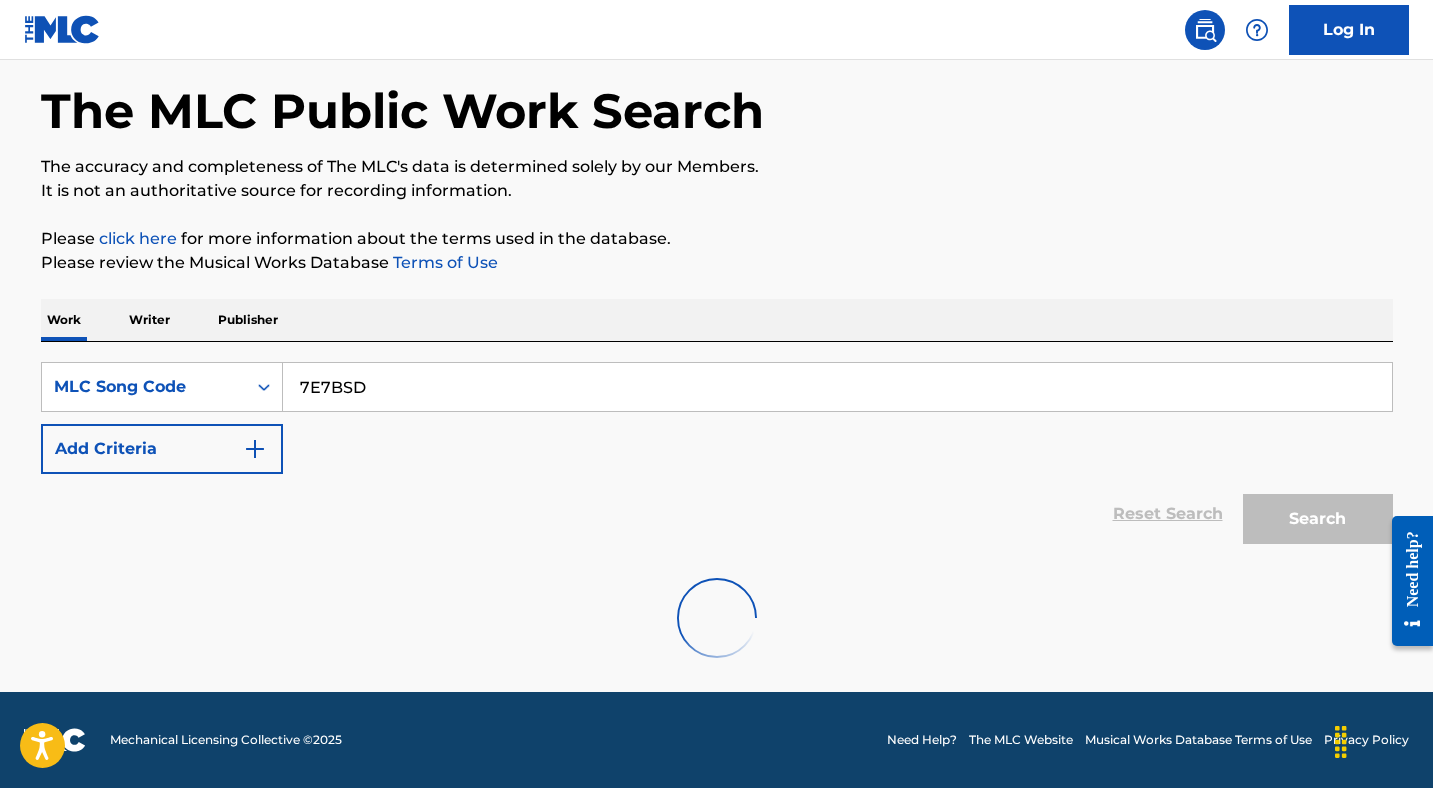 scroll, scrollTop: 186, scrollLeft: 0, axis: vertical 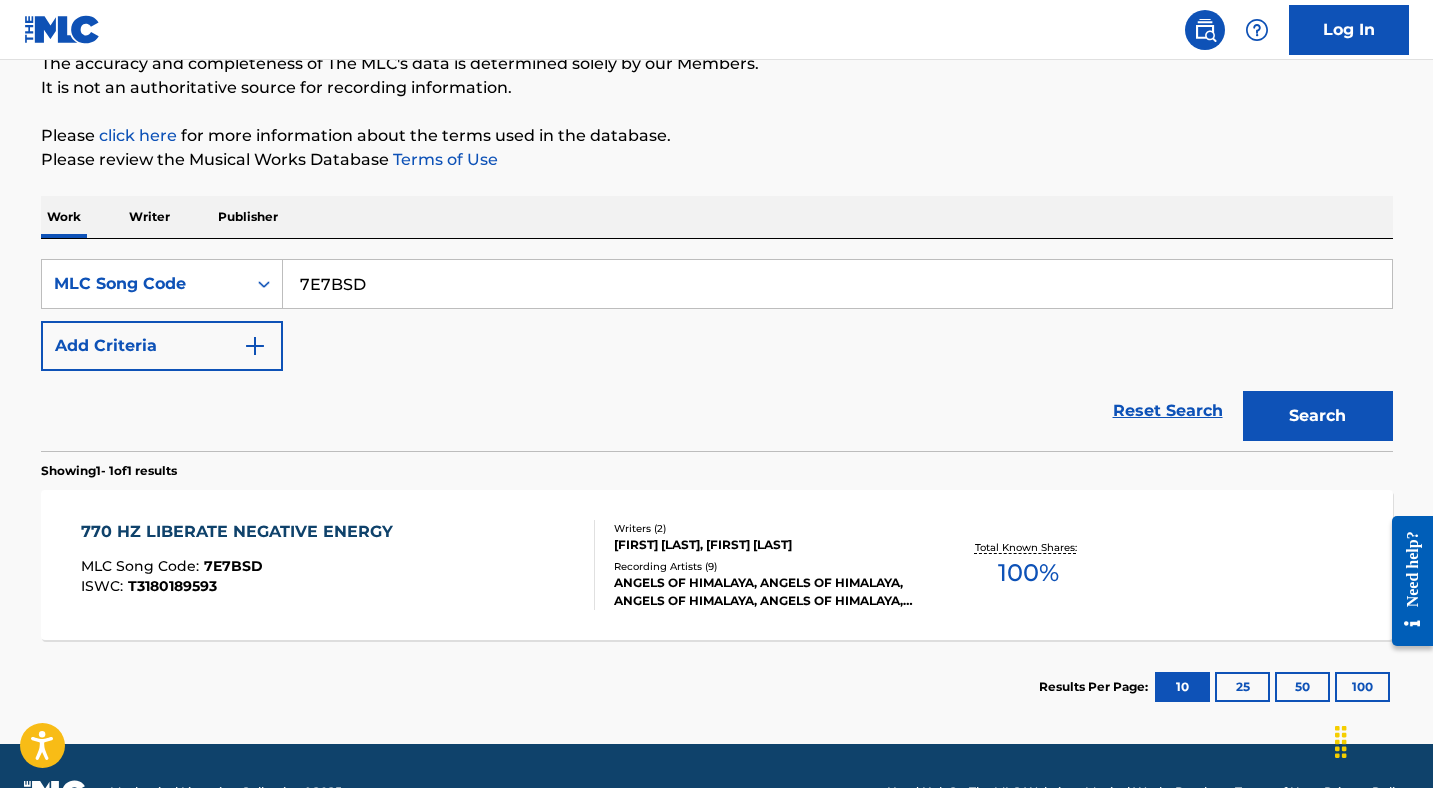 click on "770 HZ LIBERATE NEGATIVE ENERGY MLC Song Code : 7E7BSD ISWC : T3180189593" at bounding box center (242, 565) 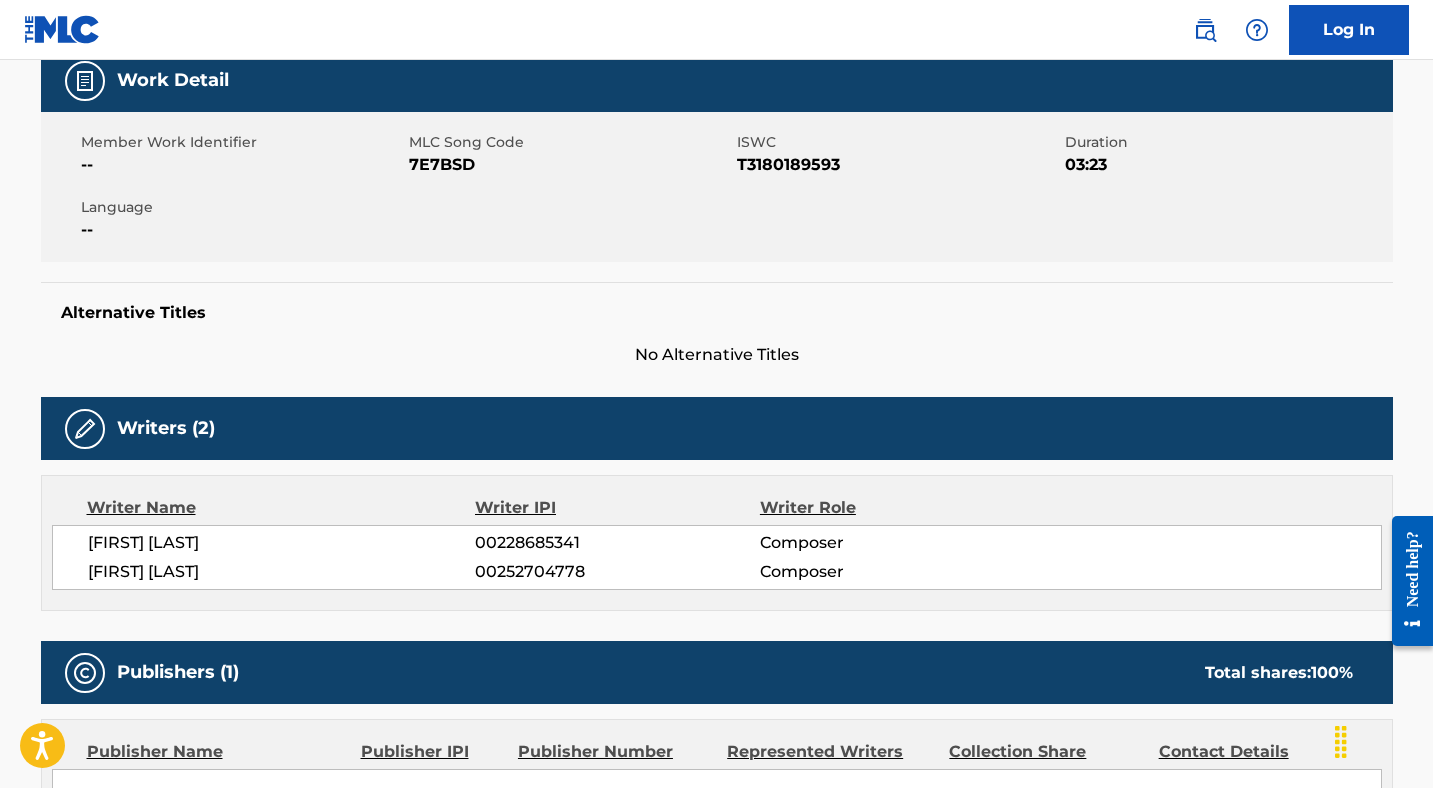 scroll, scrollTop: 32, scrollLeft: 0, axis: vertical 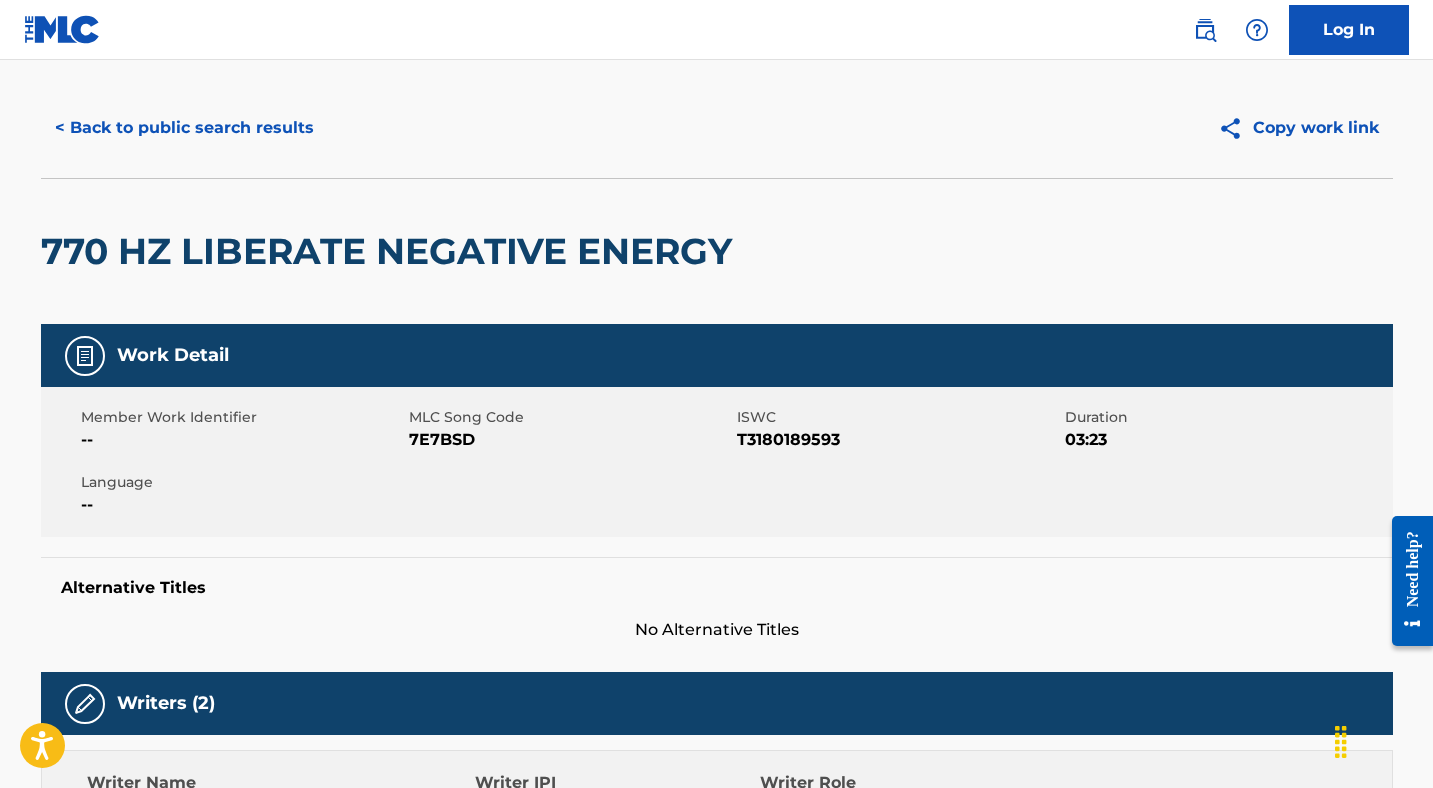 click on "< Back to public search results" at bounding box center [184, 128] 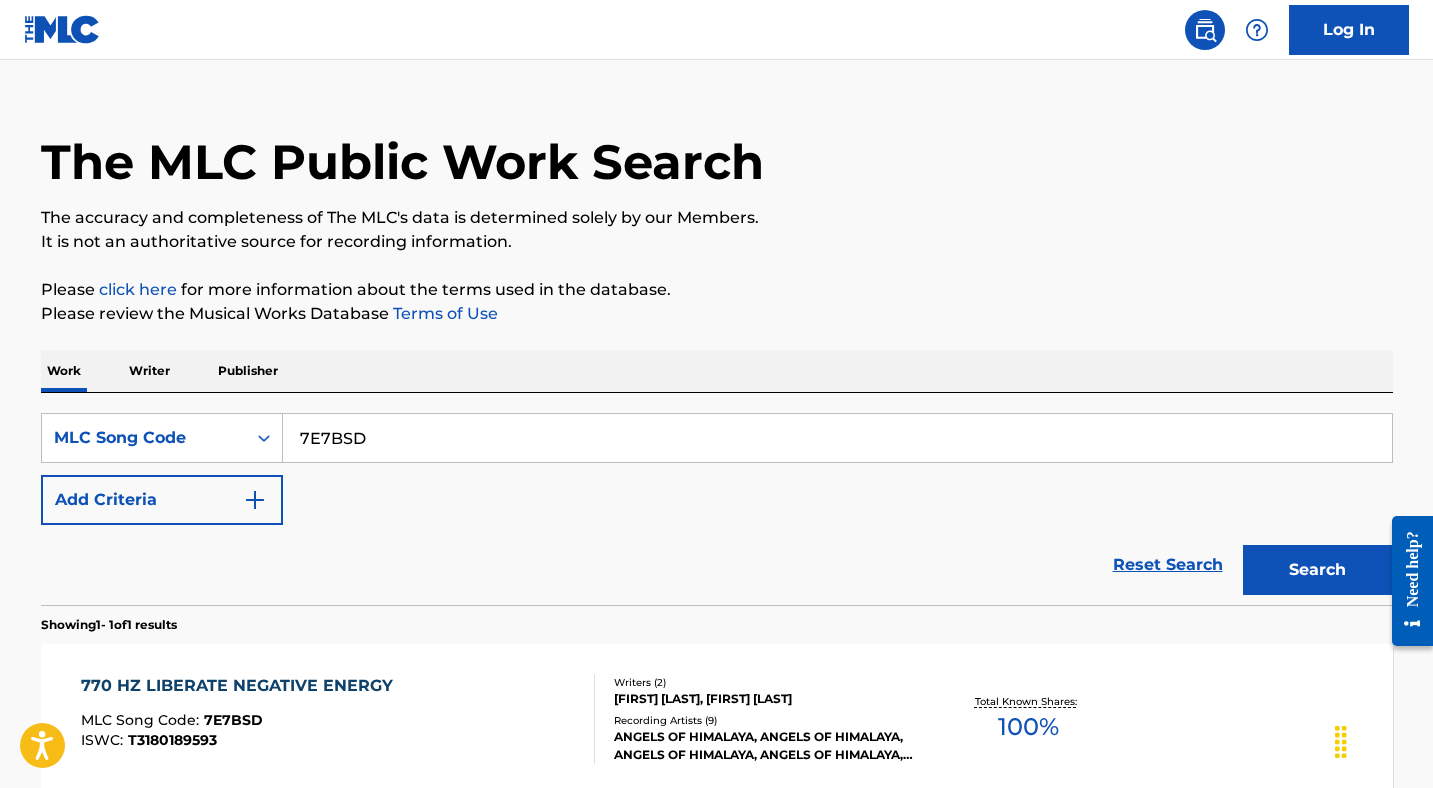scroll, scrollTop: 186, scrollLeft: 0, axis: vertical 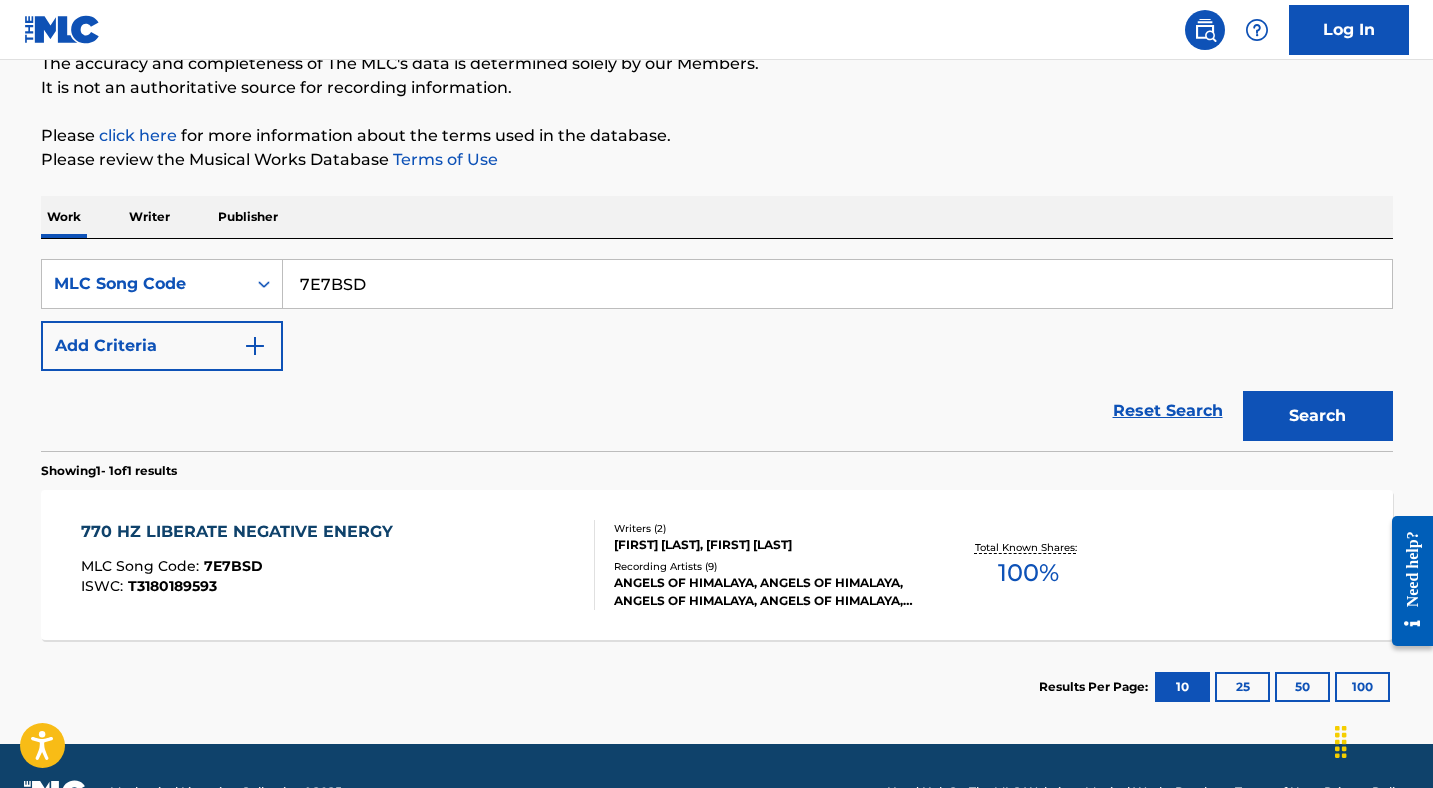 click on "7E7BSD" at bounding box center (837, 284) 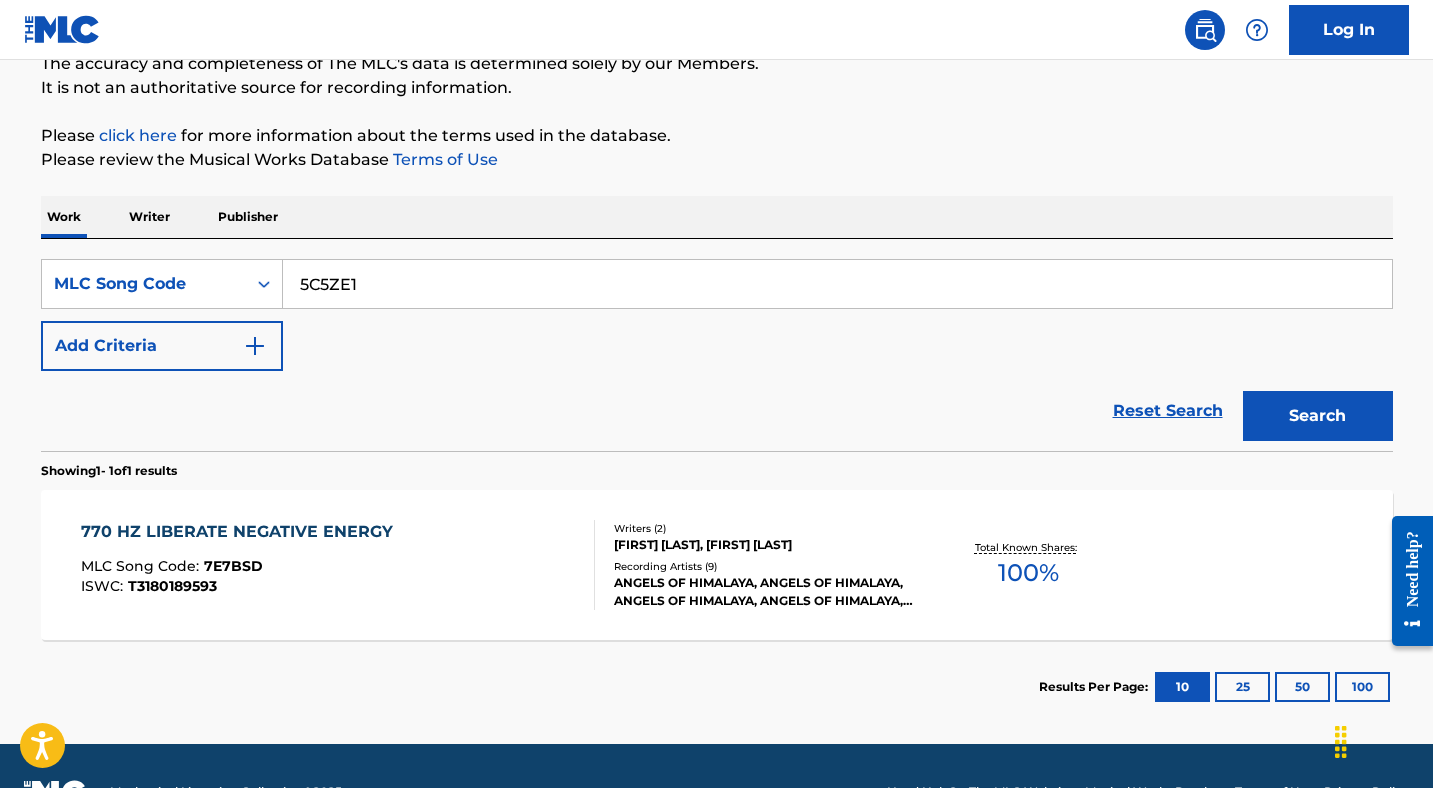 type on "5C5ZE1" 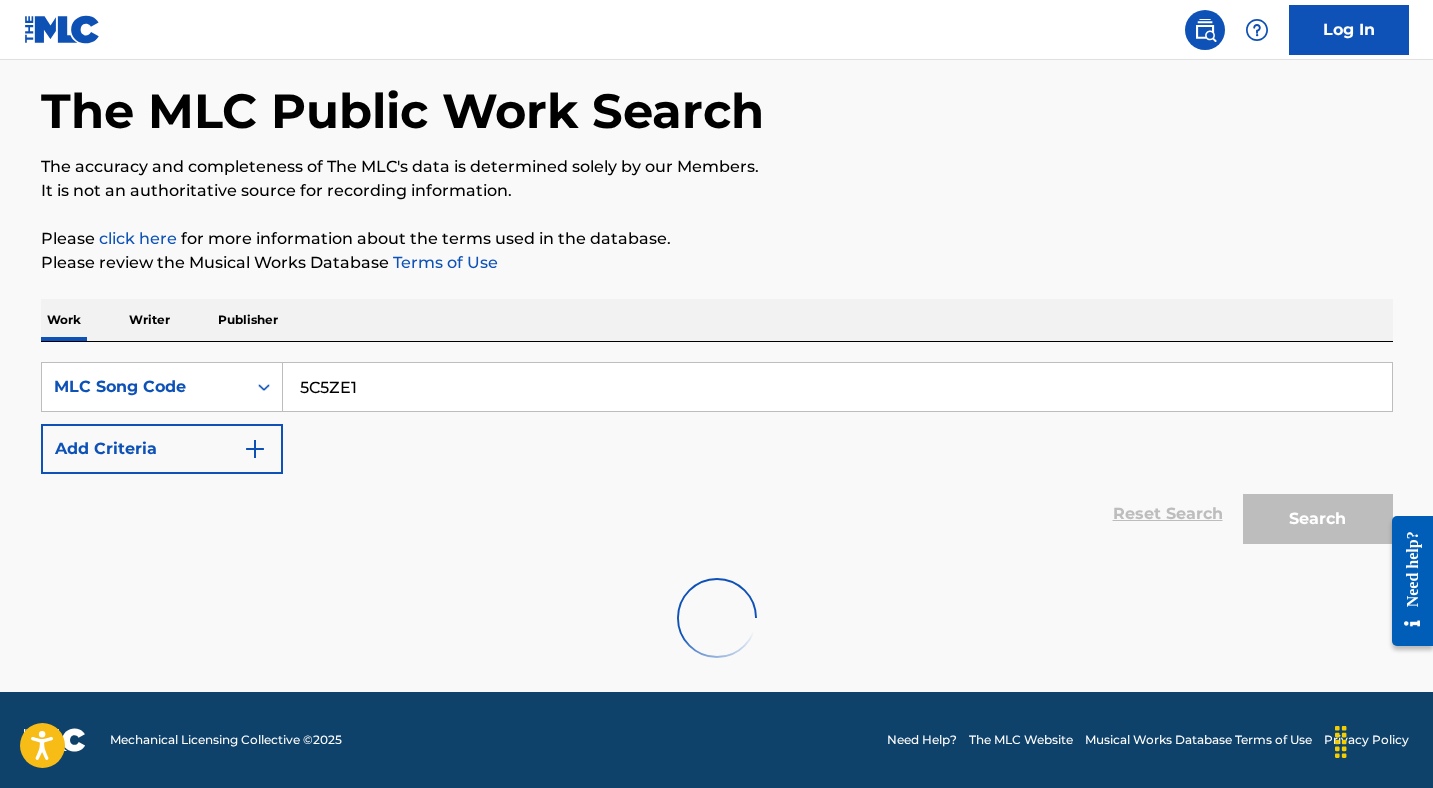 scroll, scrollTop: 186, scrollLeft: 0, axis: vertical 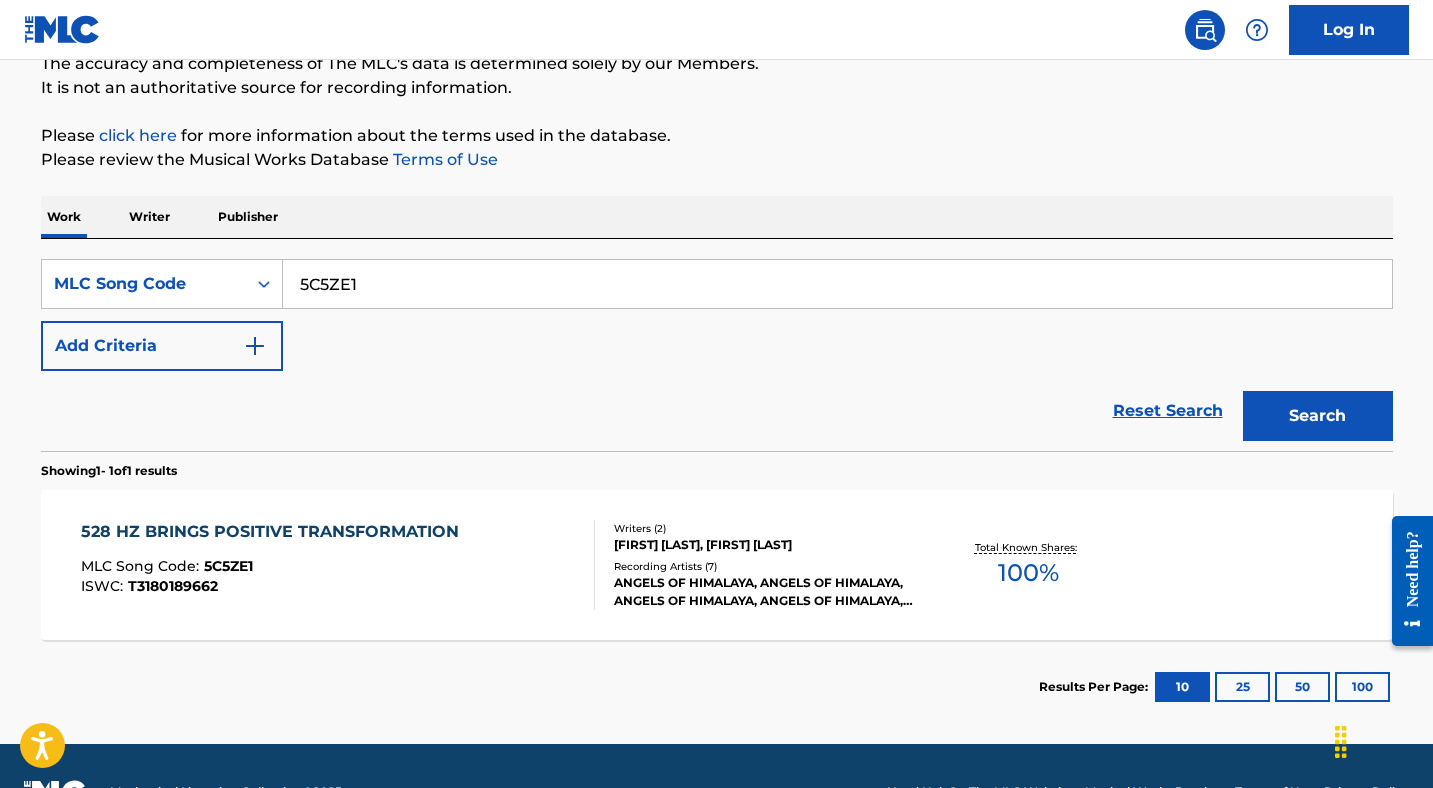 click on "MLC Song Code : 5C5ZE1" at bounding box center (275, 569) 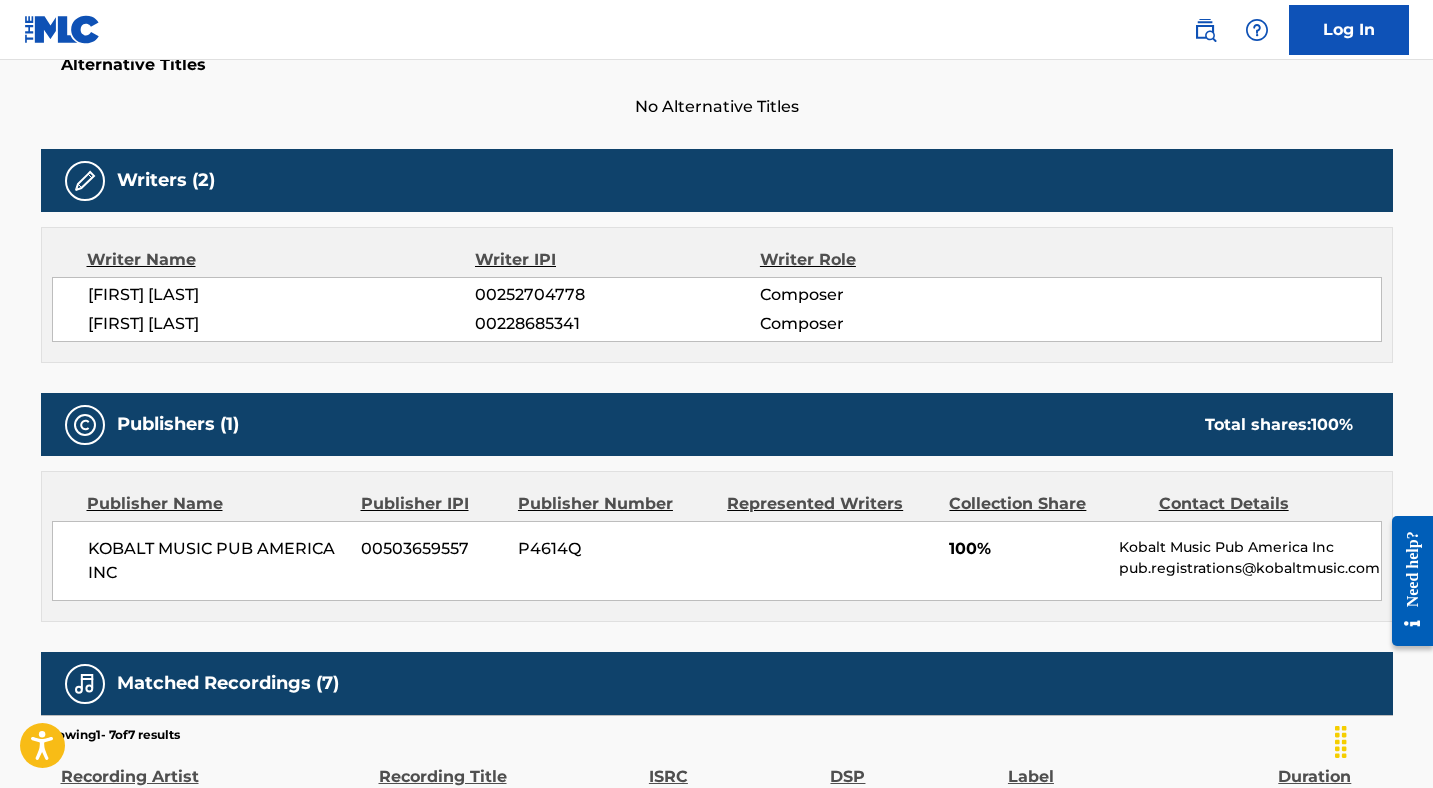 scroll, scrollTop: 0, scrollLeft: 0, axis: both 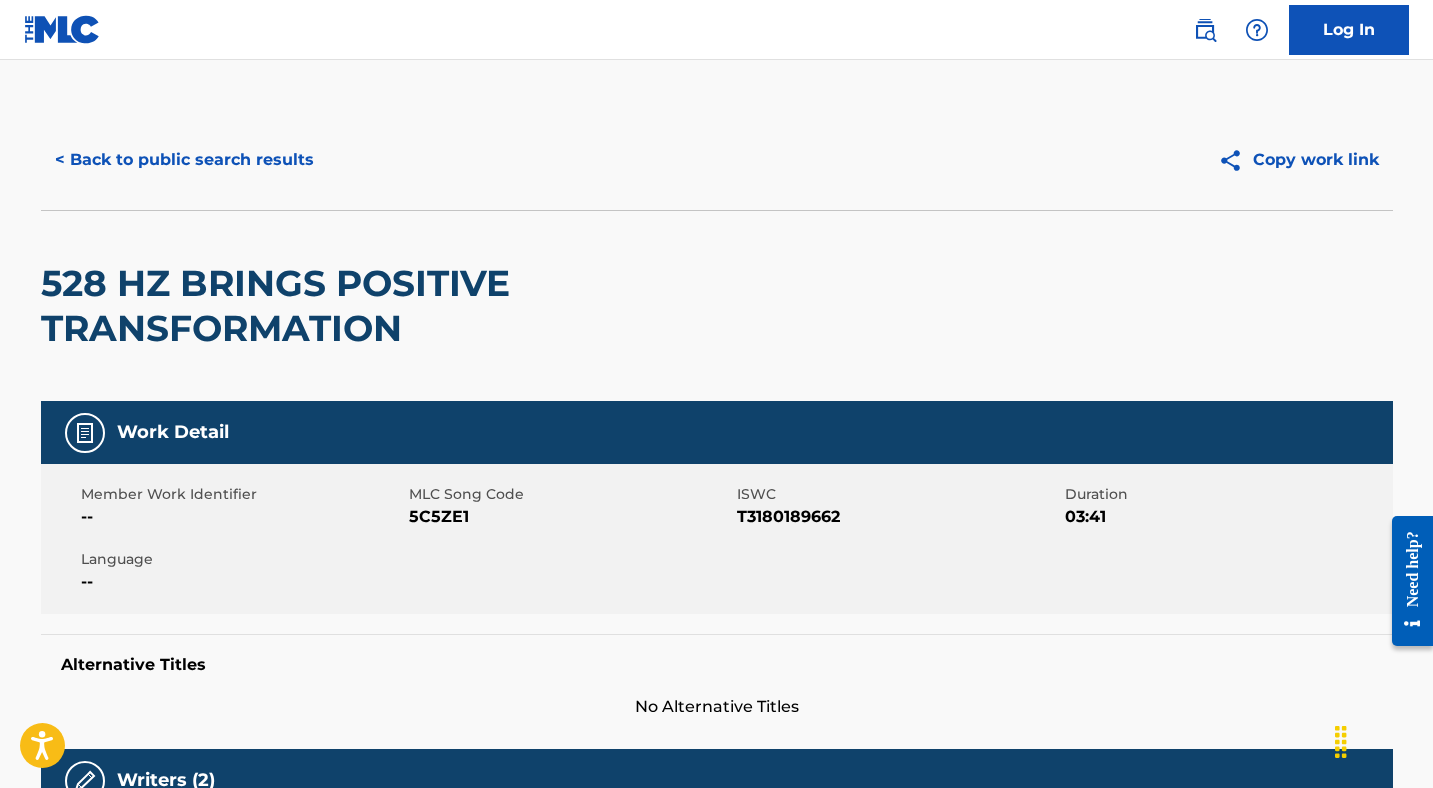 click on "< Back to public search results" at bounding box center (184, 160) 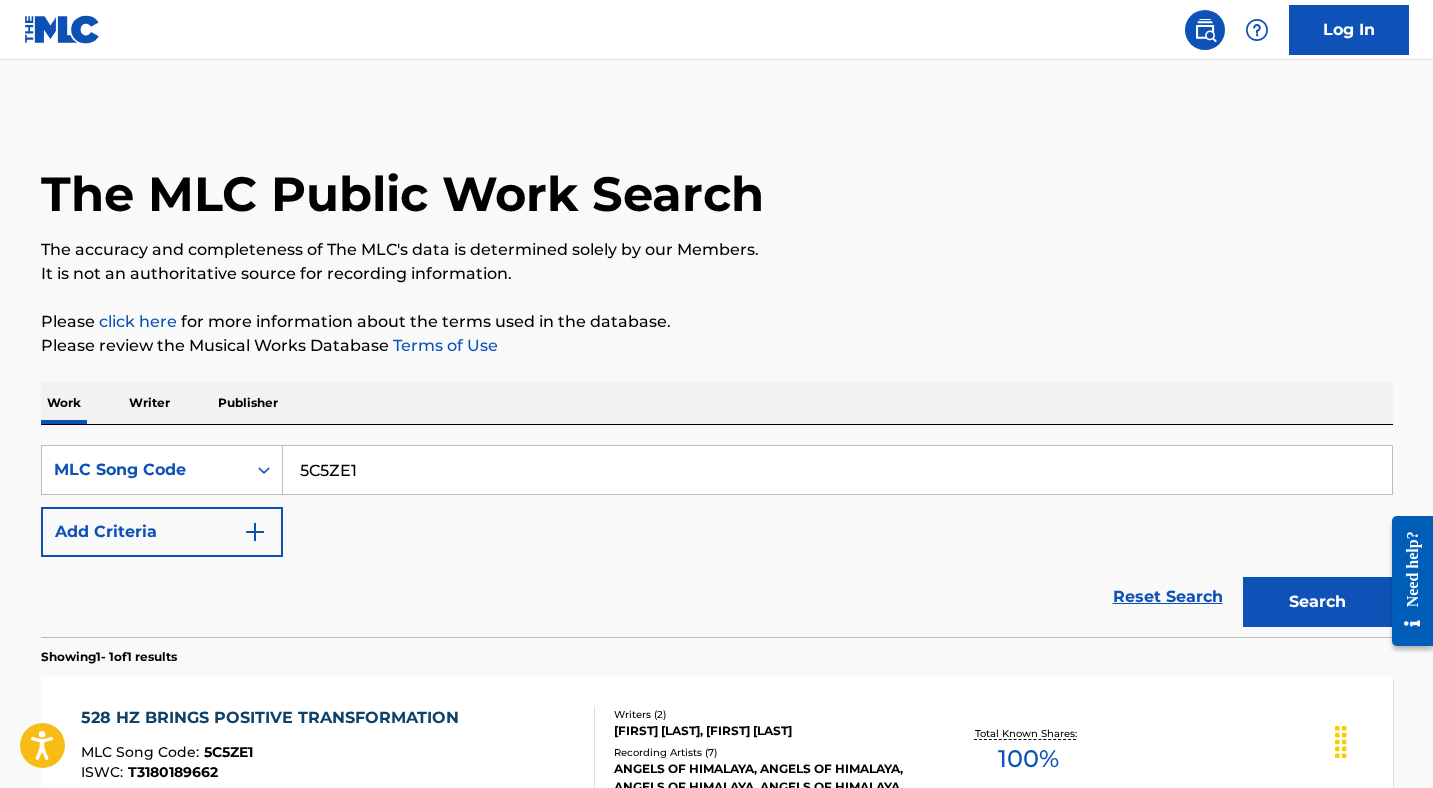 scroll, scrollTop: 186, scrollLeft: 0, axis: vertical 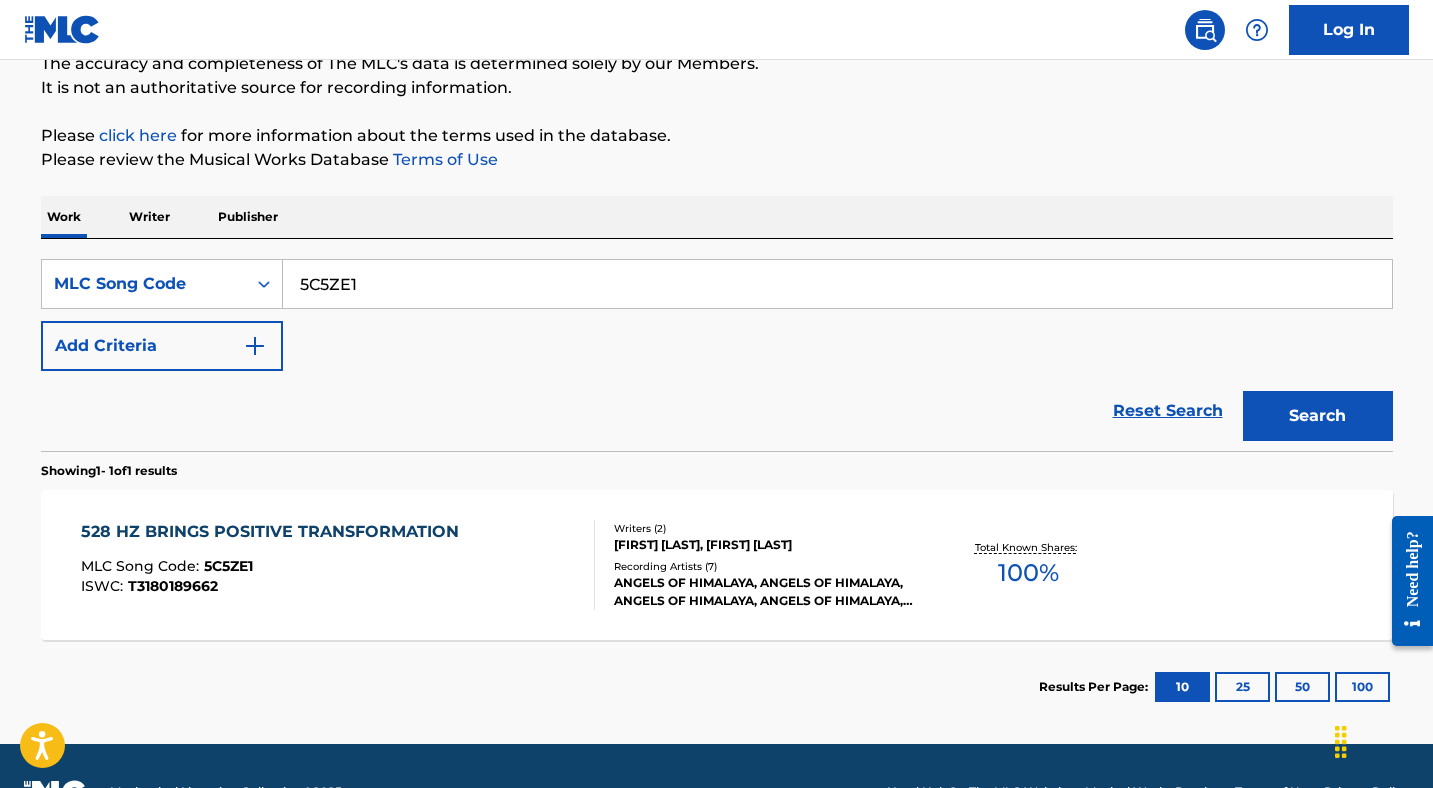 click on "5C5ZE1" at bounding box center (837, 284) 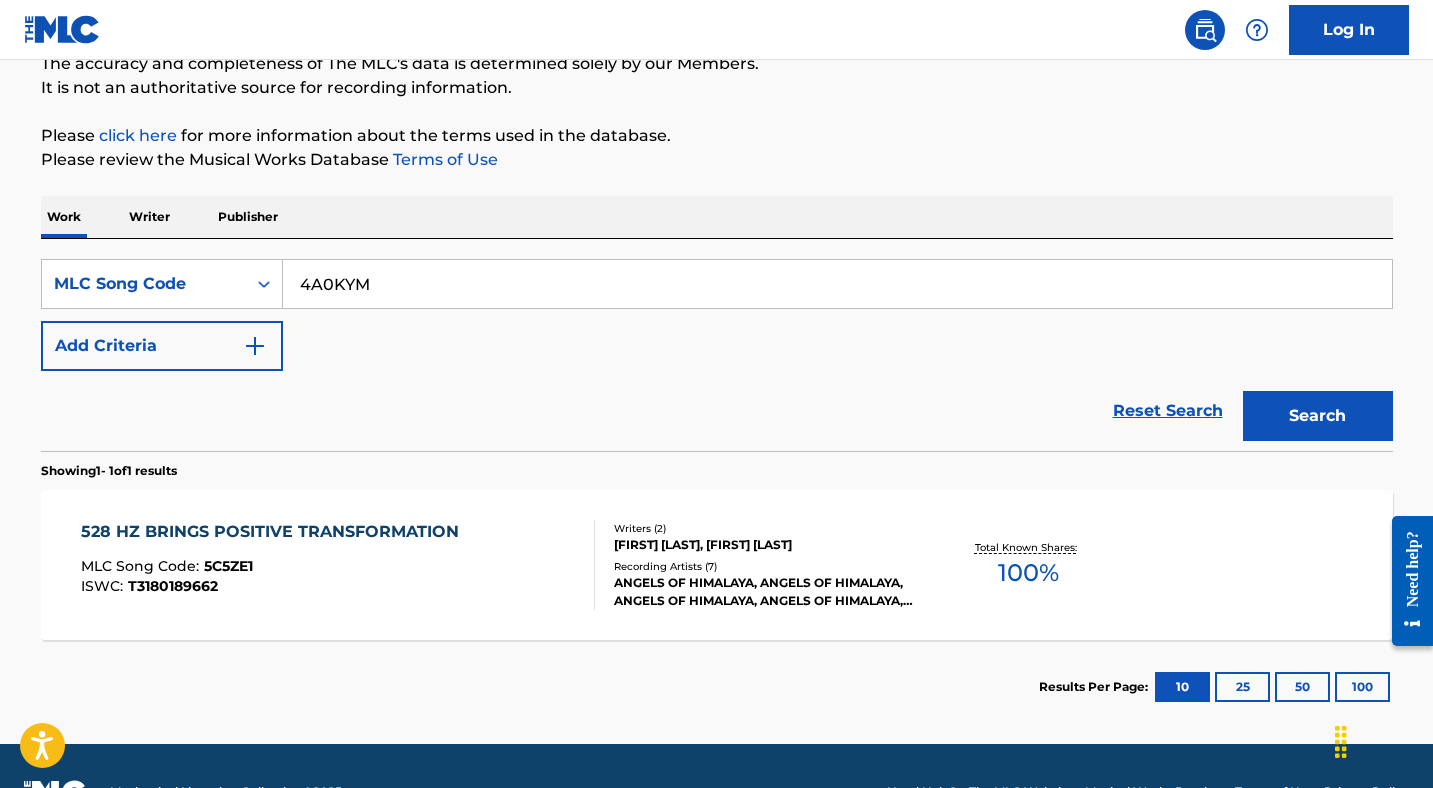 type on "4A0KYM" 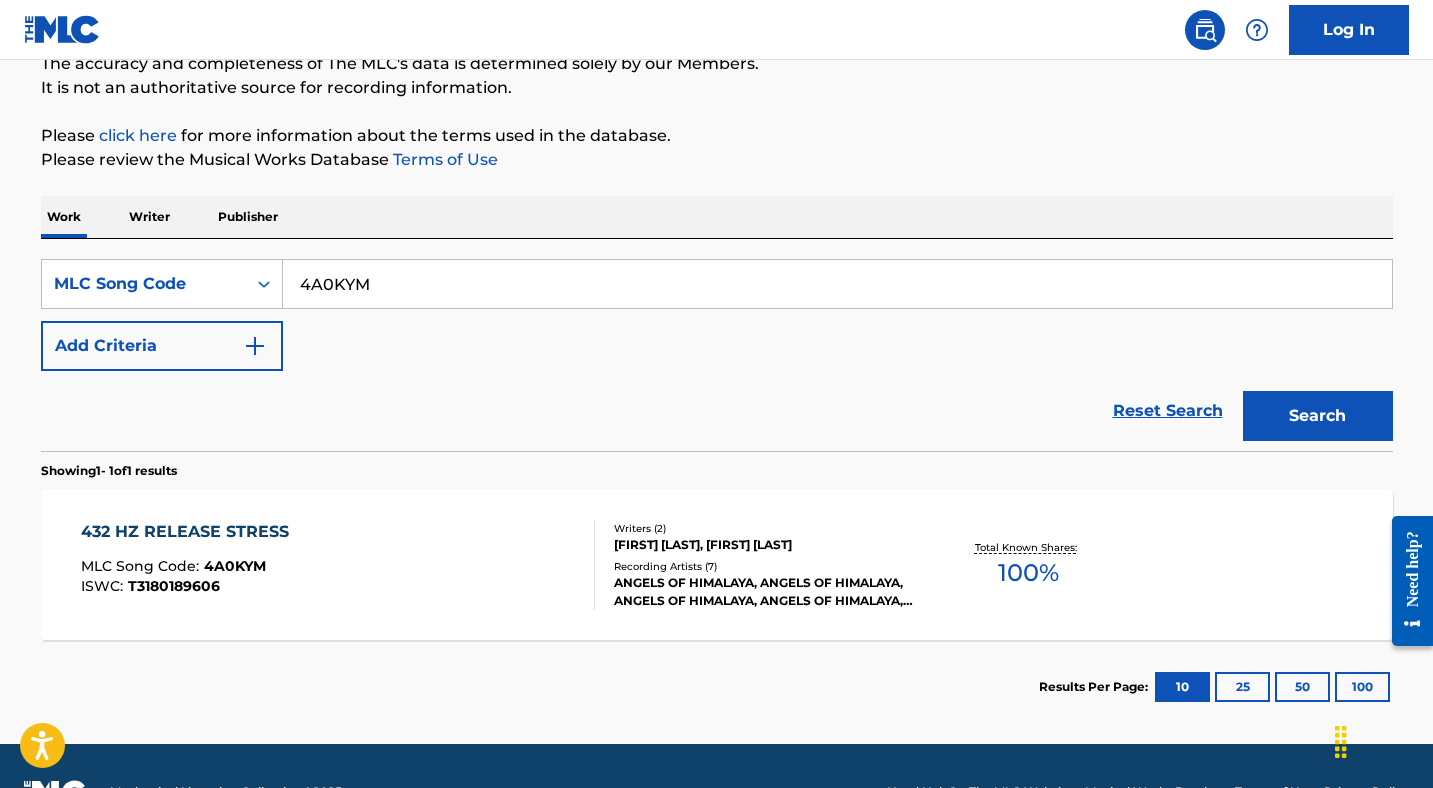 scroll, scrollTop: 238, scrollLeft: 0, axis: vertical 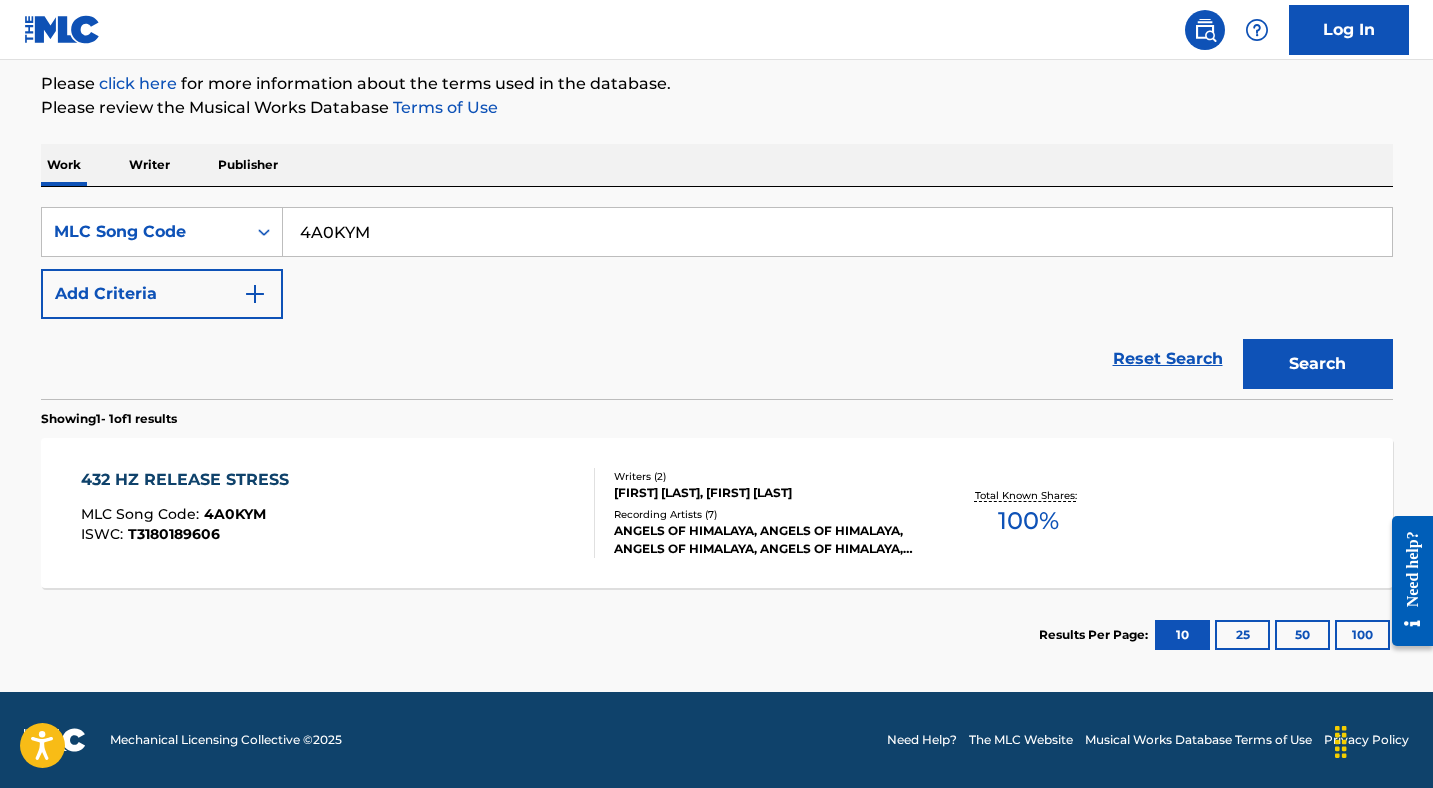 click on "432 HZ RELEASE STRESS" at bounding box center [190, 480] 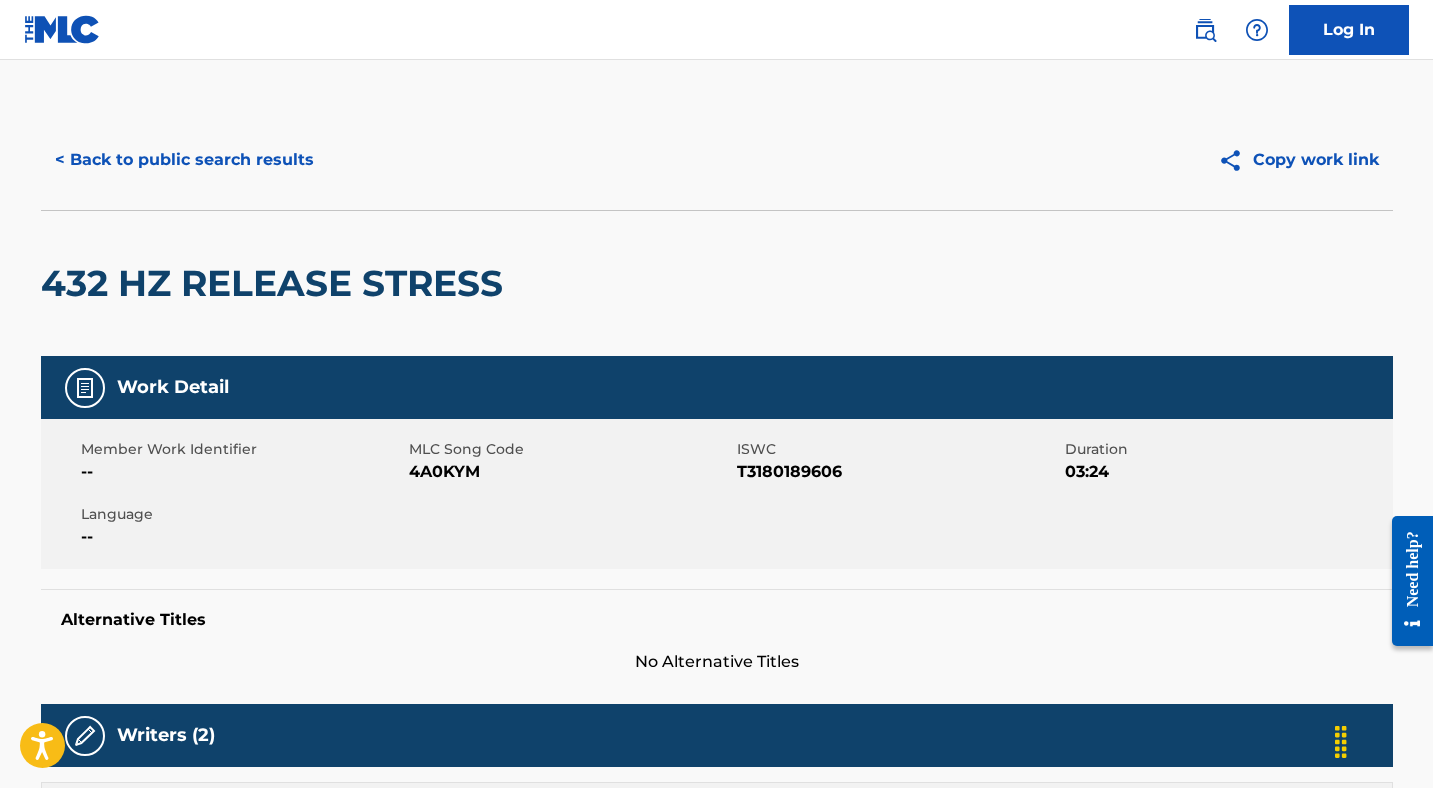 scroll, scrollTop: 40, scrollLeft: 0, axis: vertical 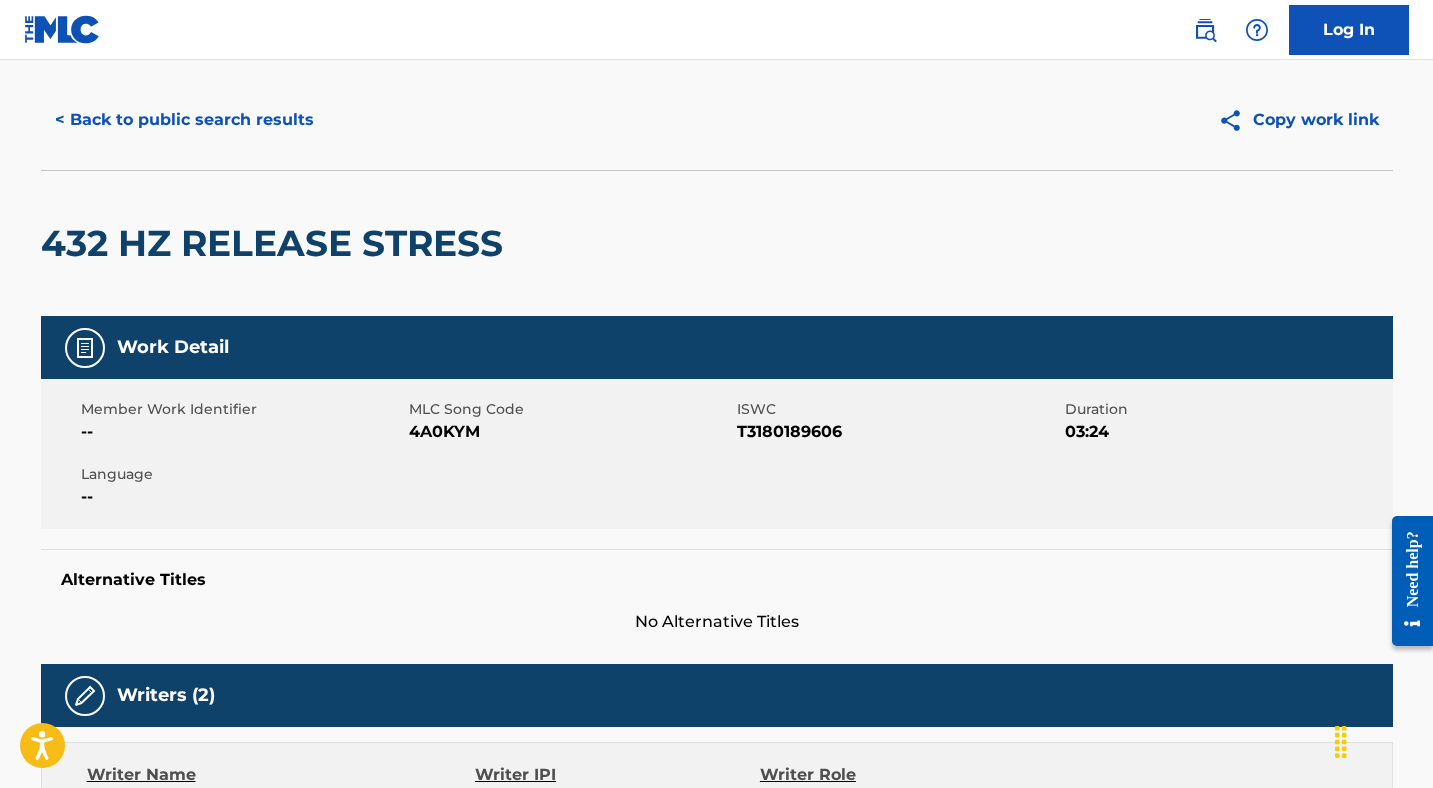 click on "< Back to public search results" at bounding box center (184, 120) 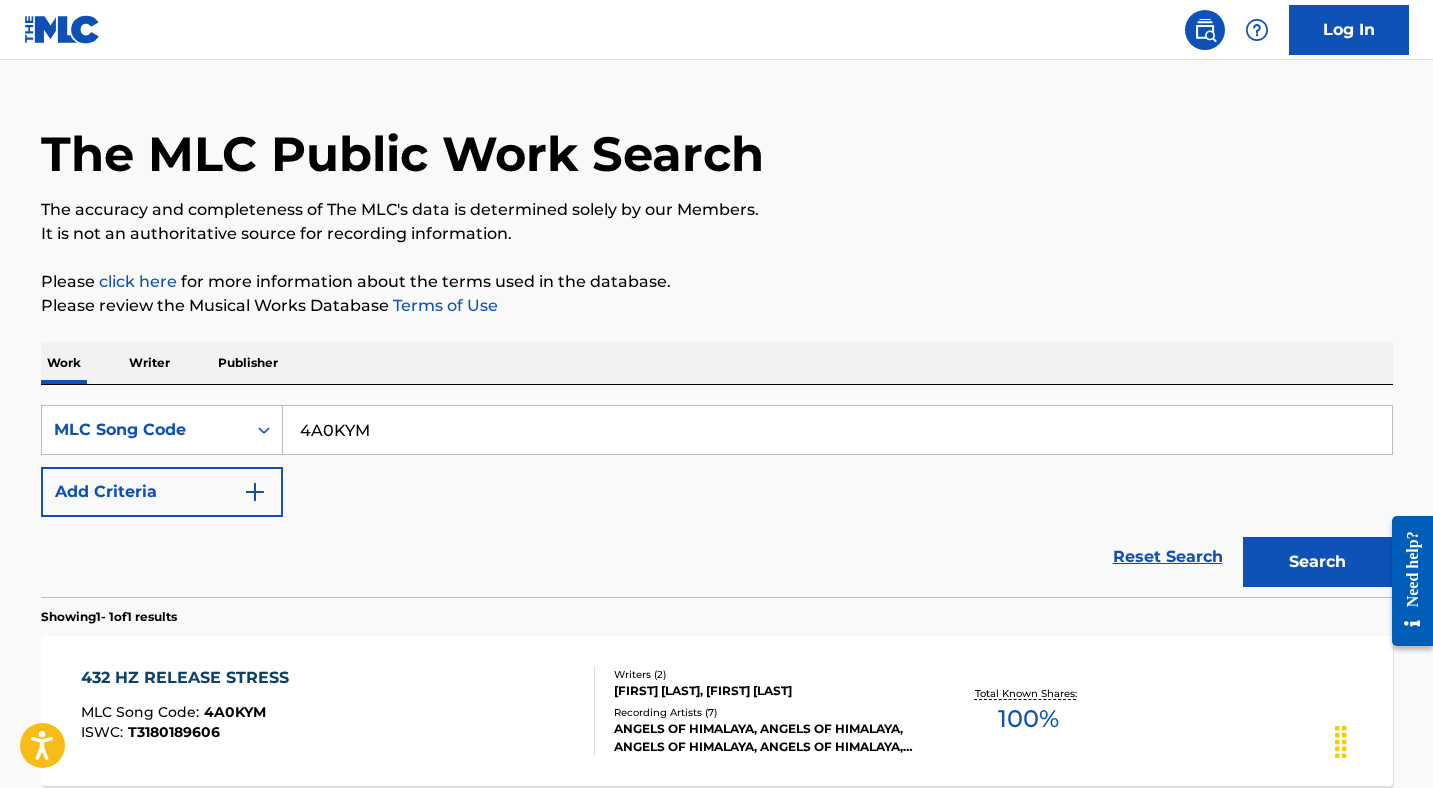 scroll, scrollTop: 186, scrollLeft: 0, axis: vertical 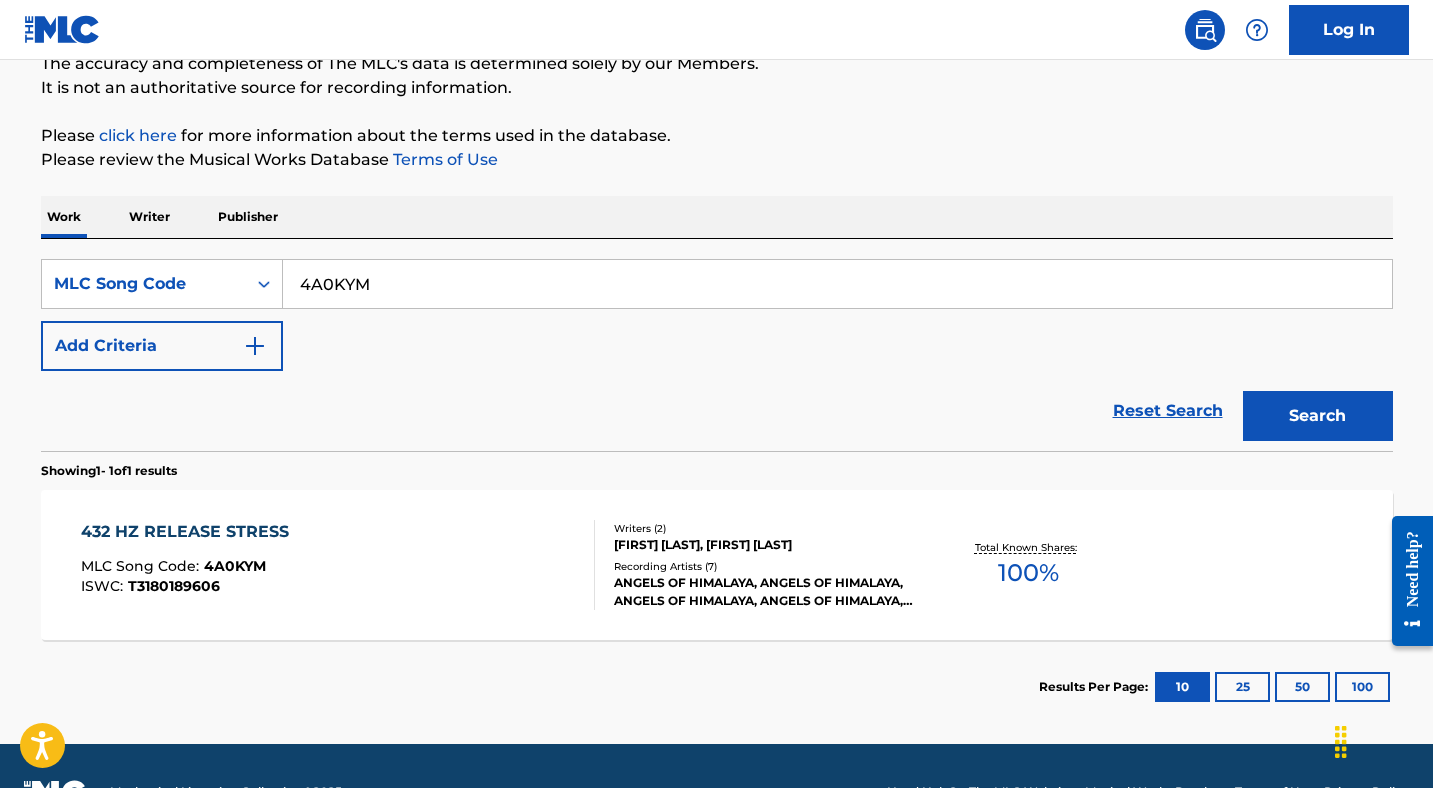 click on "4A0KYM" at bounding box center [837, 284] 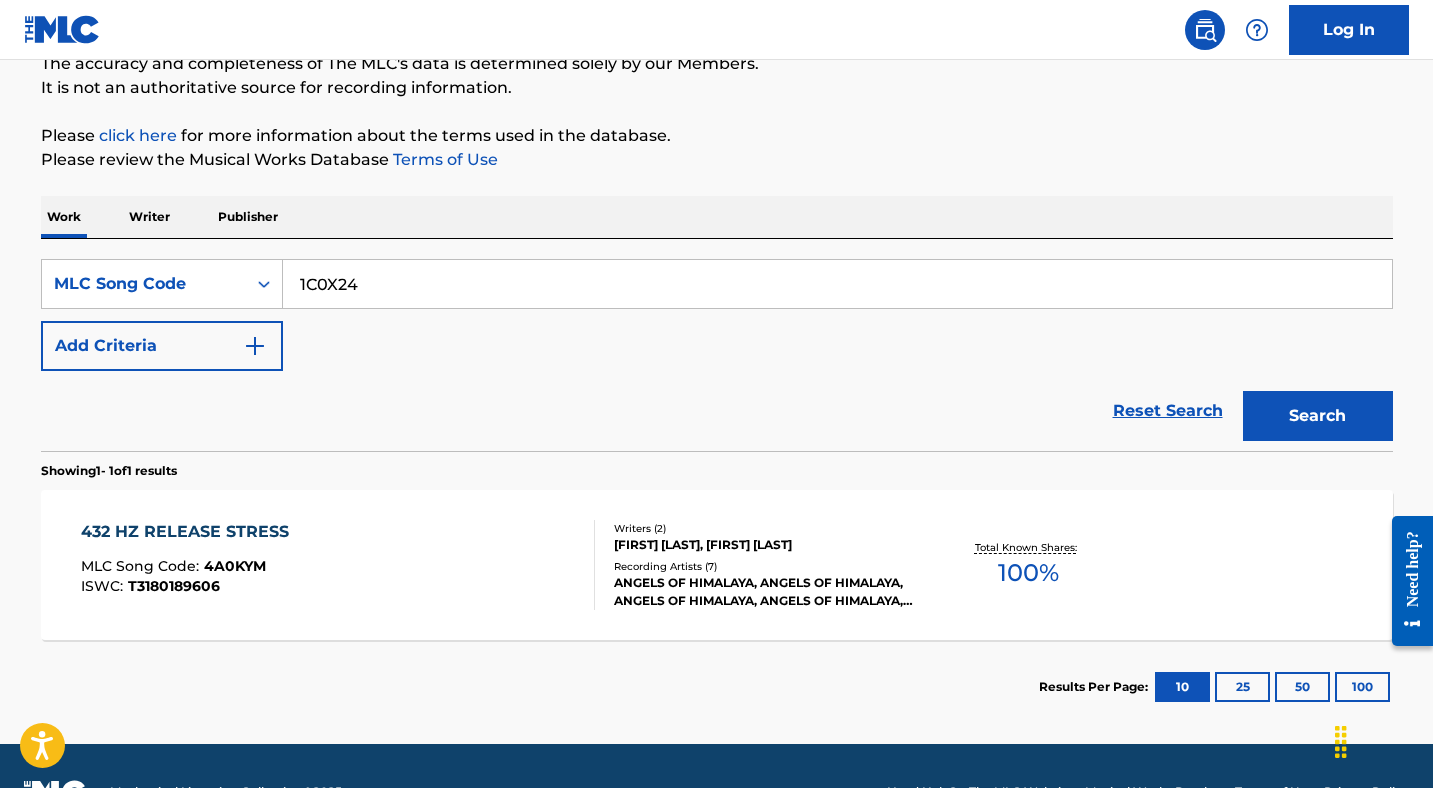 type on "1C0X24" 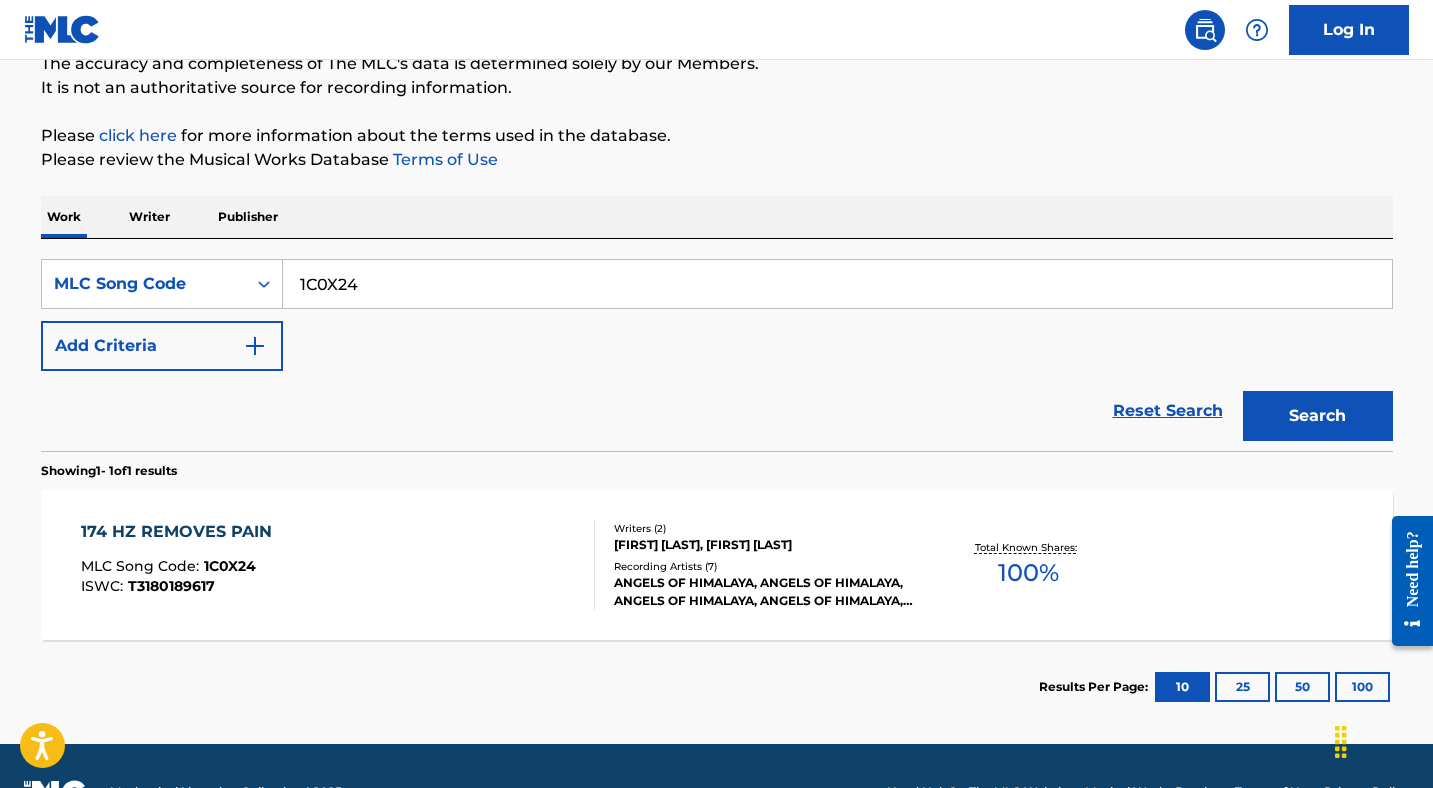 scroll, scrollTop: 238, scrollLeft: 0, axis: vertical 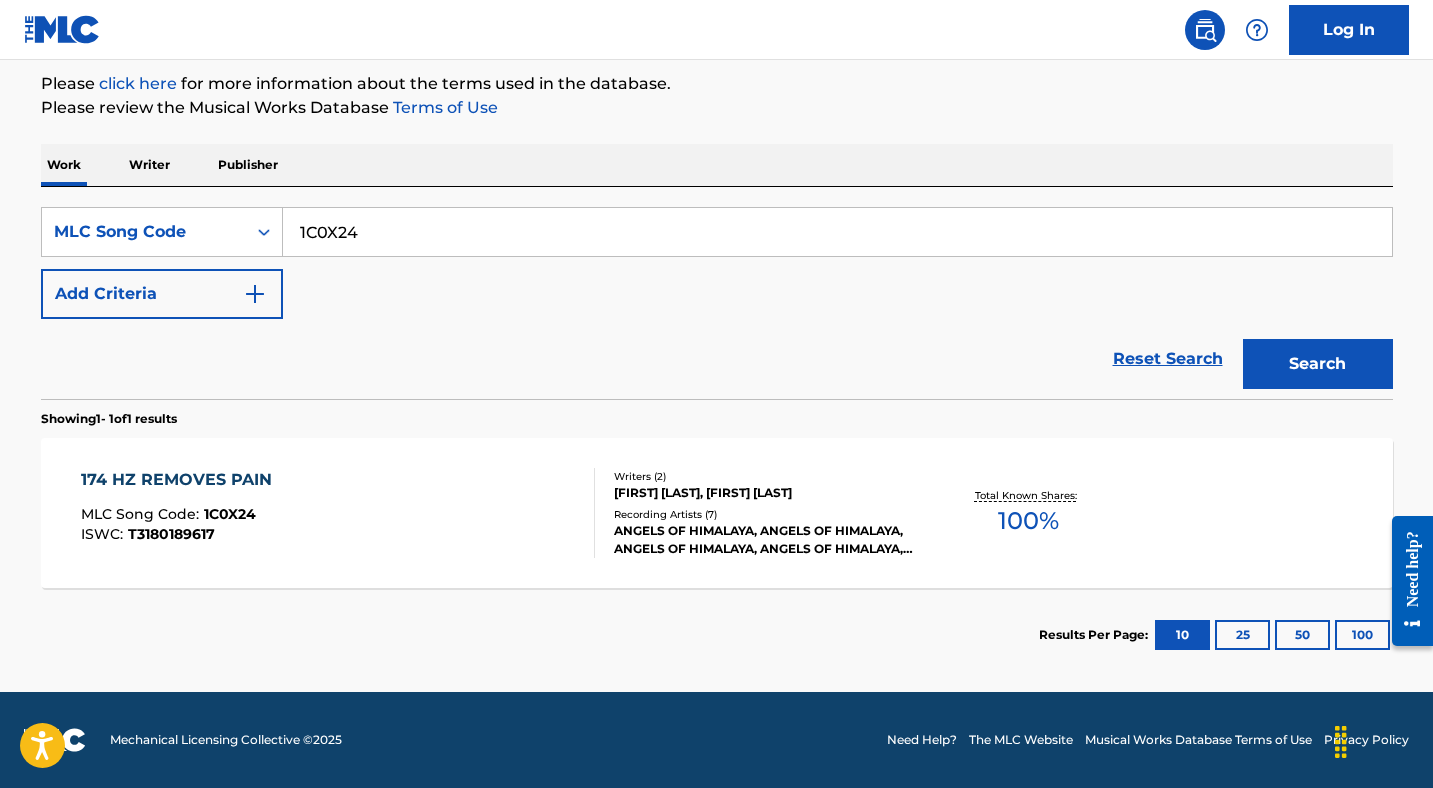 click on "174 HZ REMOVES PAIN MLC Song Code : 1C0X24 ISWC : T3180189617" at bounding box center [338, 513] 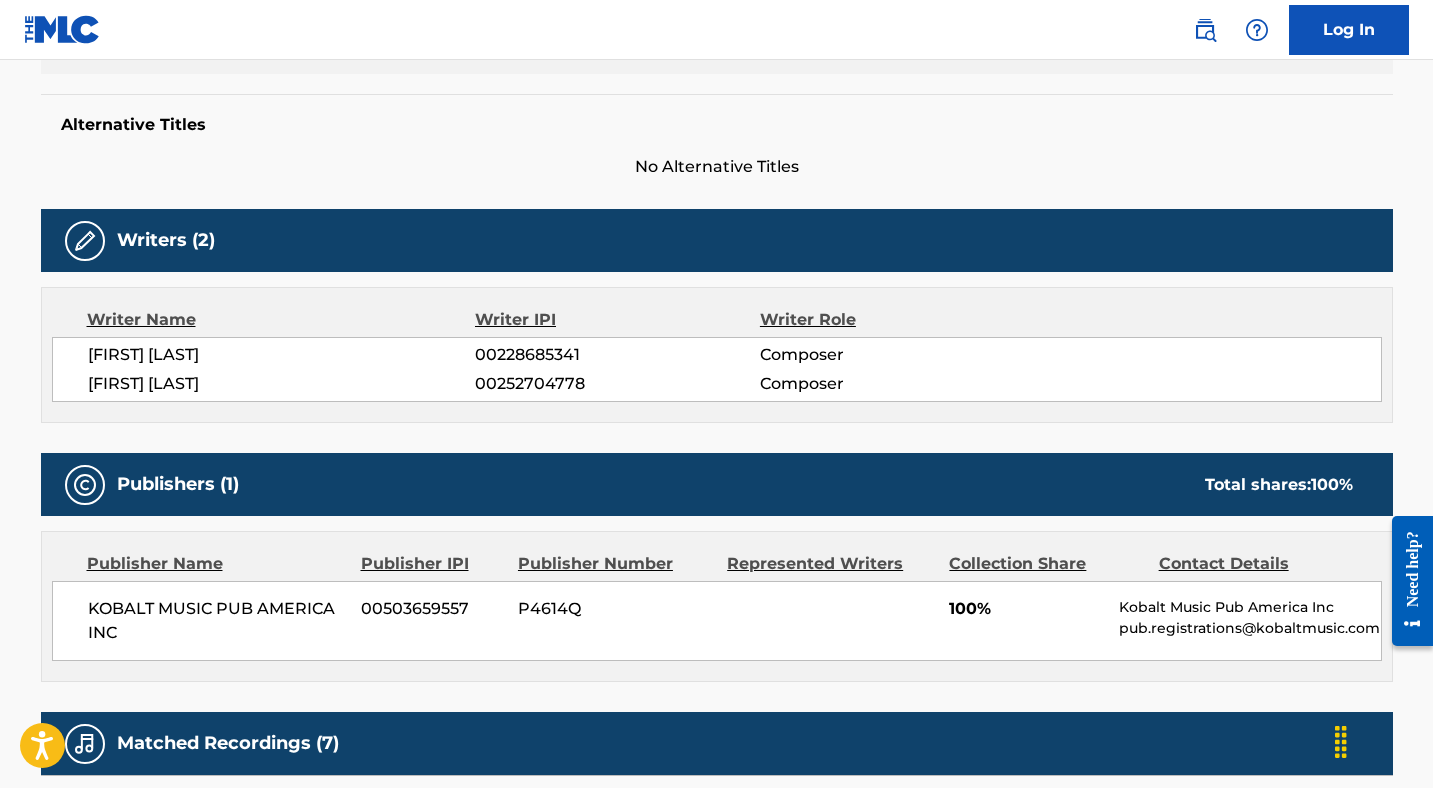 scroll, scrollTop: 0, scrollLeft: 0, axis: both 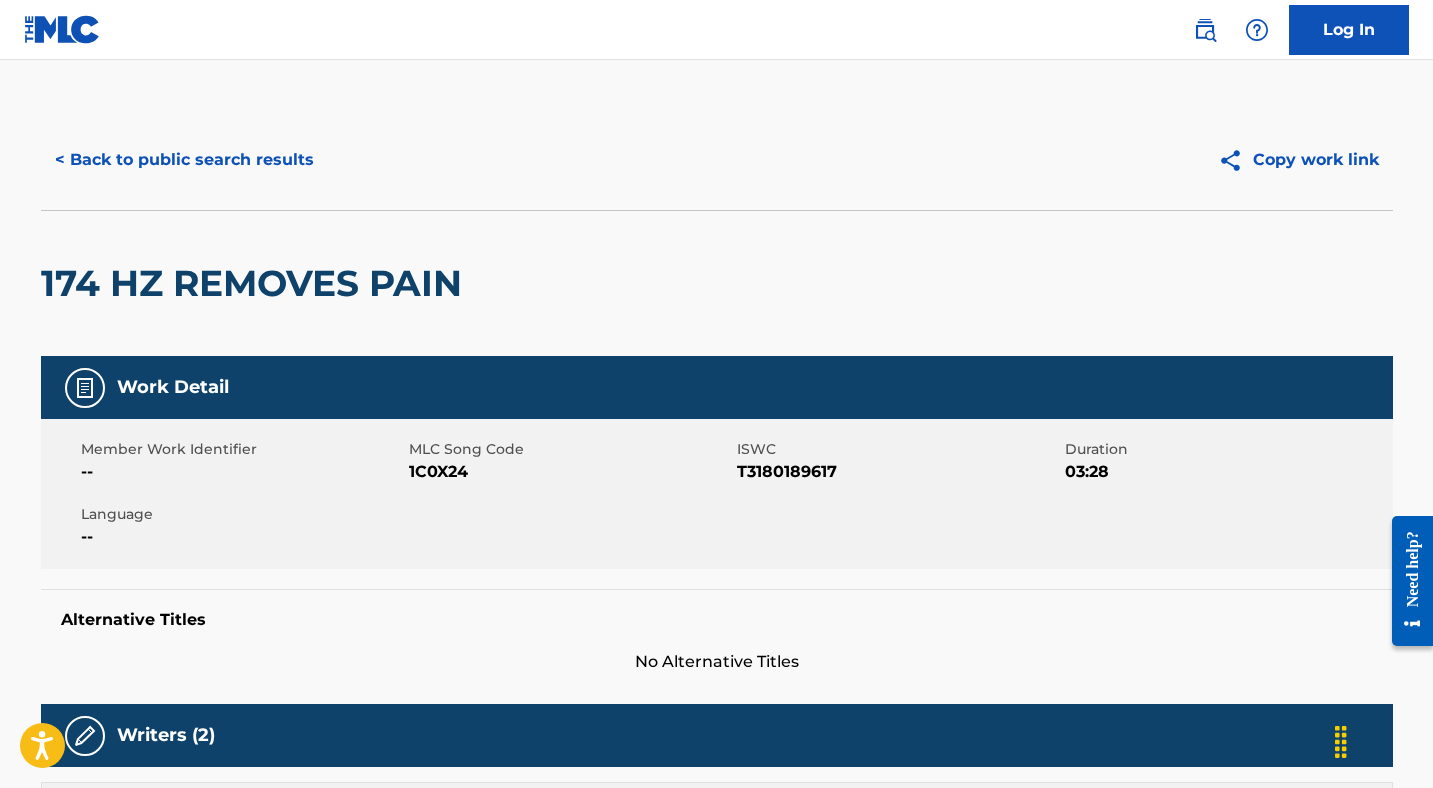 click on "< Back to public search results" at bounding box center (184, 160) 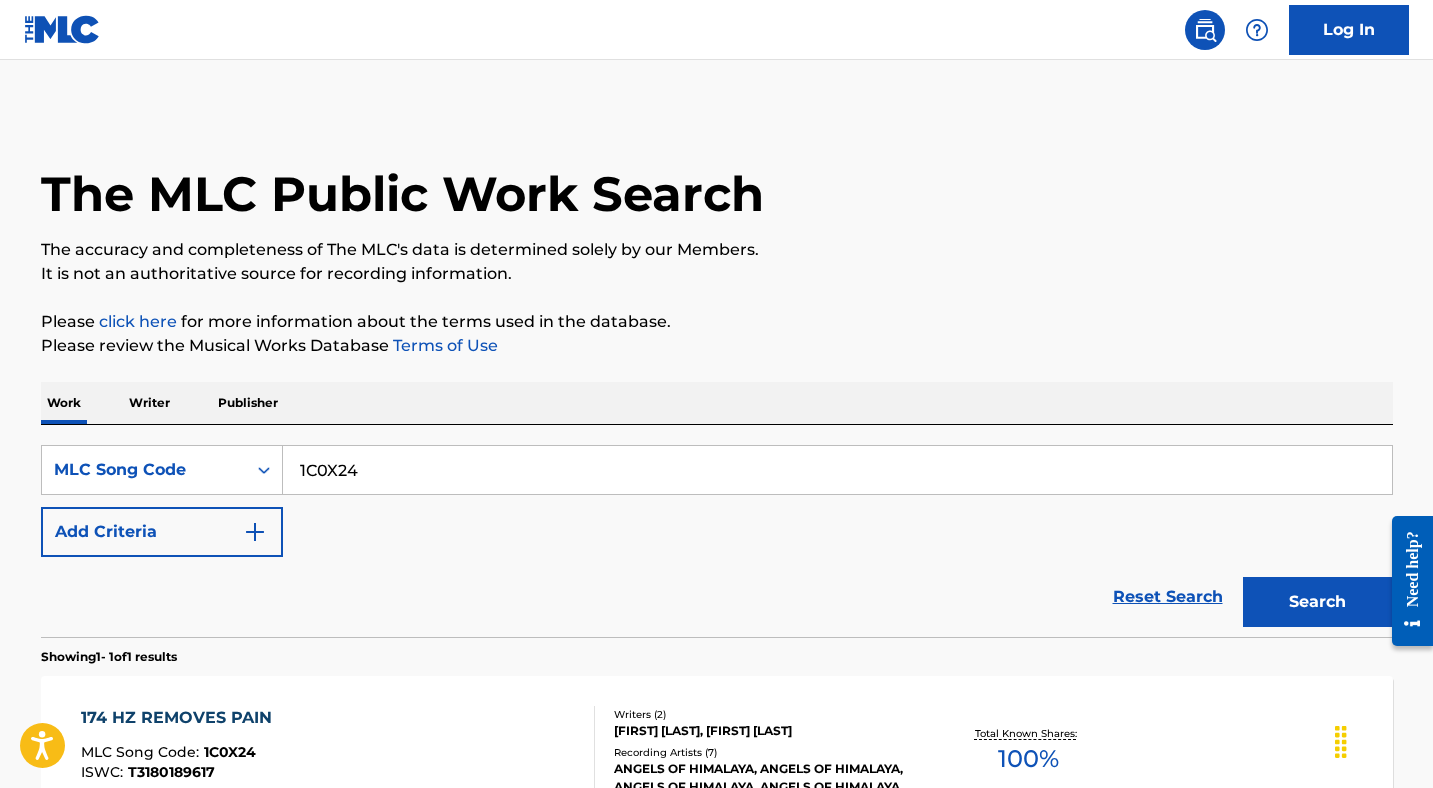 scroll, scrollTop: 186, scrollLeft: 0, axis: vertical 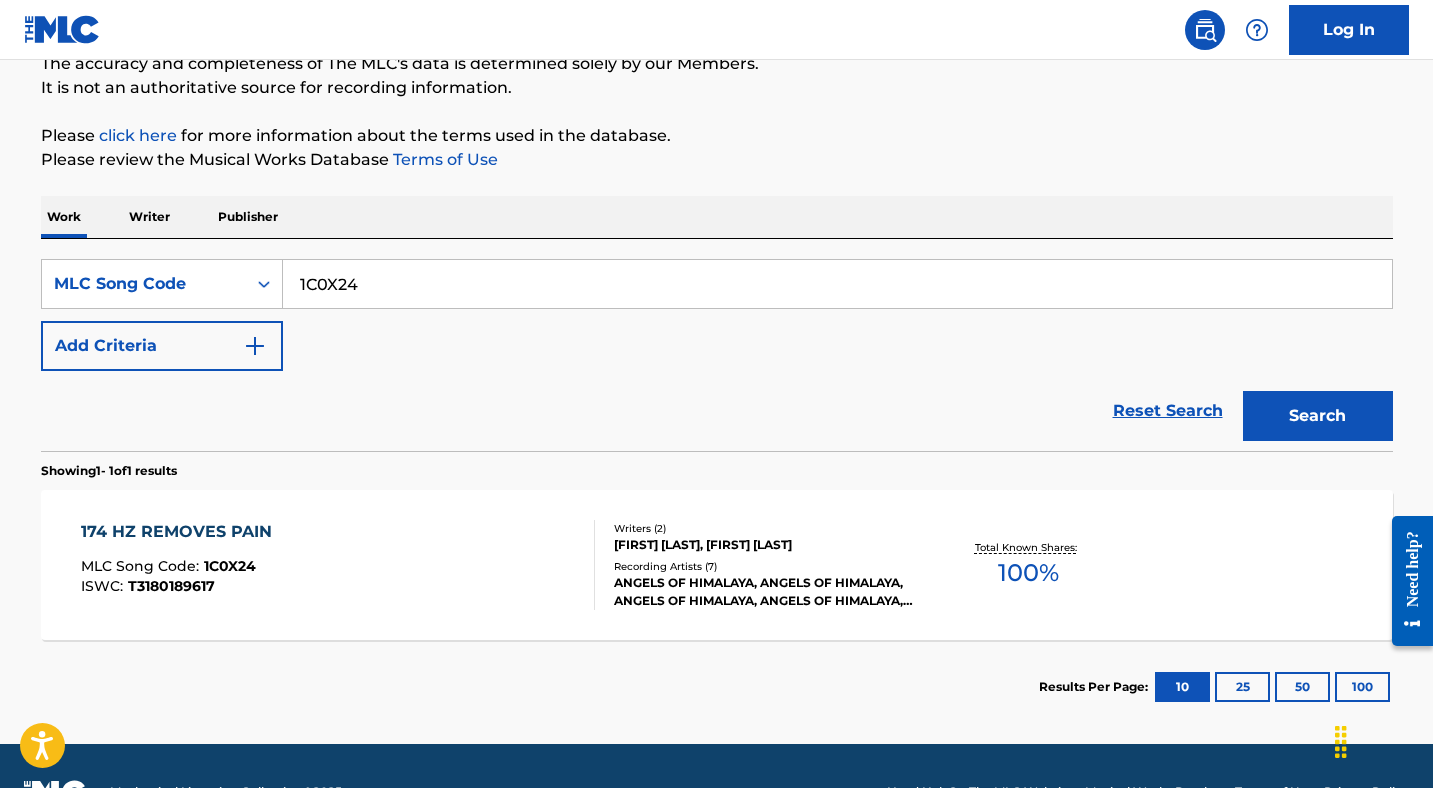 click on "1C0X24" at bounding box center (837, 284) 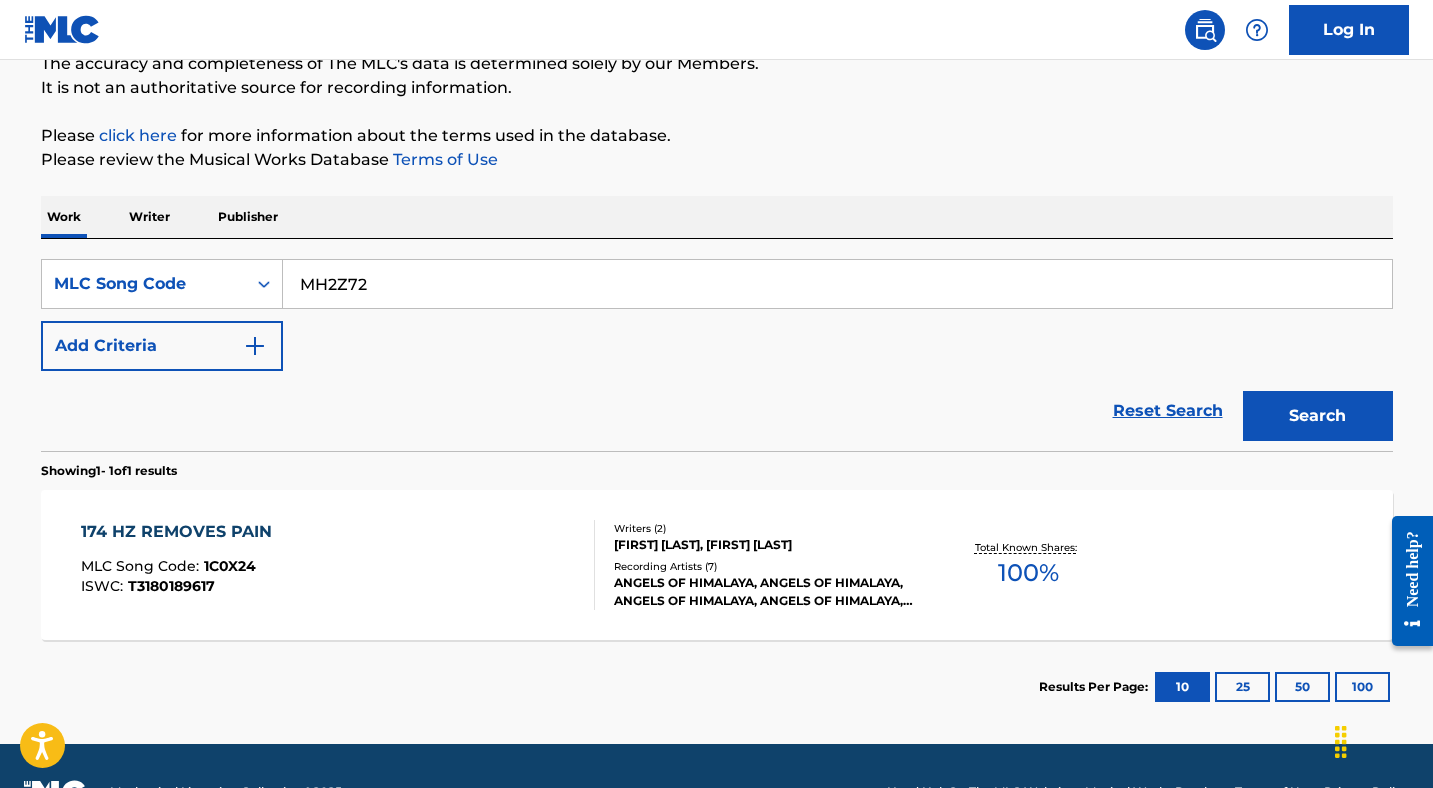 type on "MH2Z72" 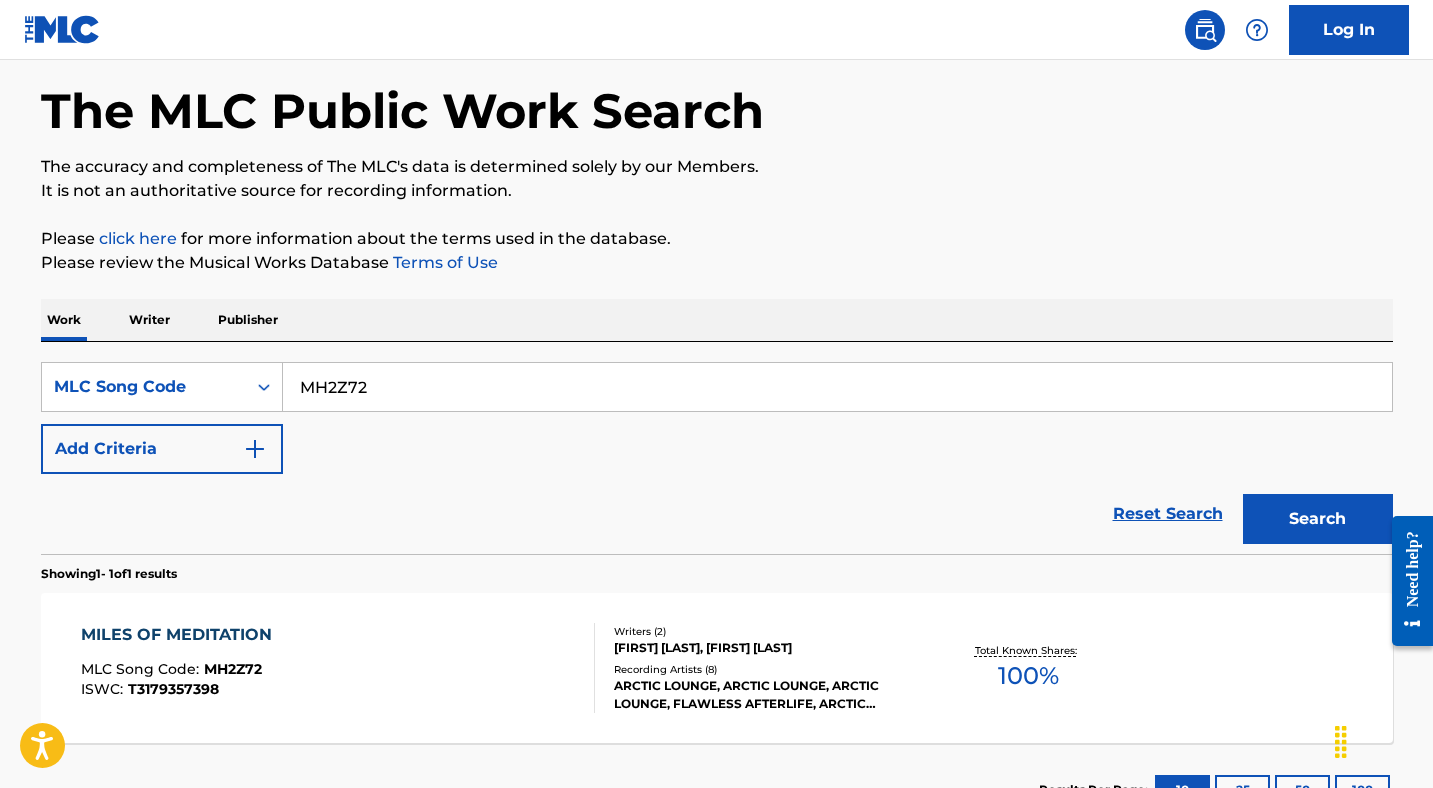 scroll, scrollTop: 186, scrollLeft: 0, axis: vertical 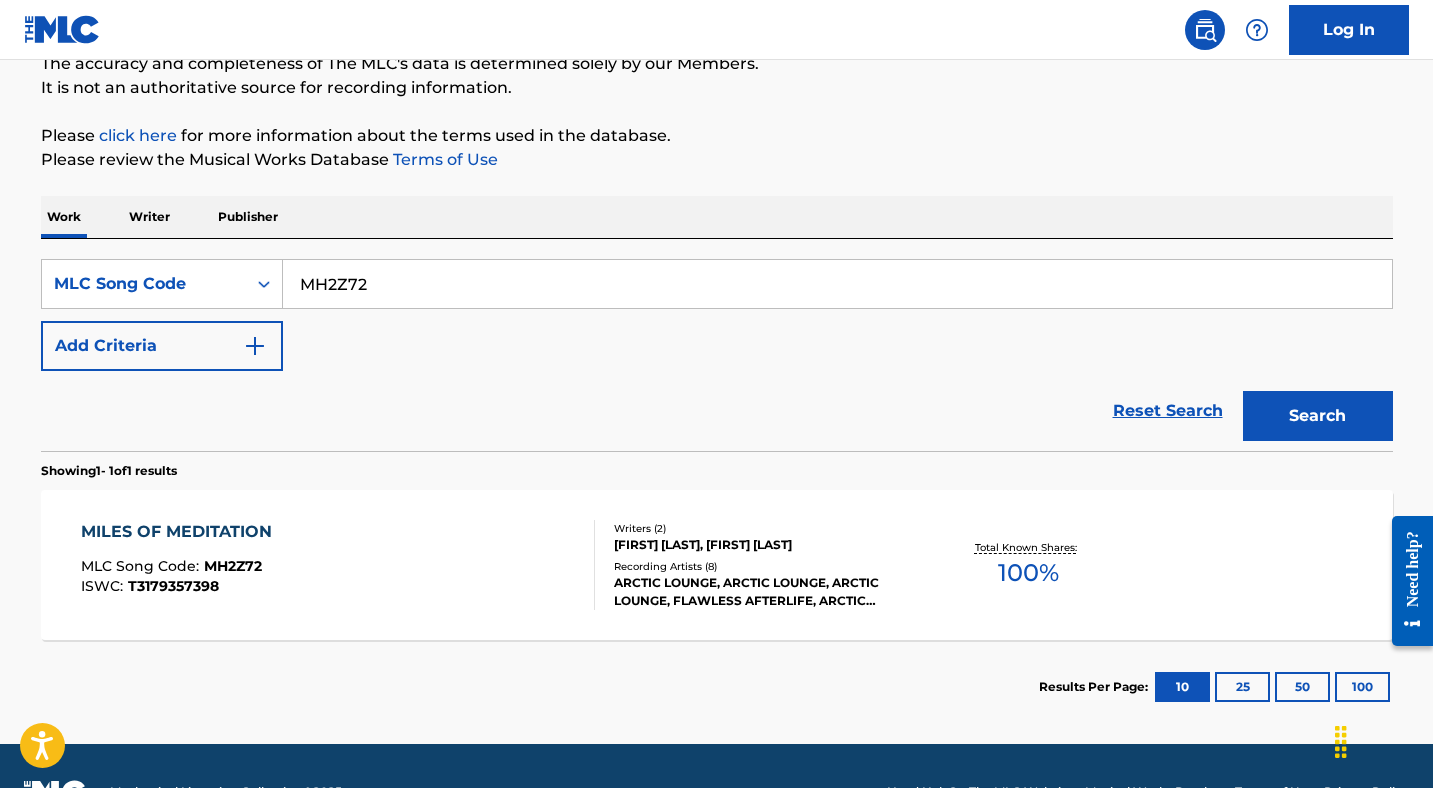 click on "MILES OF MEDITATION MLC Song Code : MH2Z72 ISWC : T3179357398" at bounding box center (338, 565) 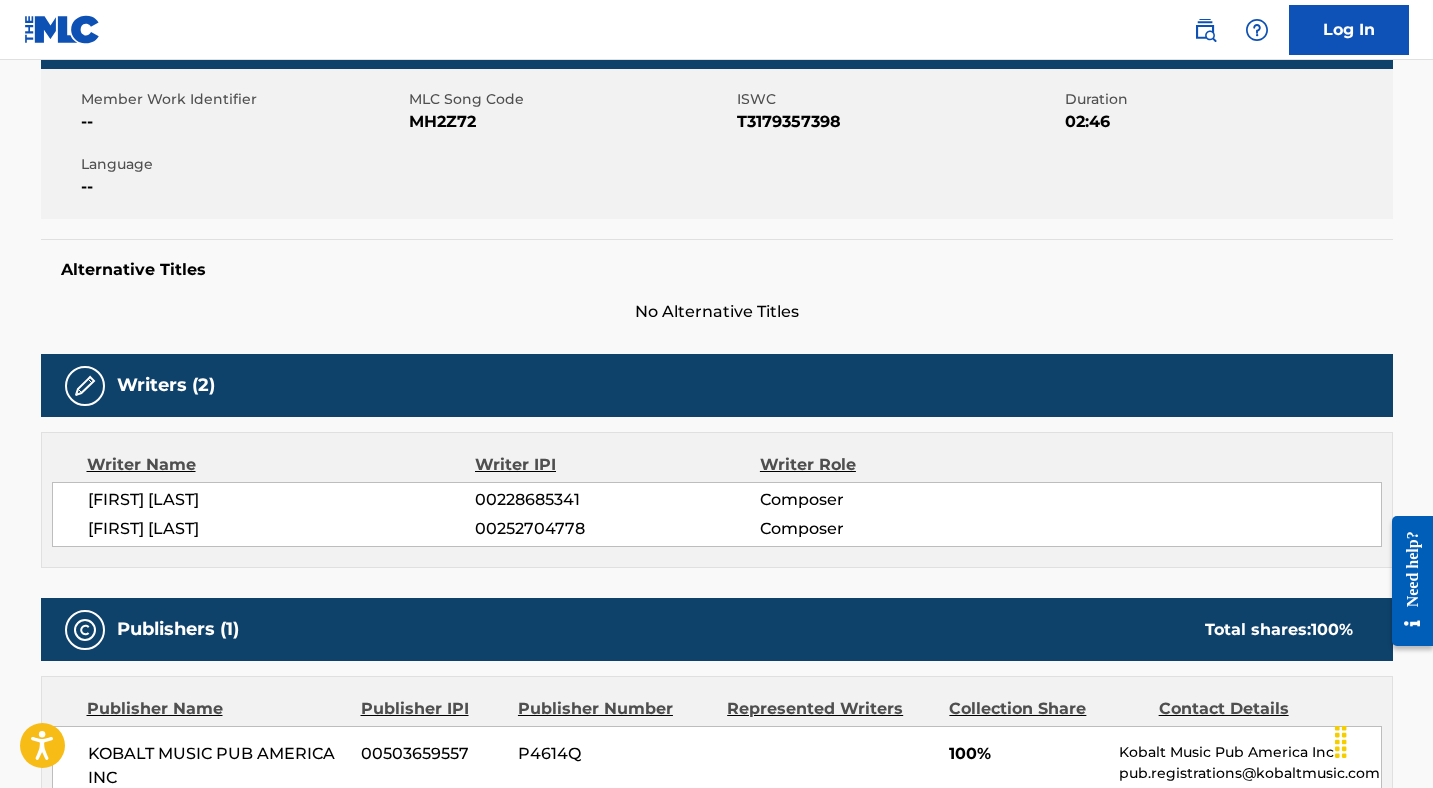 scroll, scrollTop: 0, scrollLeft: 0, axis: both 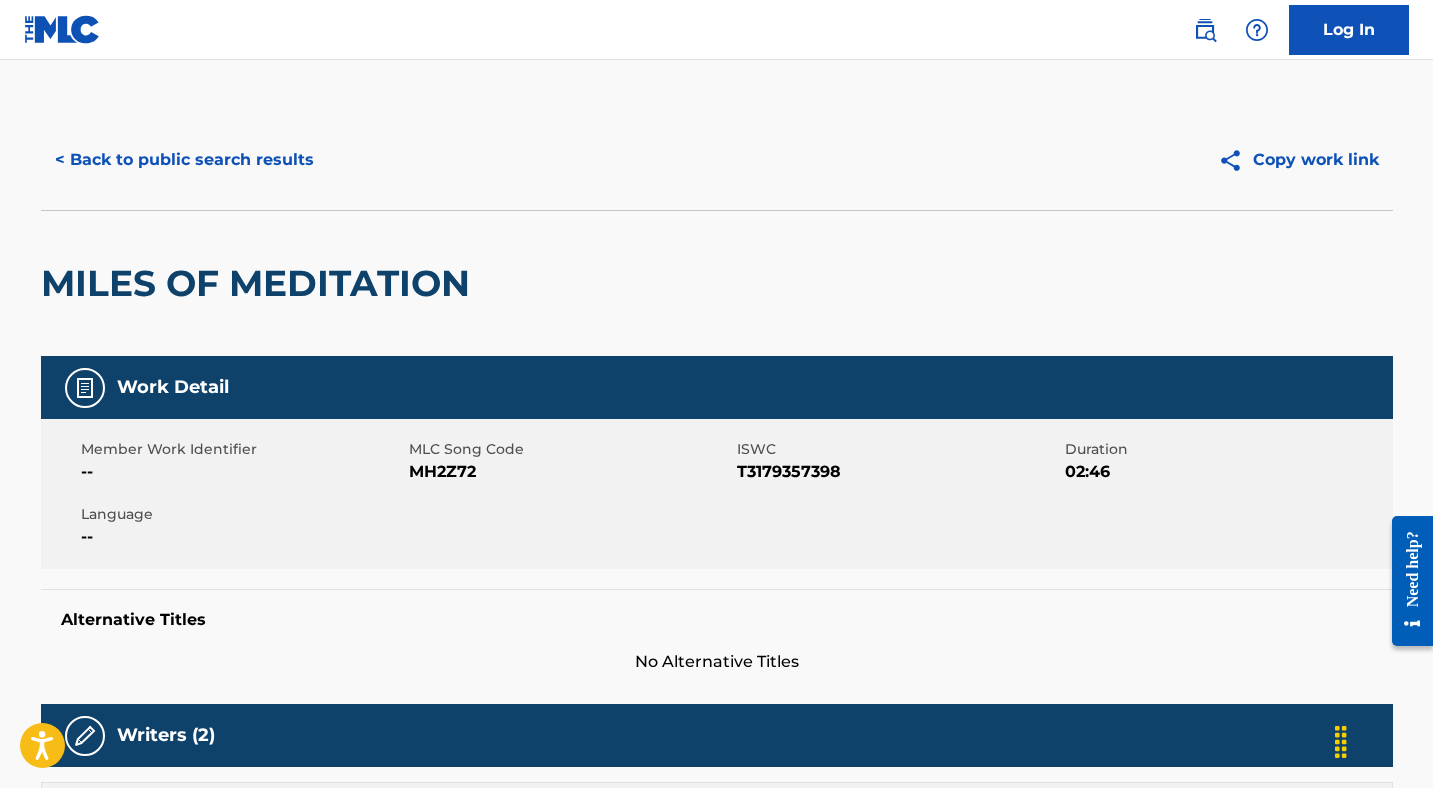 click on "< Back to public search results" at bounding box center [184, 160] 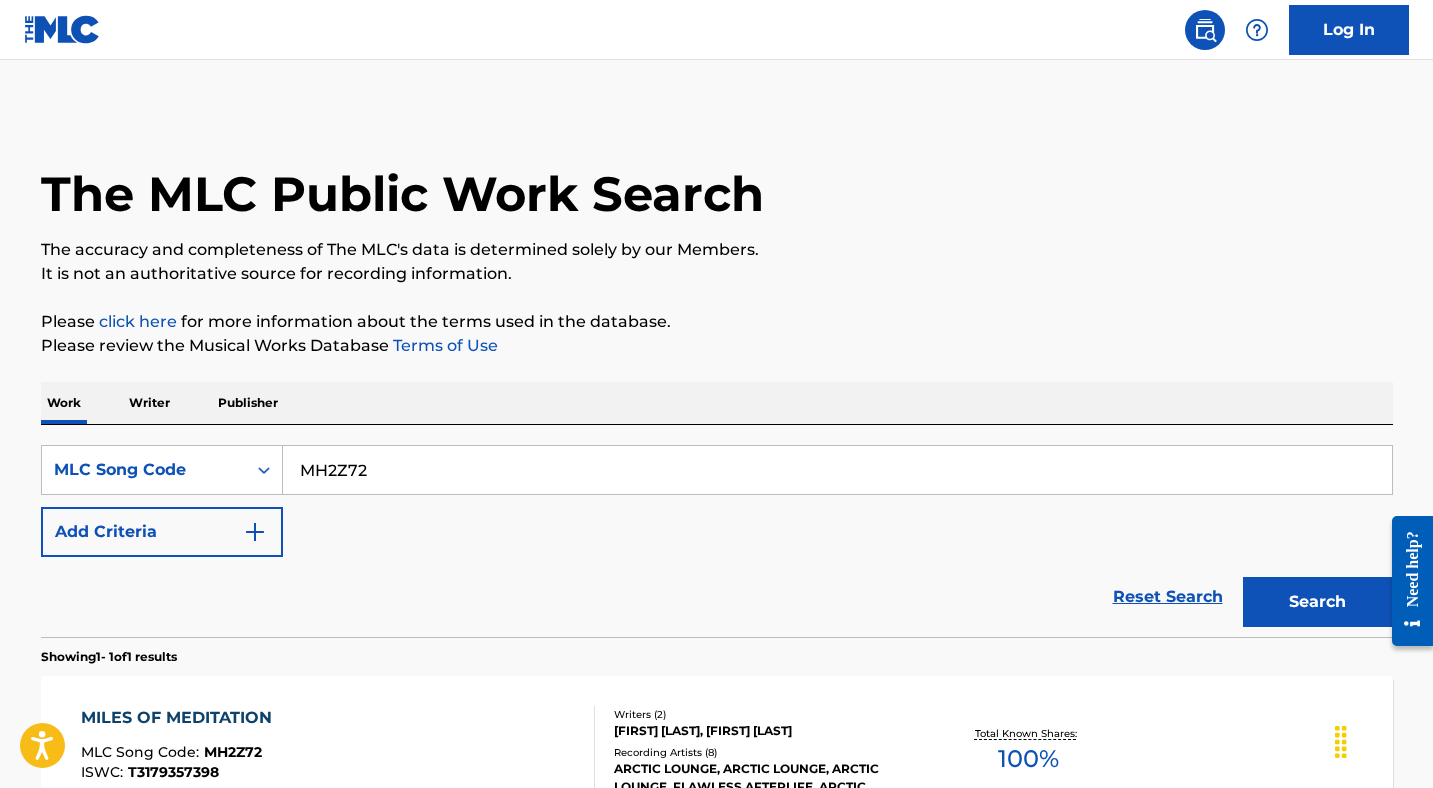 scroll, scrollTop: 186, scrollLeft: 0, axis: vertical 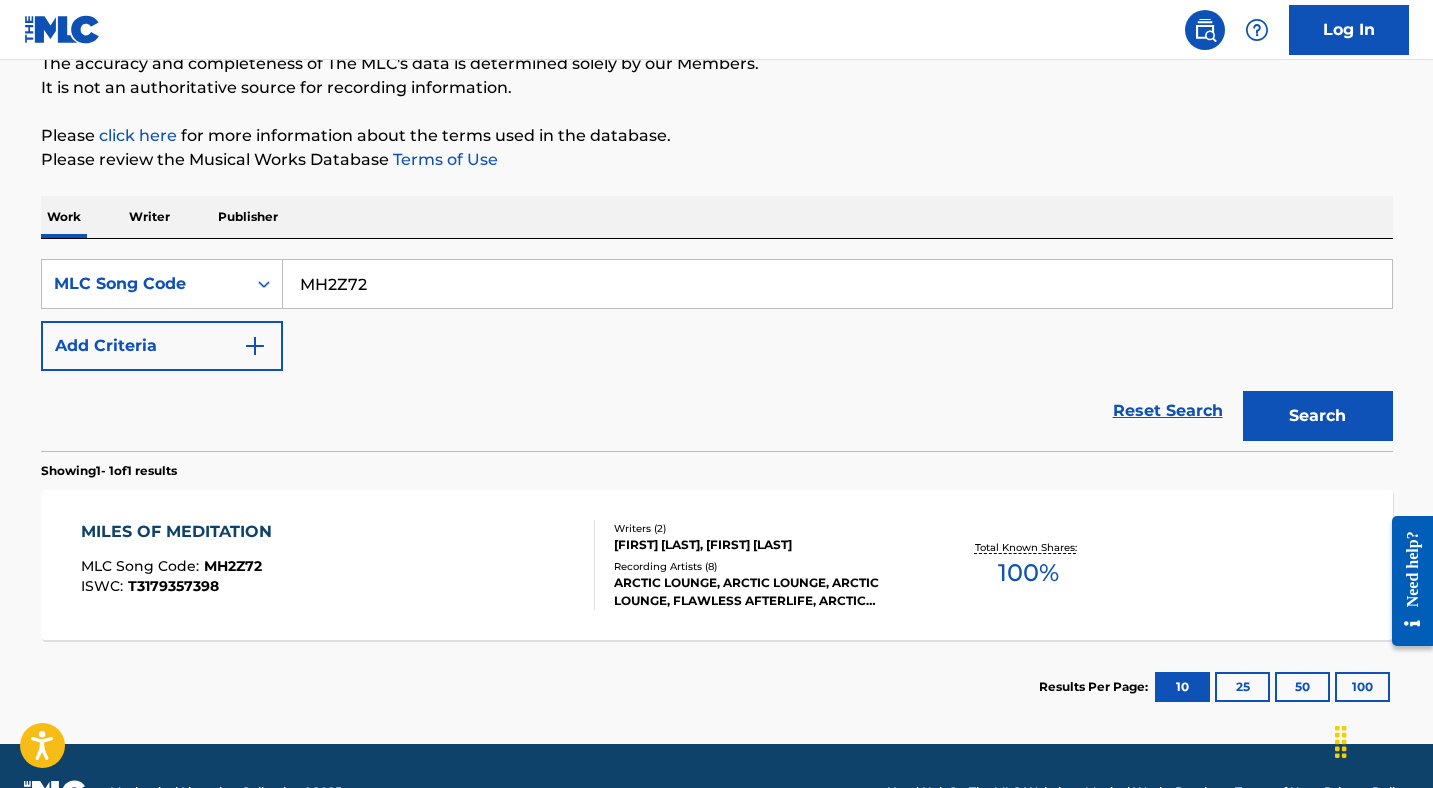 click on "MH2Z72" at bounding box center [837, 284] 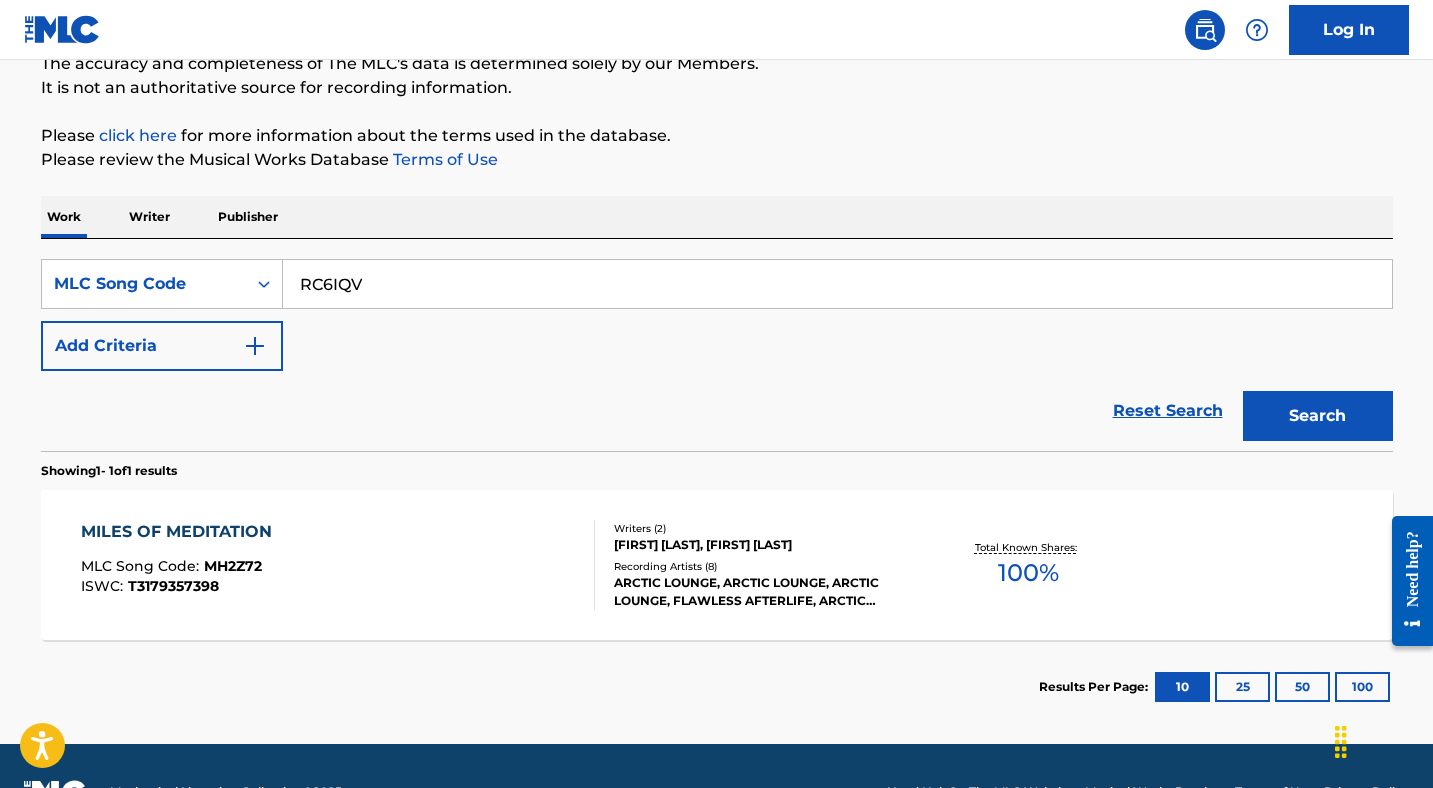 type on "RC6IQV" 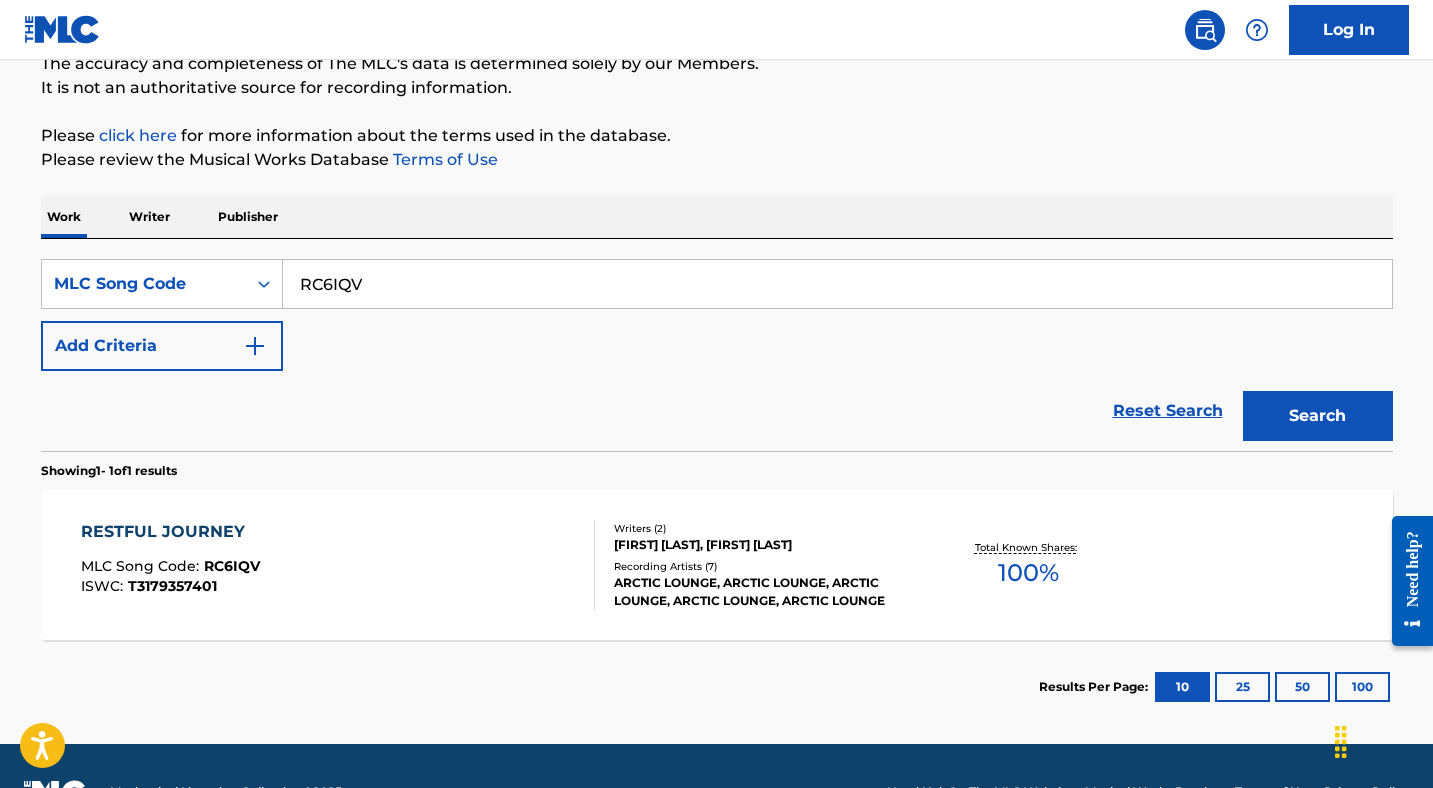 scroll, scrollTop: 238, scrollLeft: 0, axis: vertical 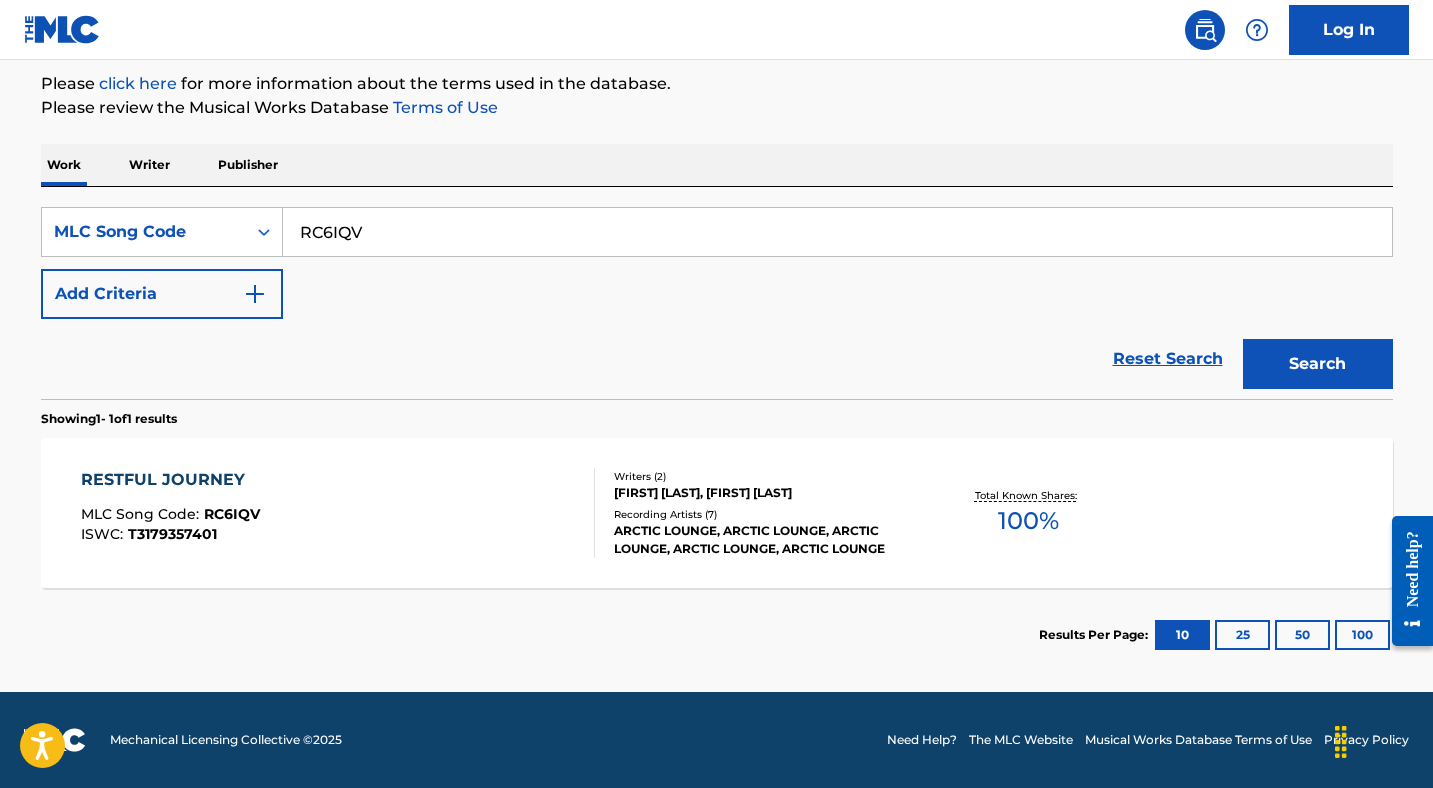 click on "RESTFUL JOURNEY MLC Song Code : RC6IQV ISWC : T3179357401" at bounding box center (338, 513) 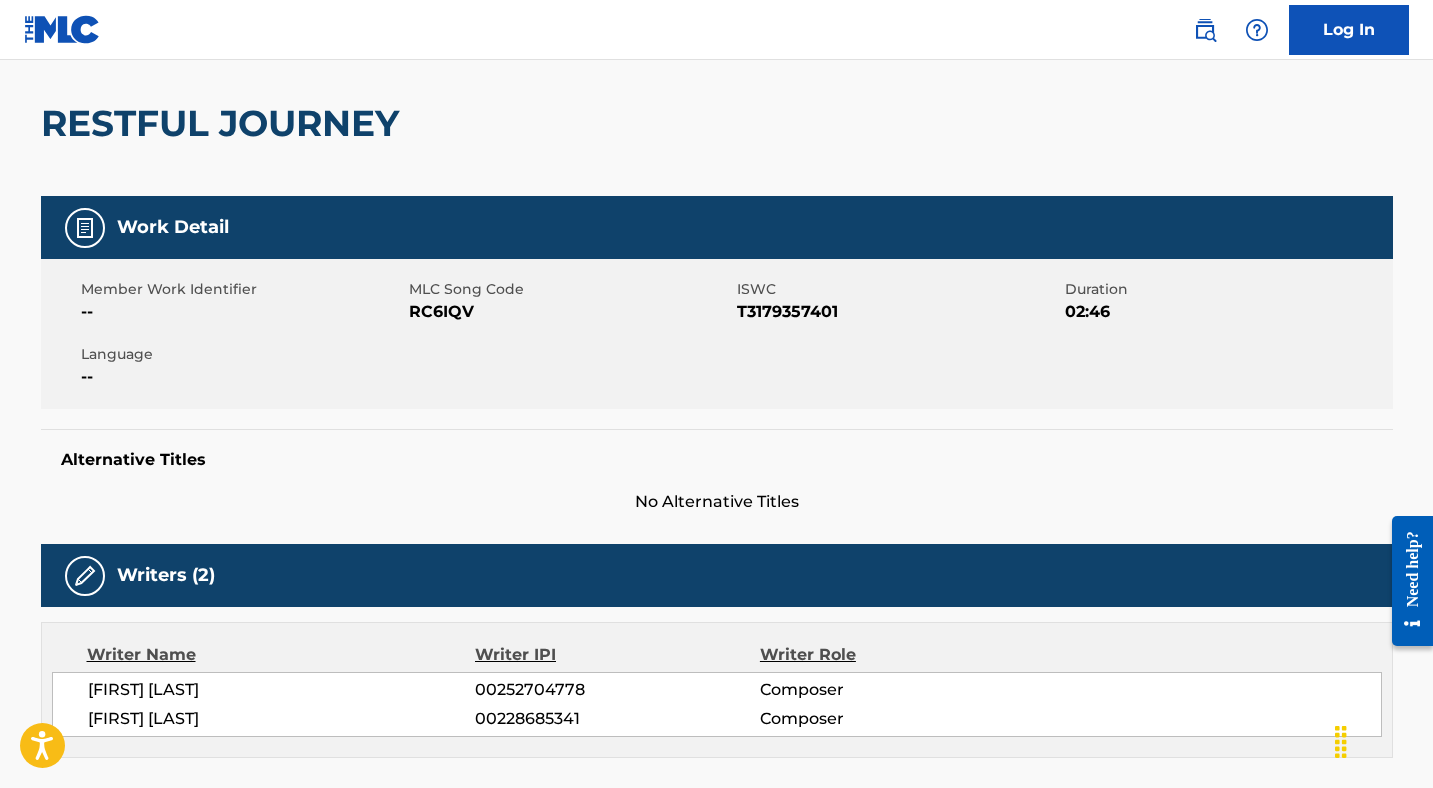 scroll, scrollTop: 0, scrollLeft: 0, axis: both 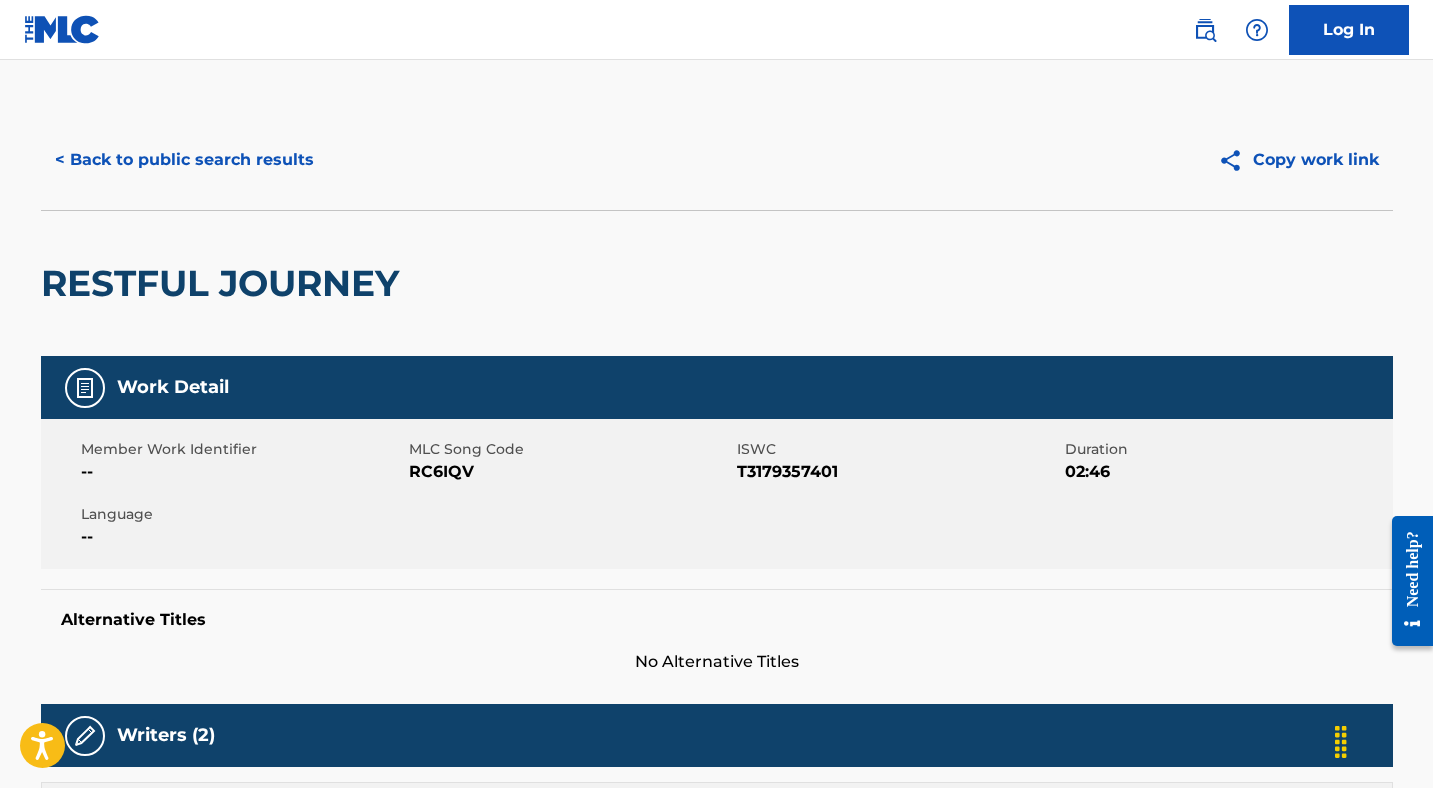 click on "< Back to public search results" at bounding box center (184, 160) 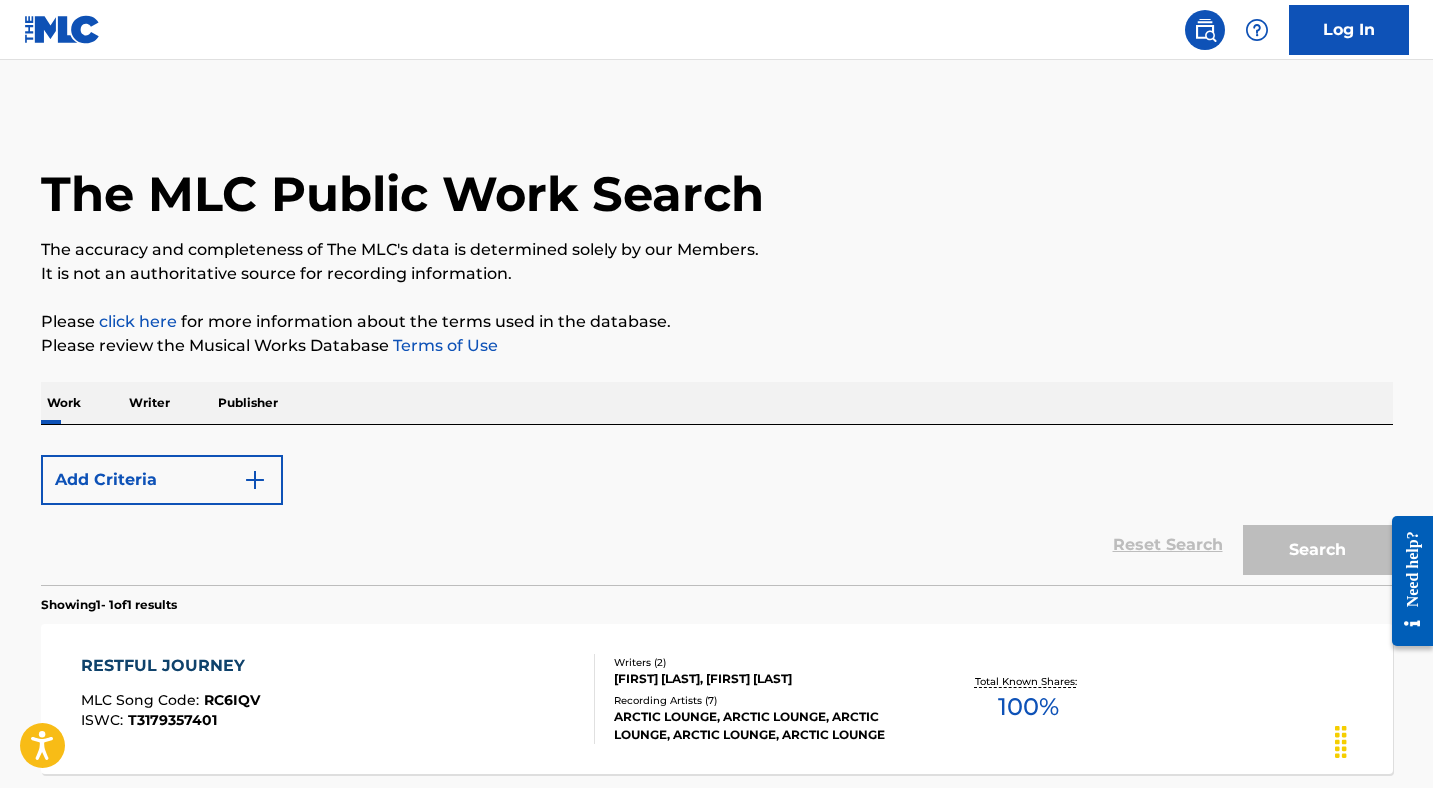 scroll, scrollTop: 186, scrollLeft: 0, axis: vertical 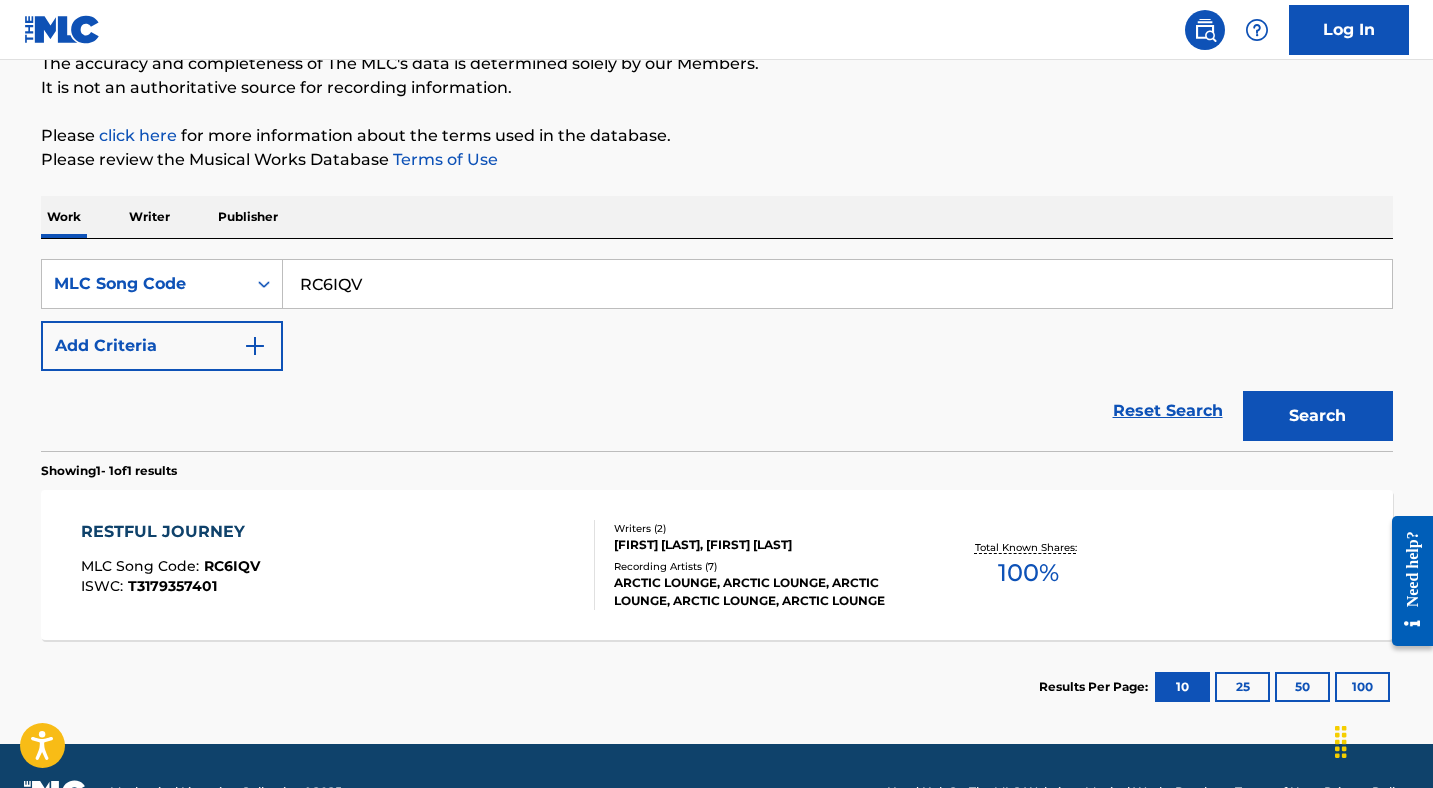 click on "RC6IQV" at bounding box center [837, 284] 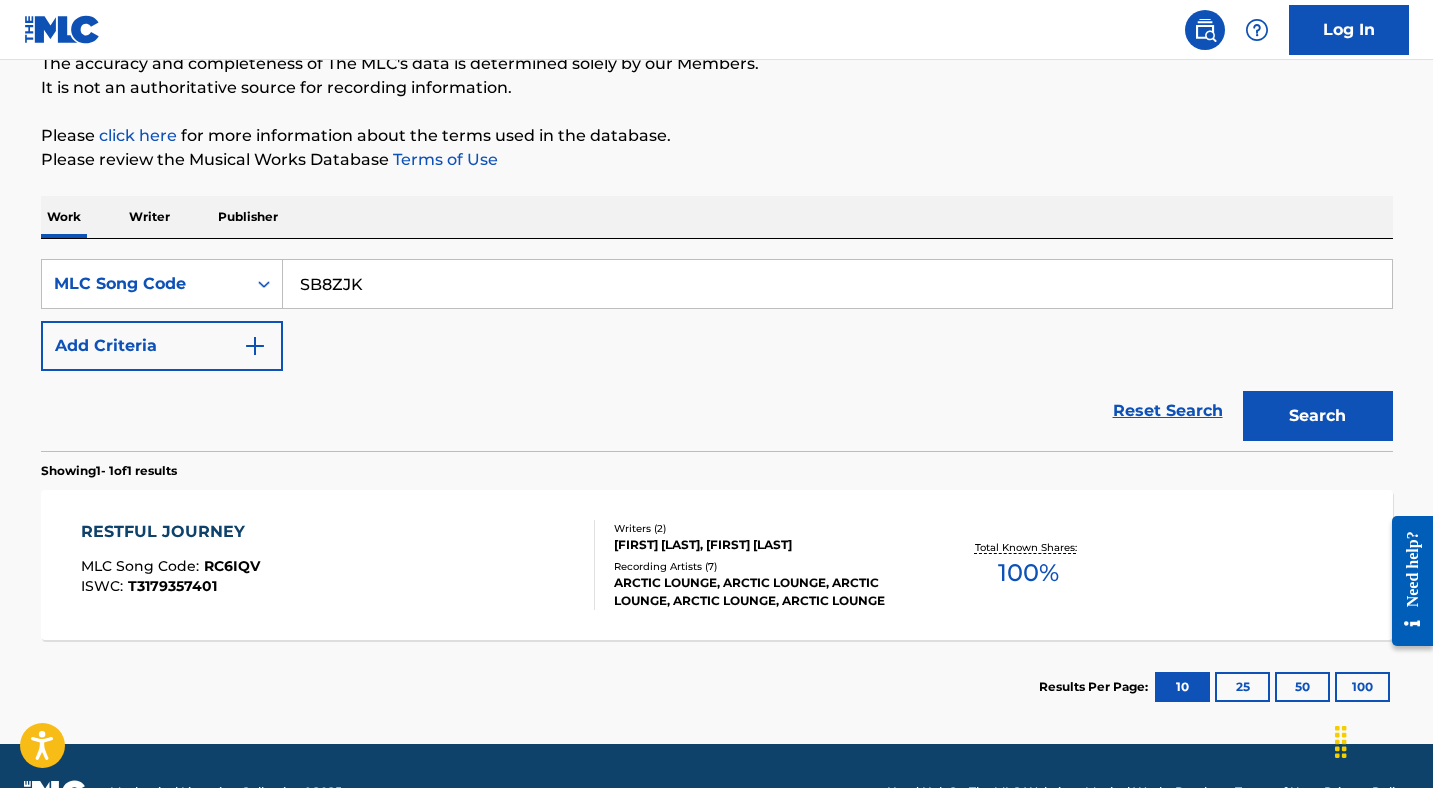 type on "SB8ZJK" 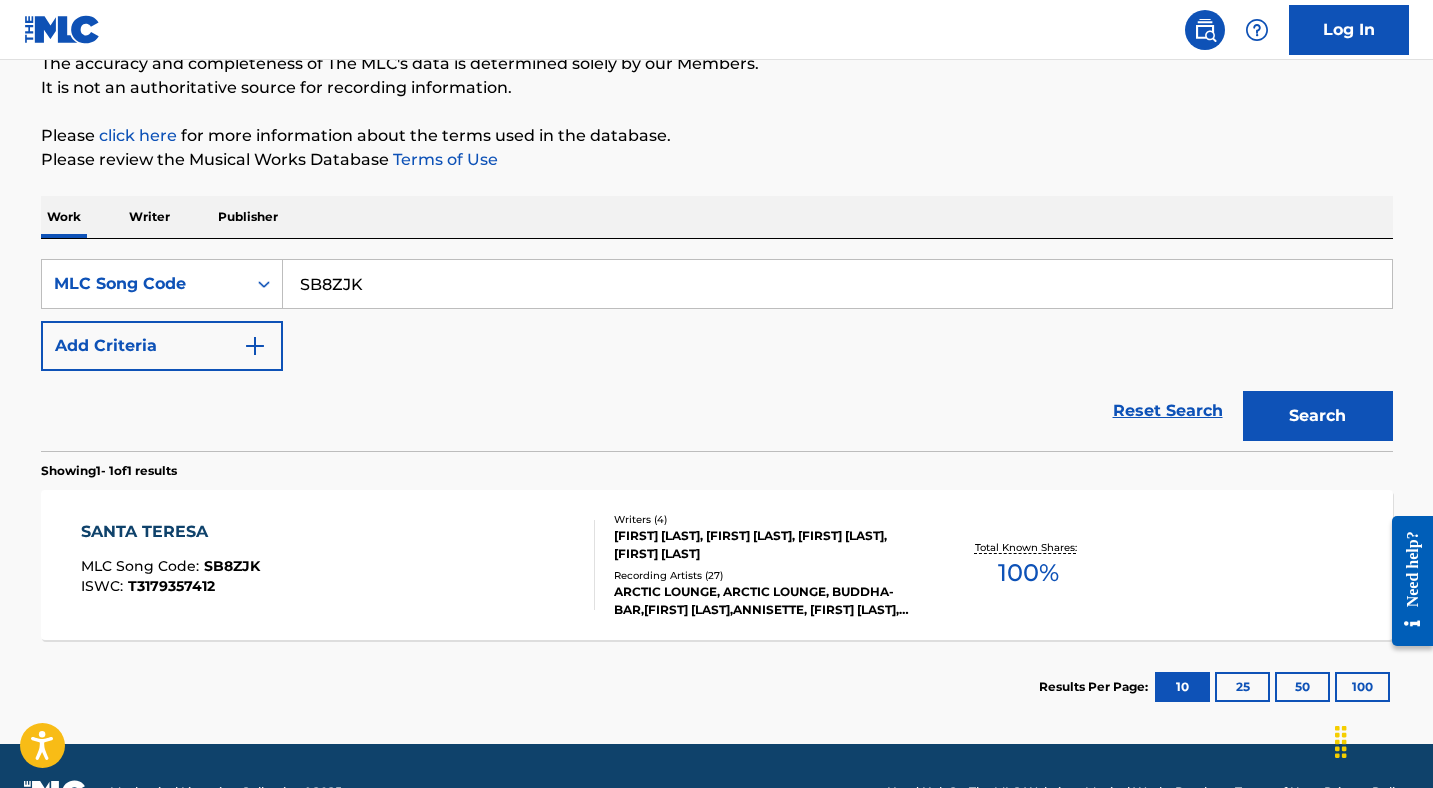 scroll, scrollTop: 238, scrollLeft: 0, axis: vertical 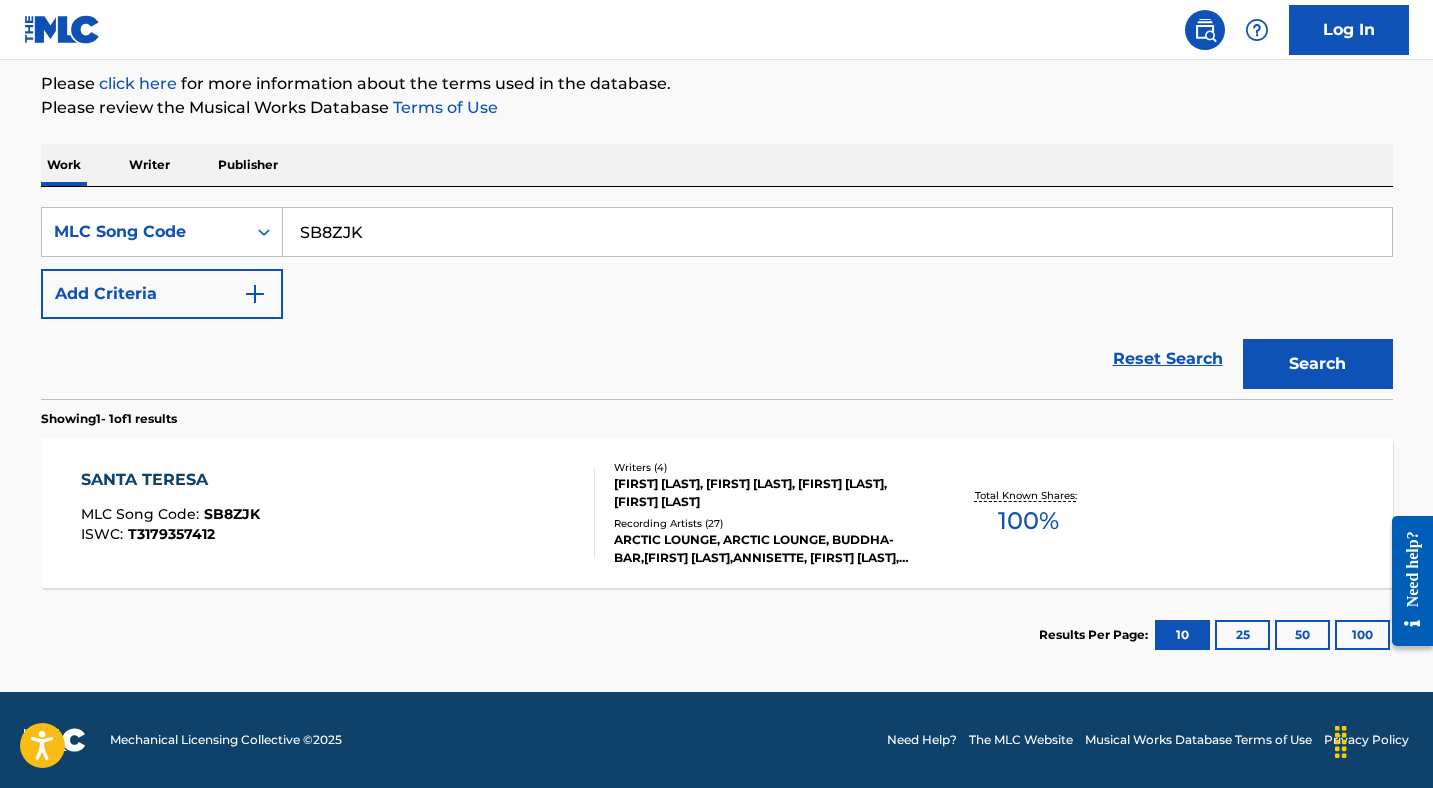 click on "SANTA TERESA MLC Song Code : SB8ZJK ISWC : T3179357412" at bounding box center [170, 513] 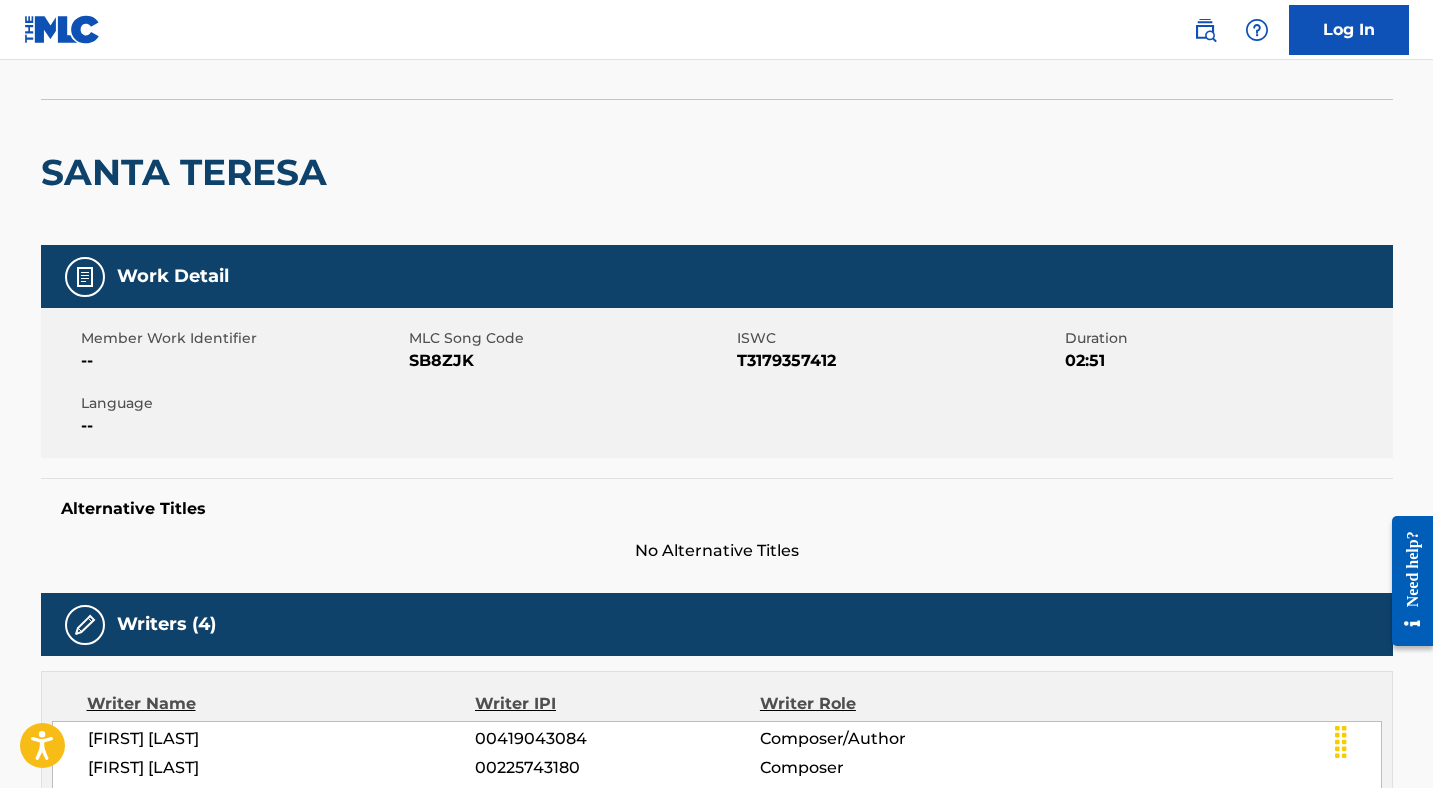 scroll, scrollTop: 57, scrollLeft: 0, axis: vertical 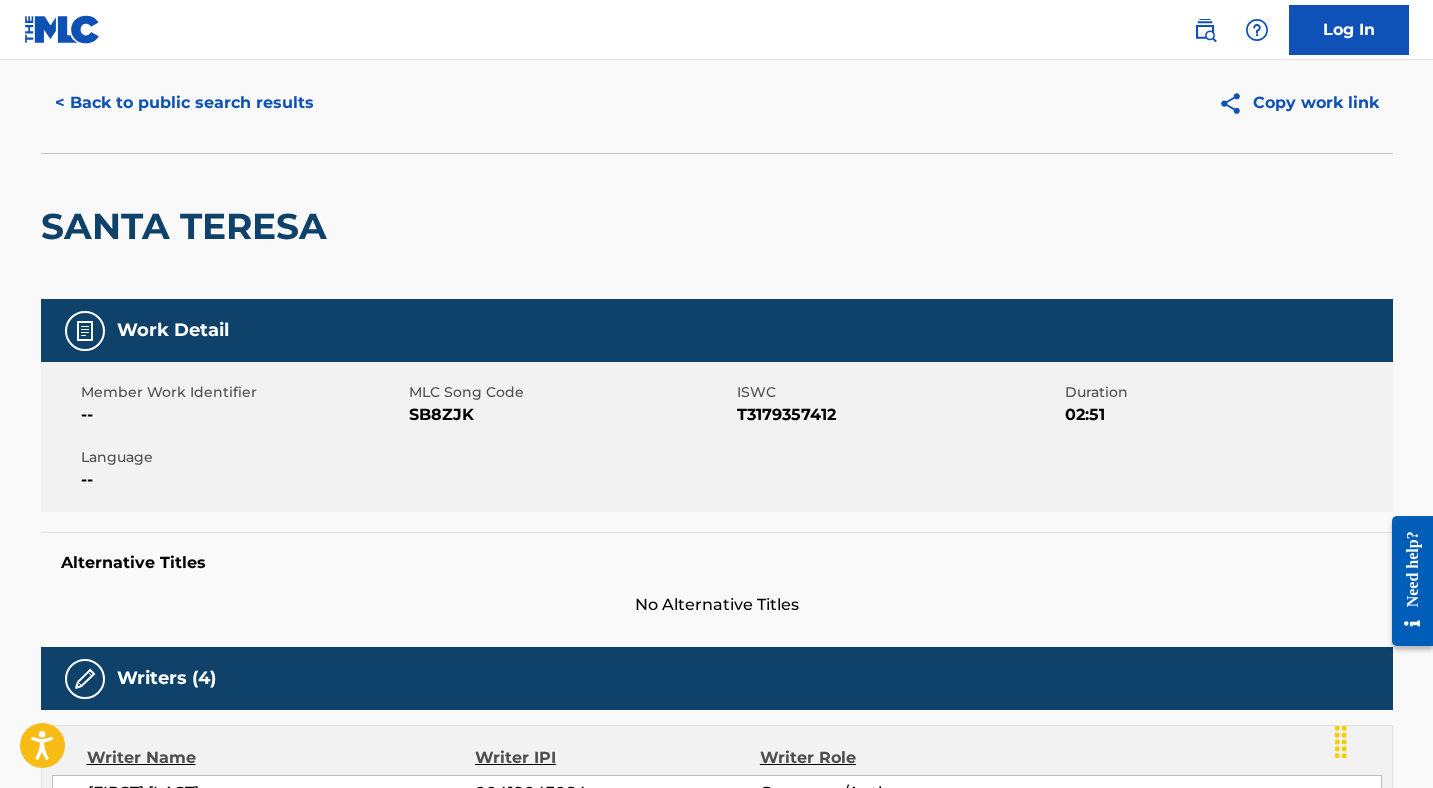 click on "< Back to public search results" at bounding box center [184, 103] 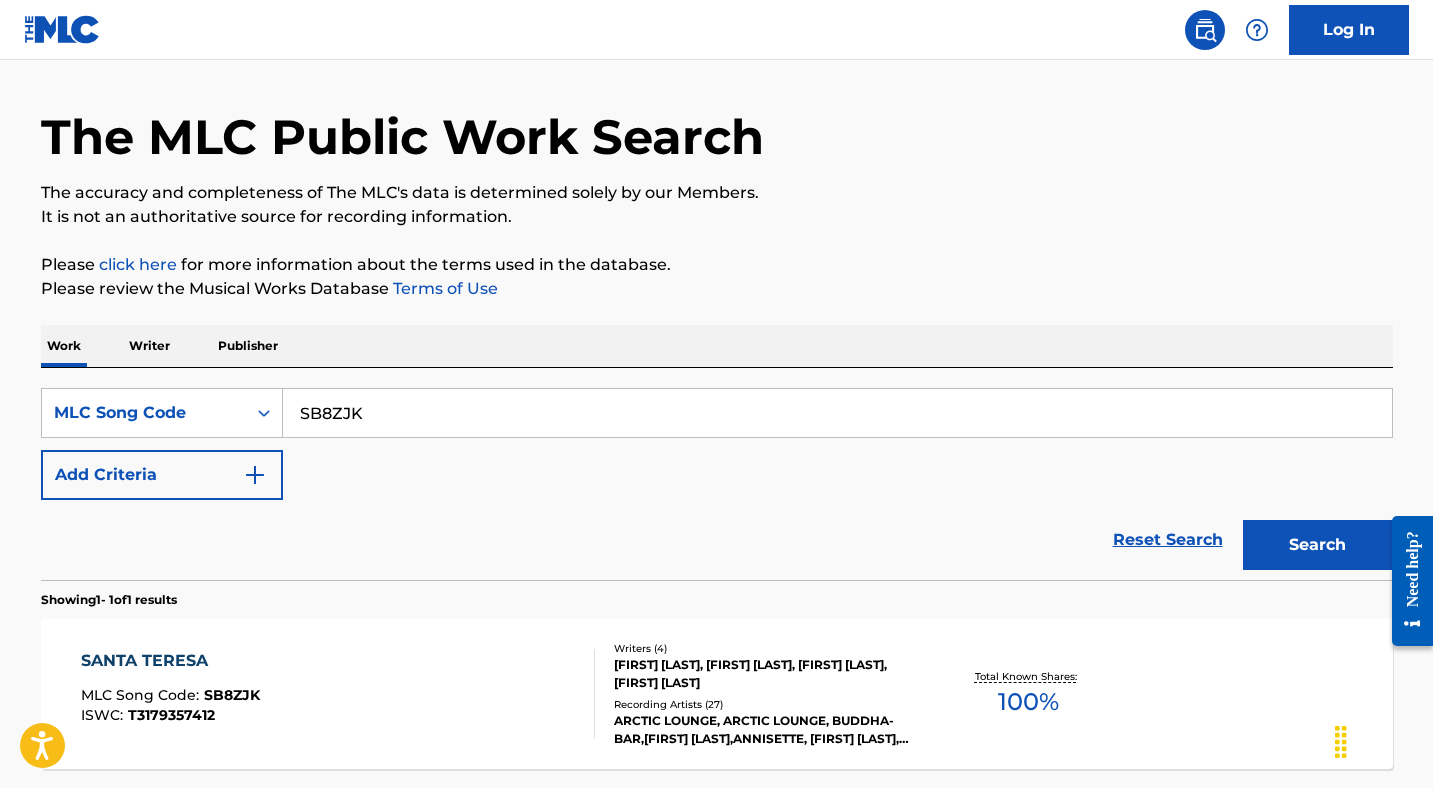 scroll, scrollTop: 186, scrollLeft: 0, axis: vertical 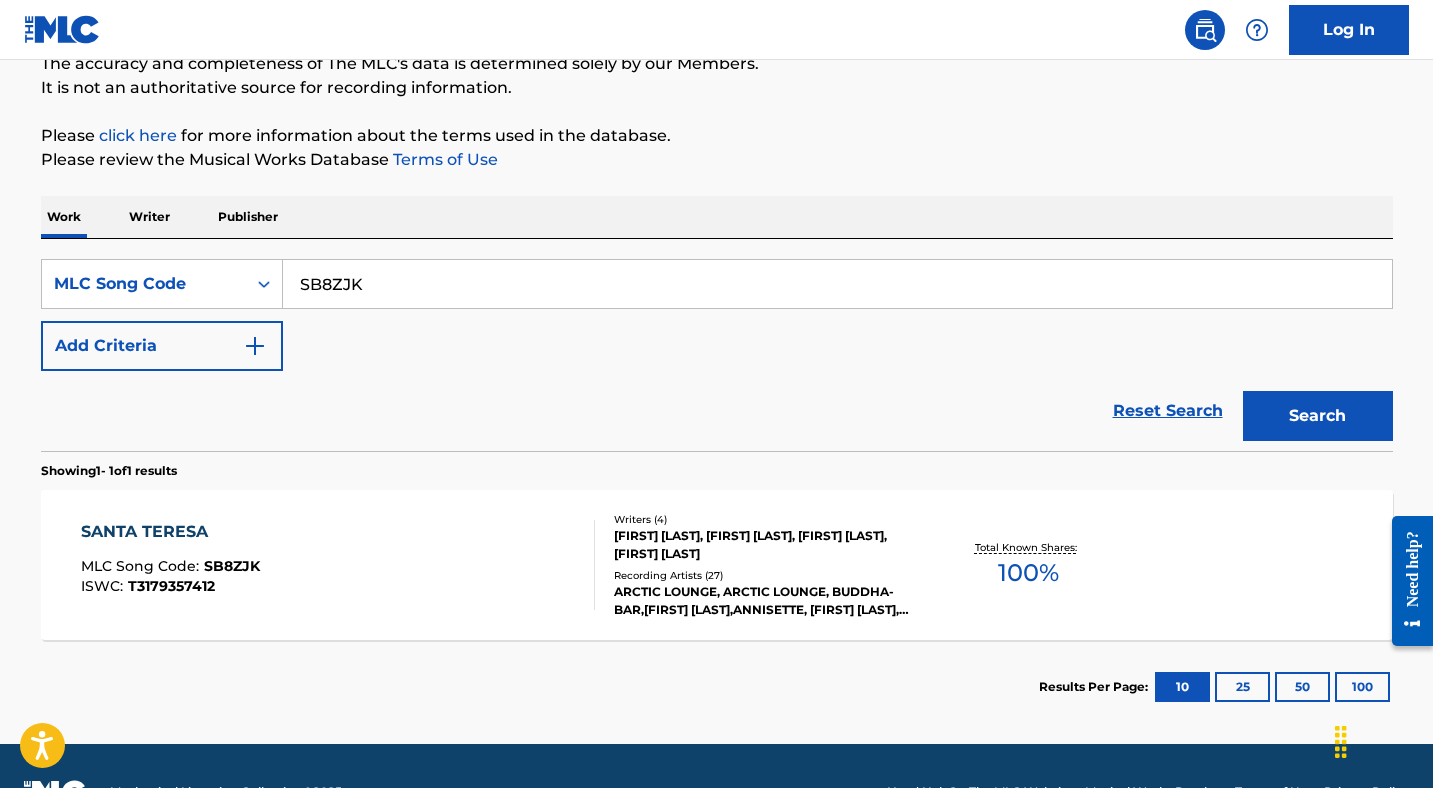 click on "SB8ZJK" at bounding box center [837, 284] 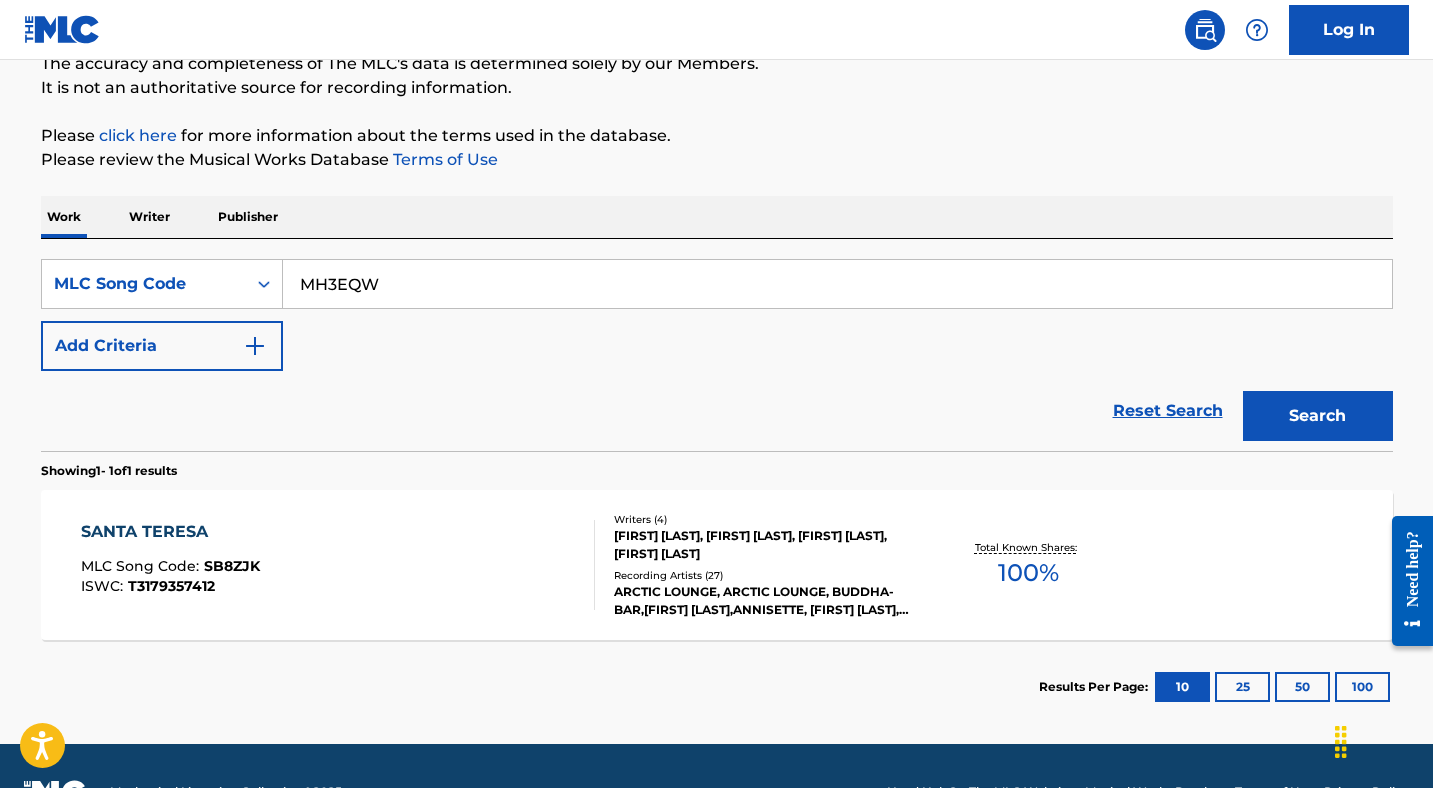 type on "MH3EQW" 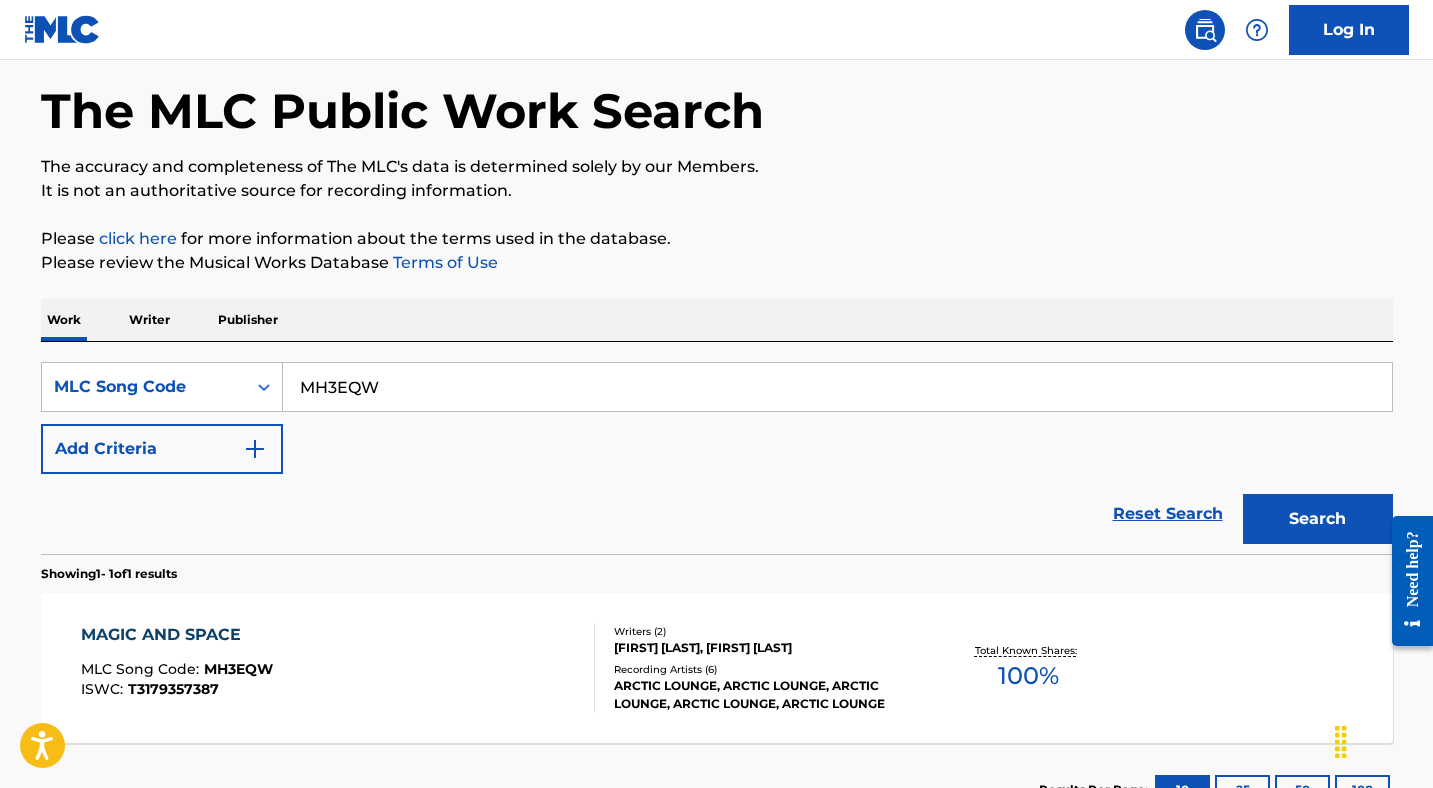 scroll, scrollTop: 186, scrollLeft: 0, axis: vertical 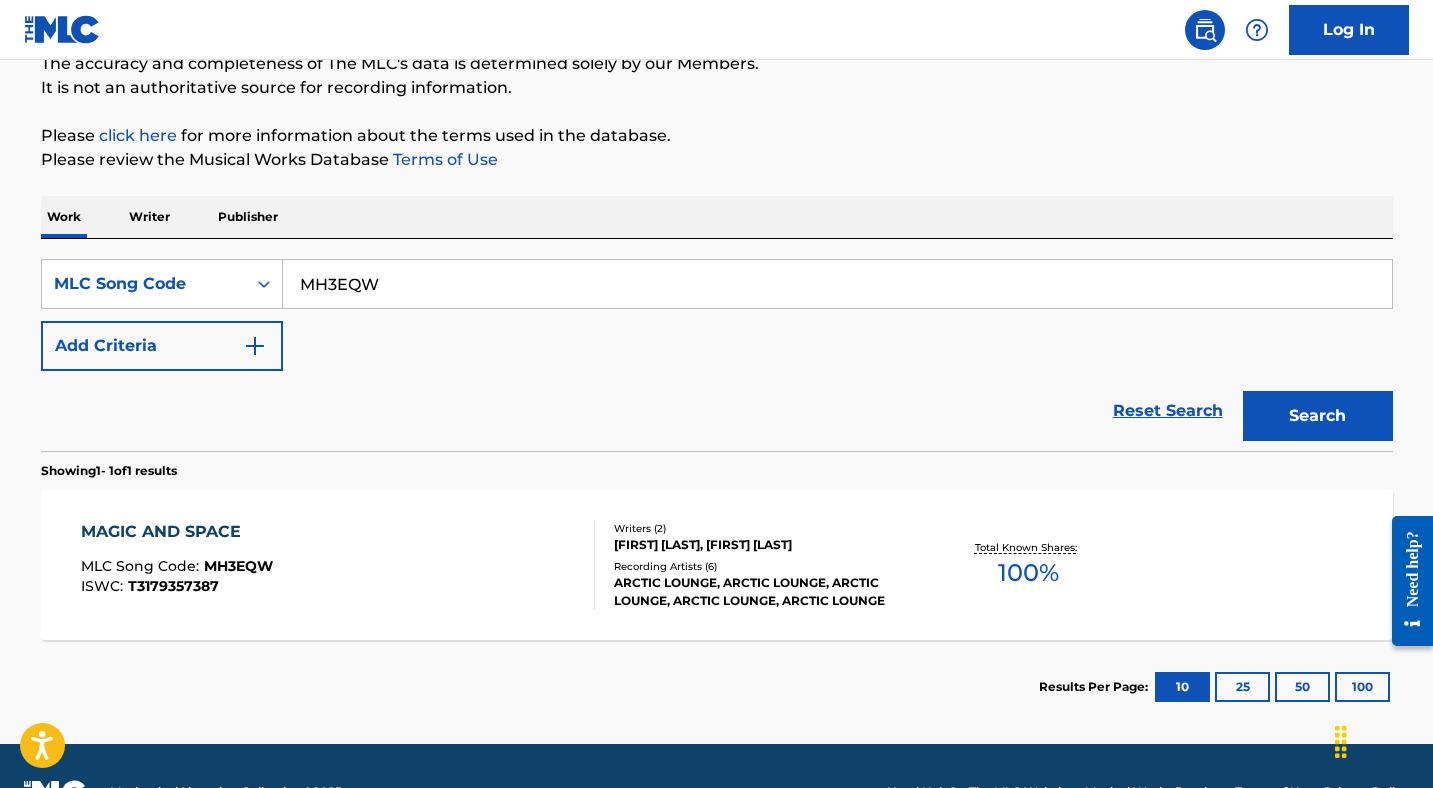 click on "MLC Song Code :" at bounding box center [142, 566] 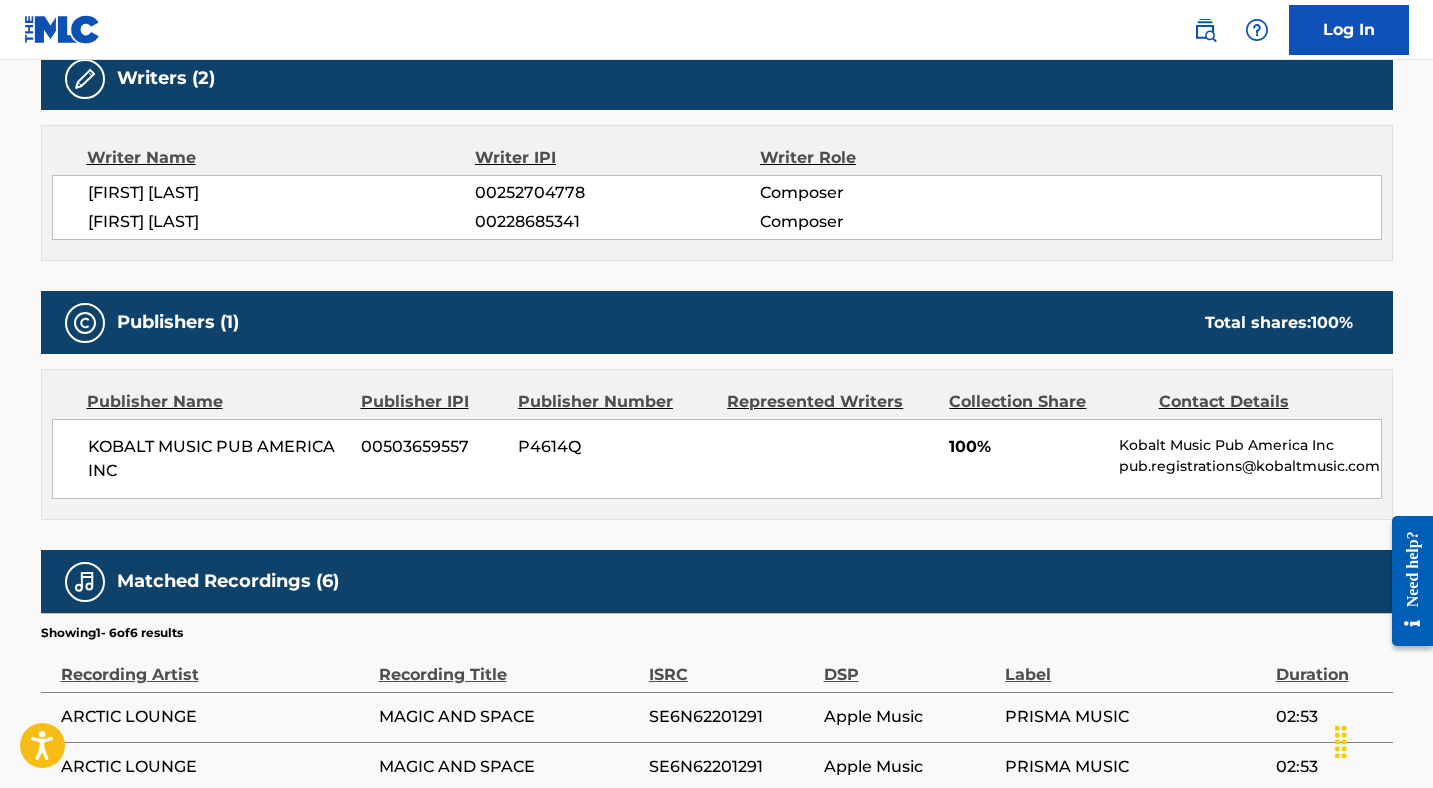 scroll, scrollTop: 0, scrollLeft: 0, axis: both 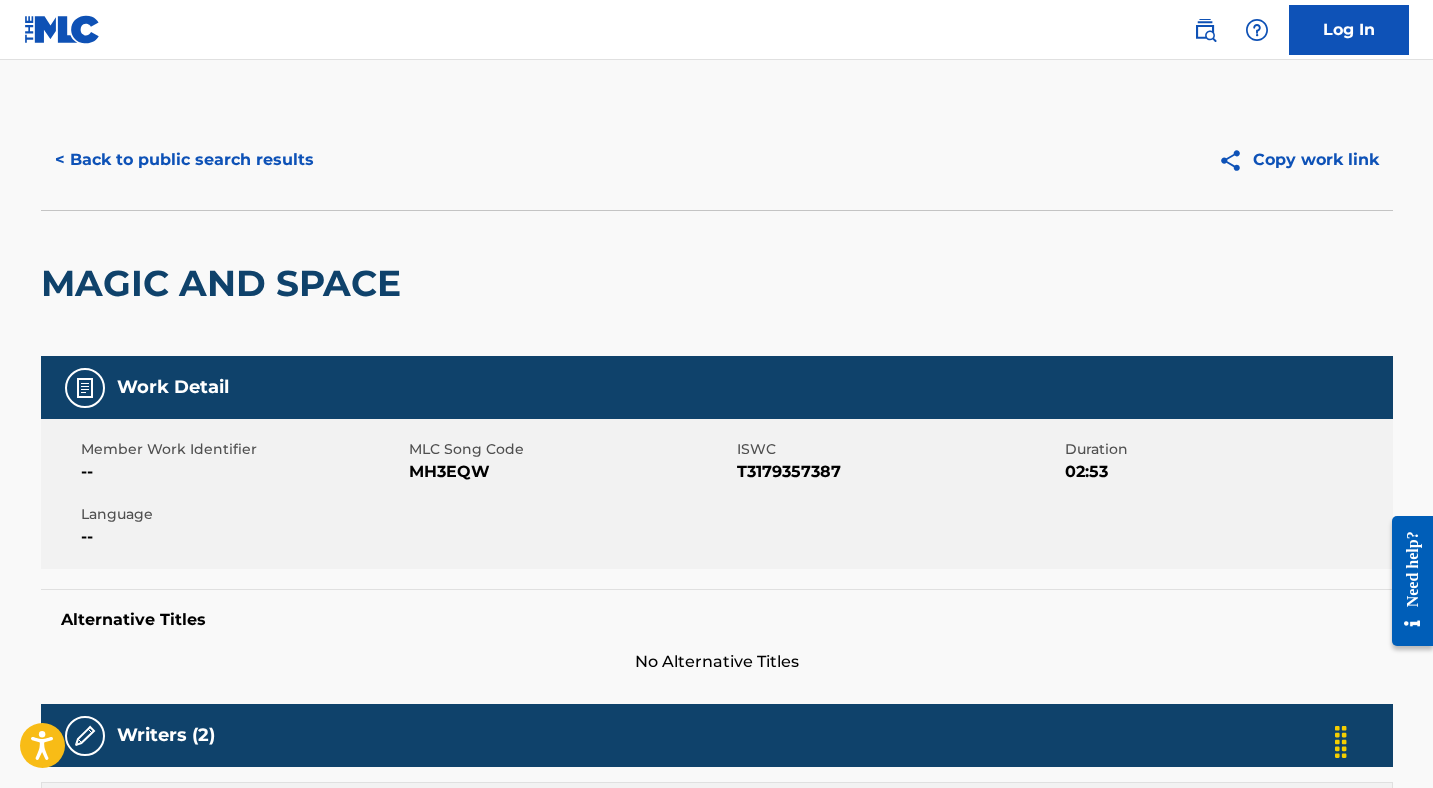 click on "< Back to public search results" at bounding box center (184, 160) 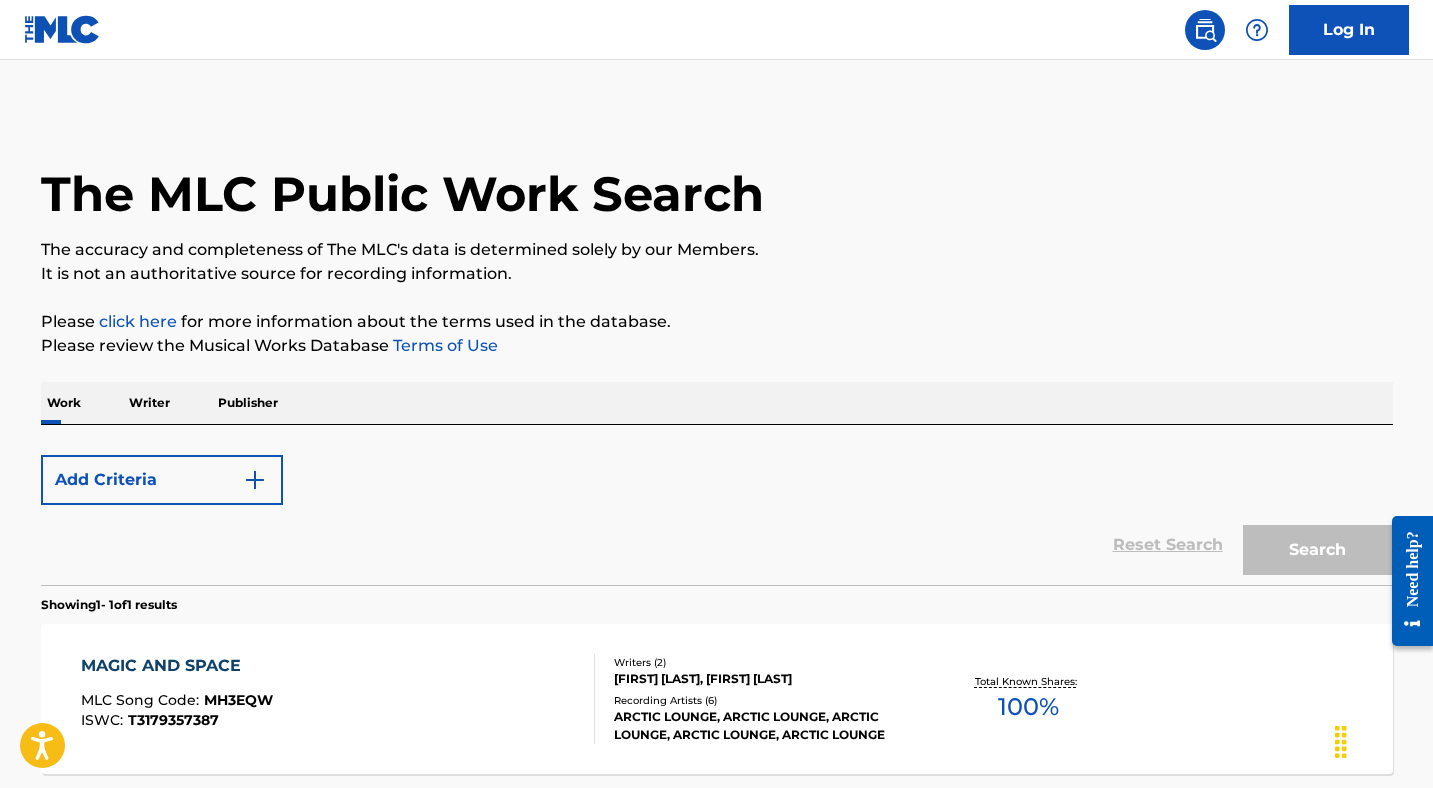 scroll, scrollTop: 186, scrollLeft: 0, axis: vertical 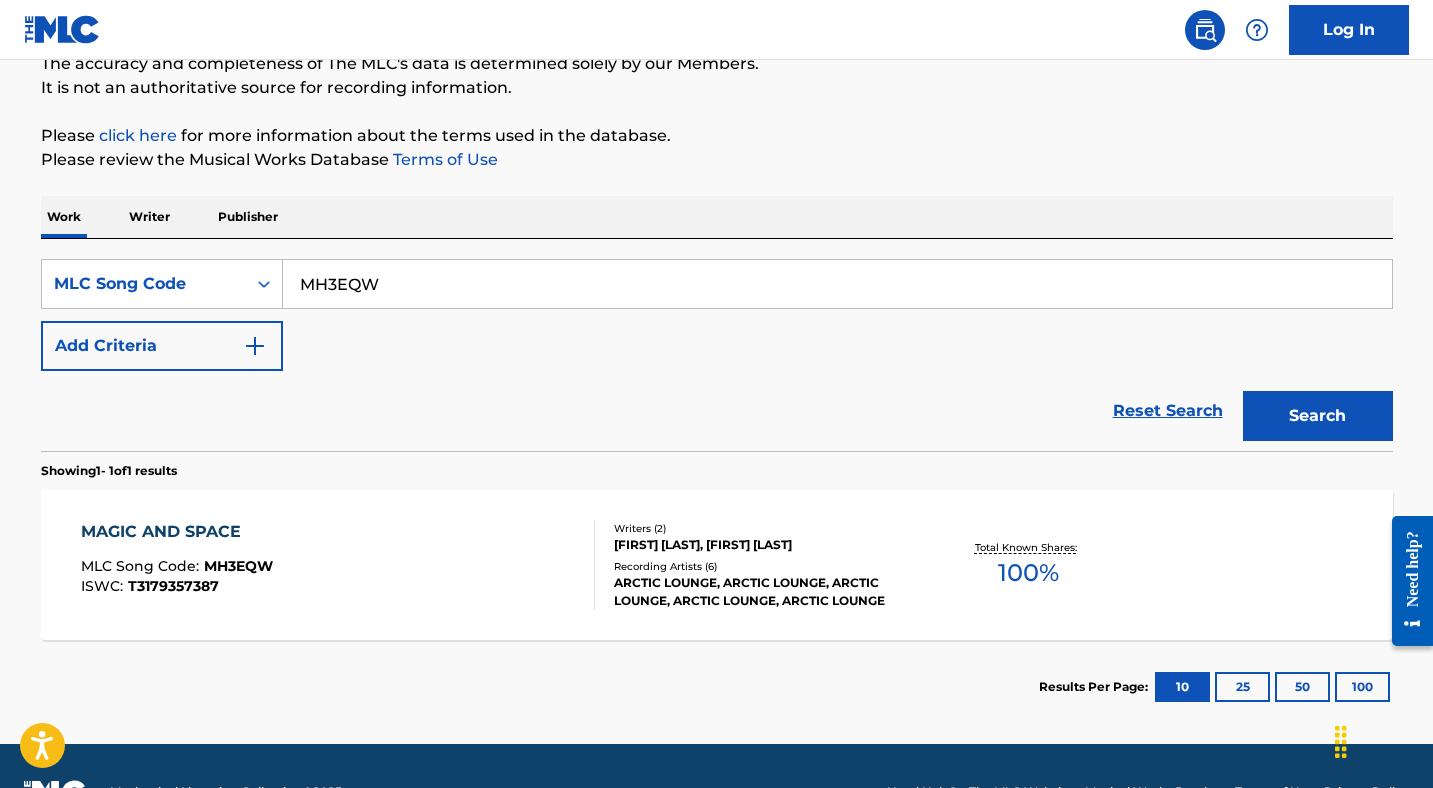 click on "MH3EQW" at bounding box center (837, 284) 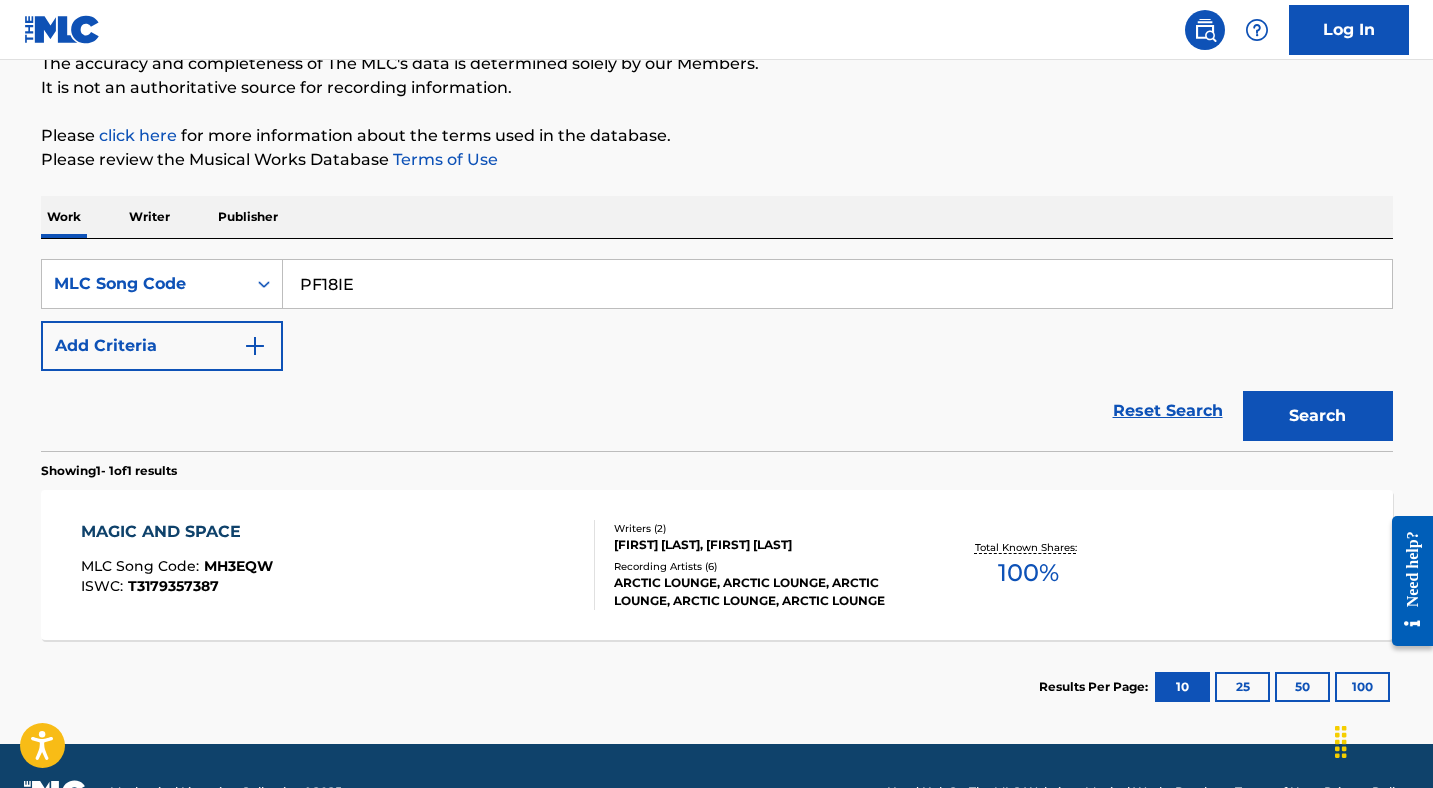 type on "PF18IE" 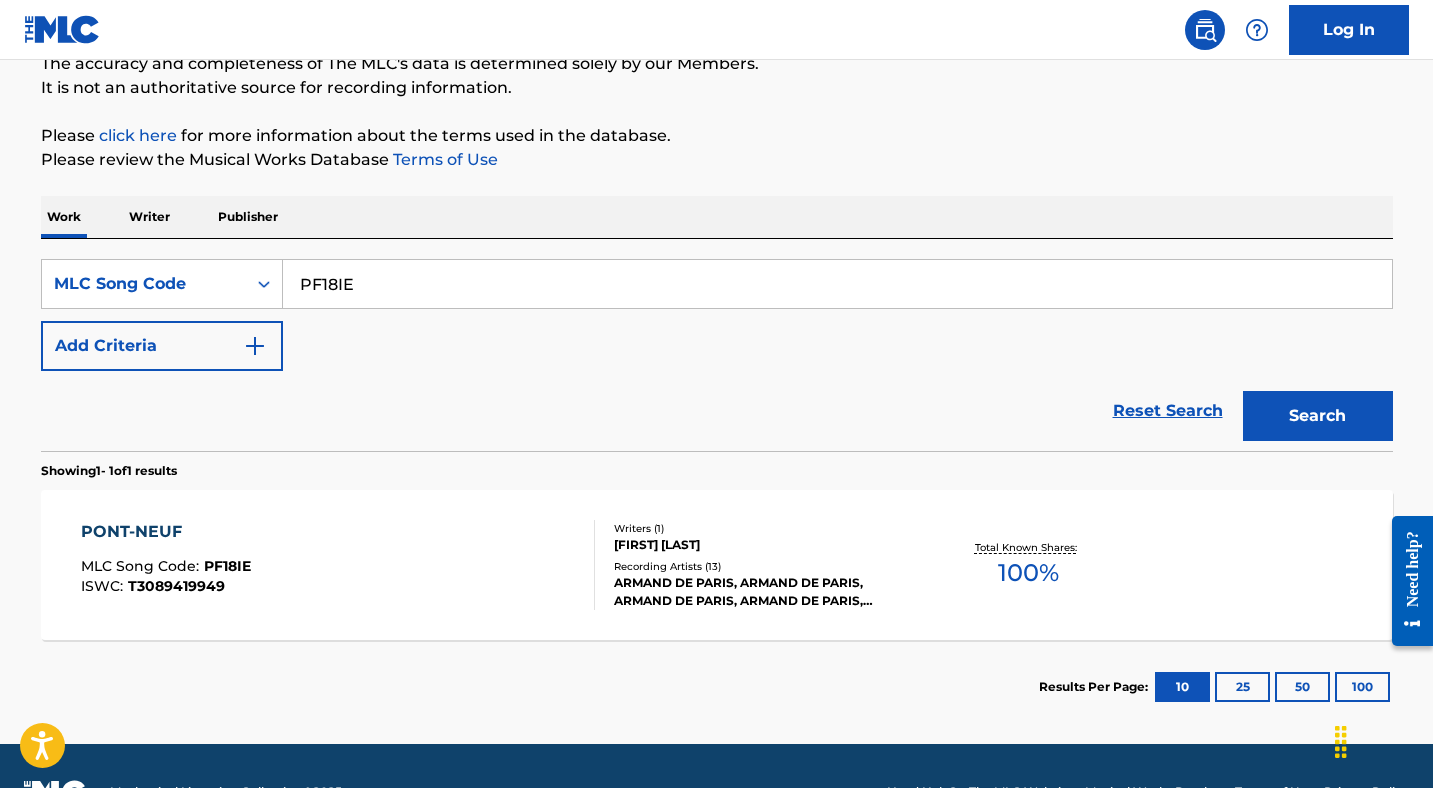scroll, scrollTop: 238, scrollLeft: 0, axis: vertical 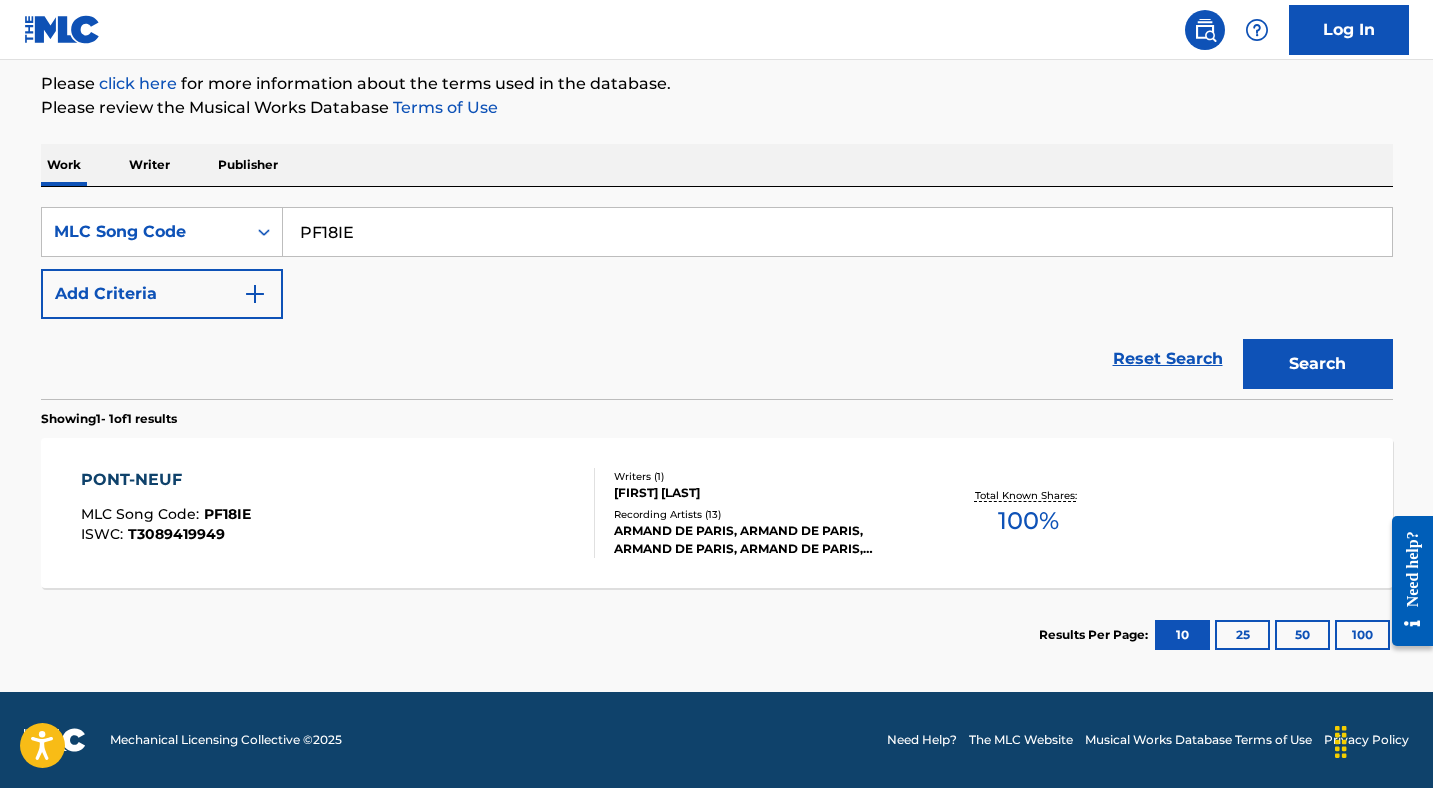click on "PONT-NEUF MLC Song Code : PF18IE ISWC : T3089419949" at bounding box center [338, 513] 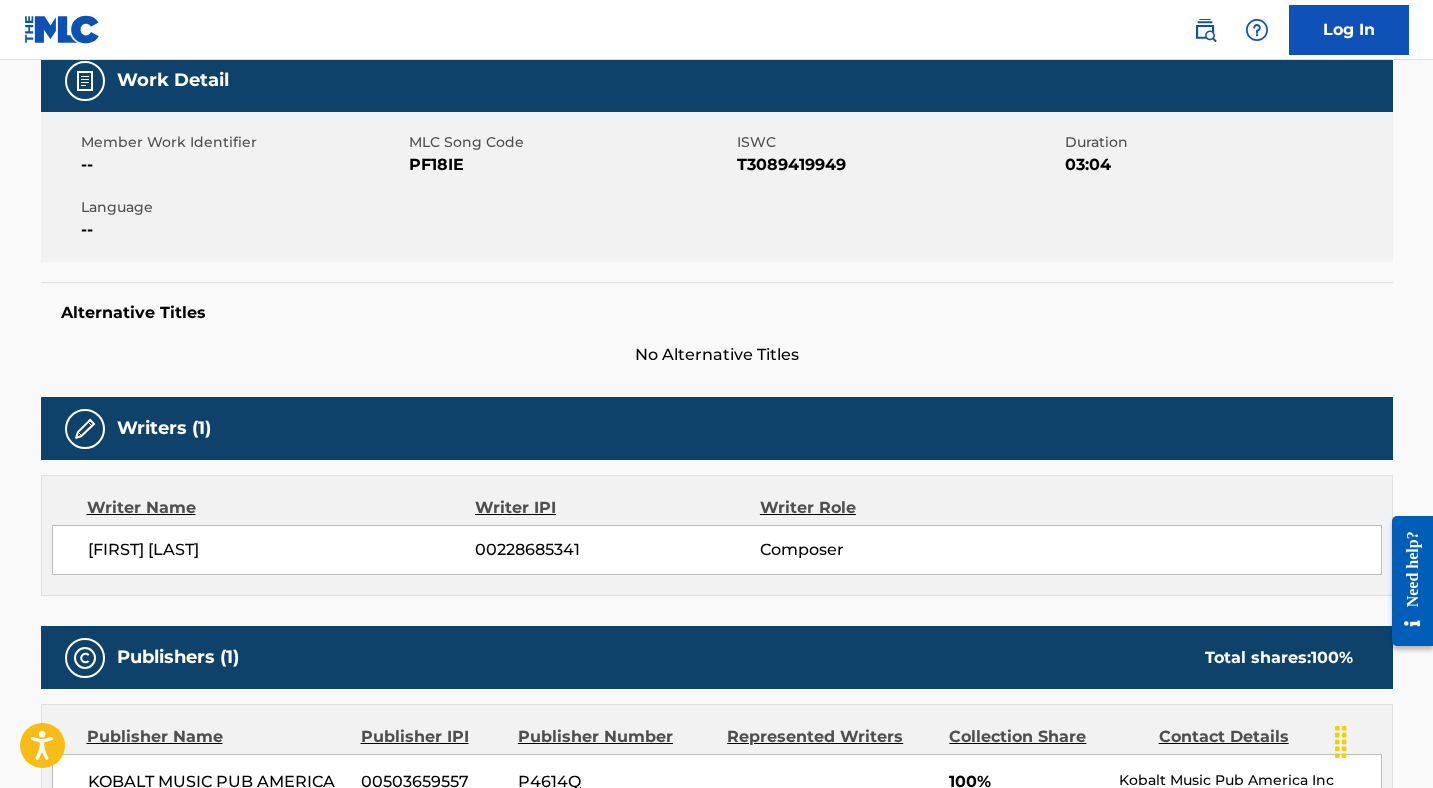 scroll, scrollTop: 0, scrollLeft: 0, axis: both 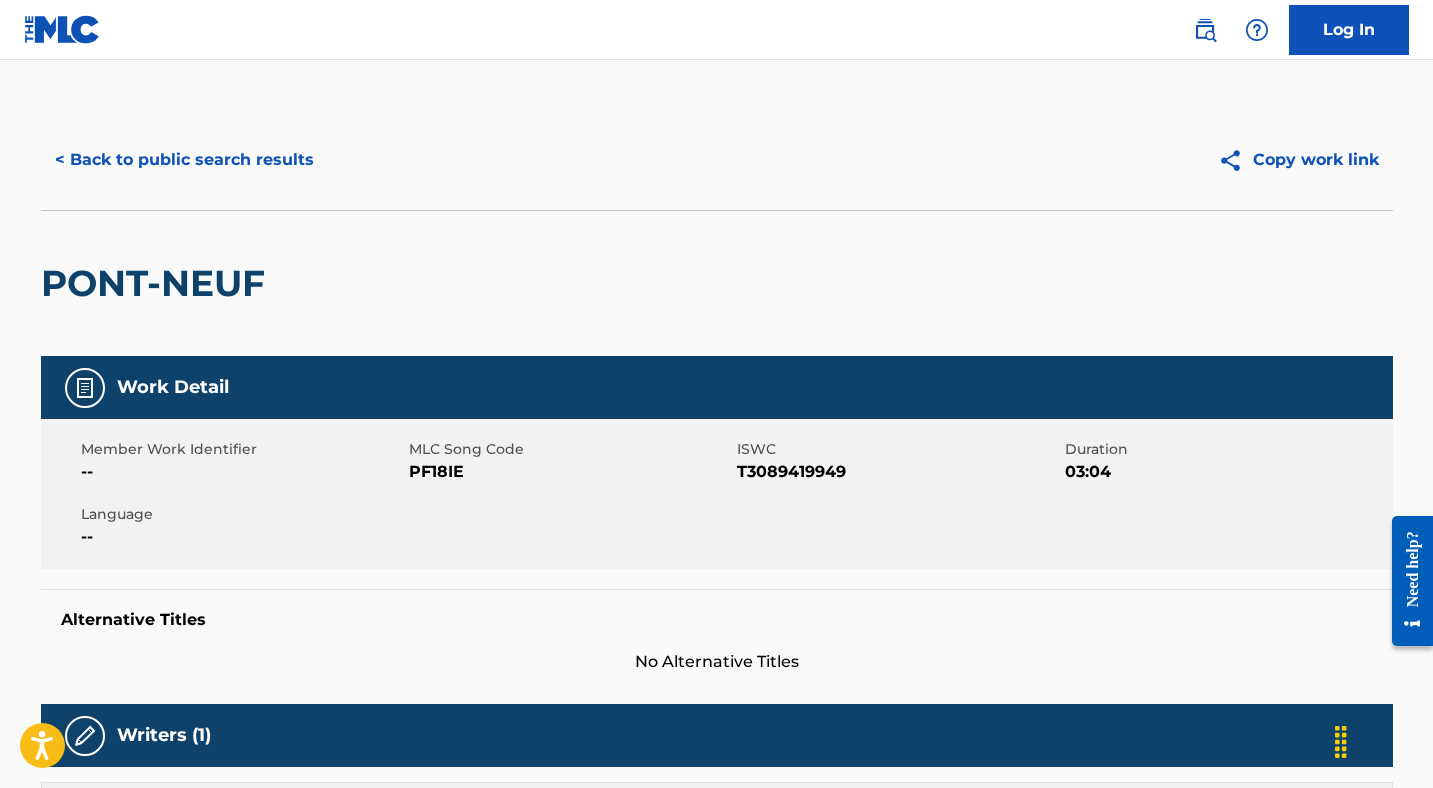 click on "PF18IE" at bounding box center (570, 472) 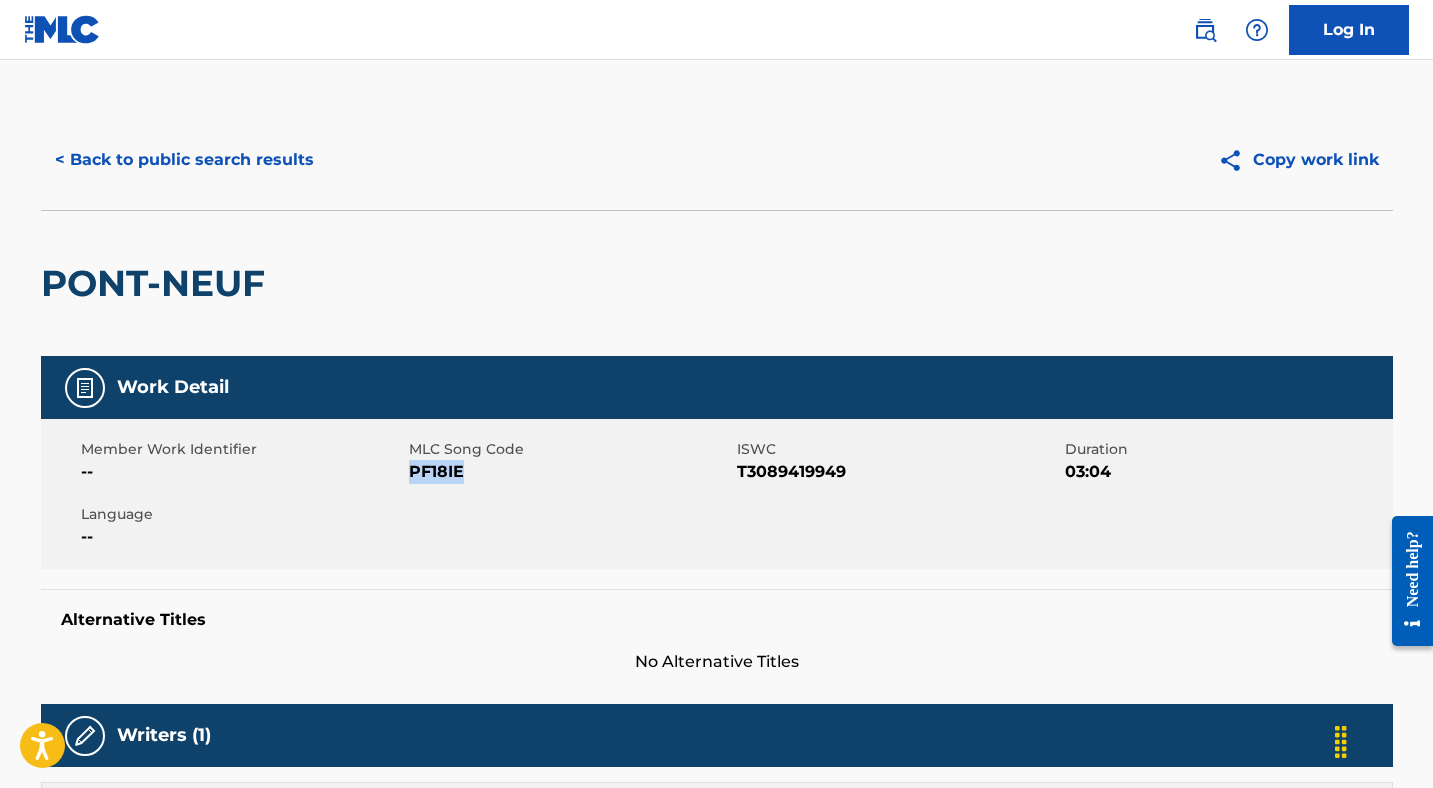 click on "PF18IE" at bounding box center (570, 472) 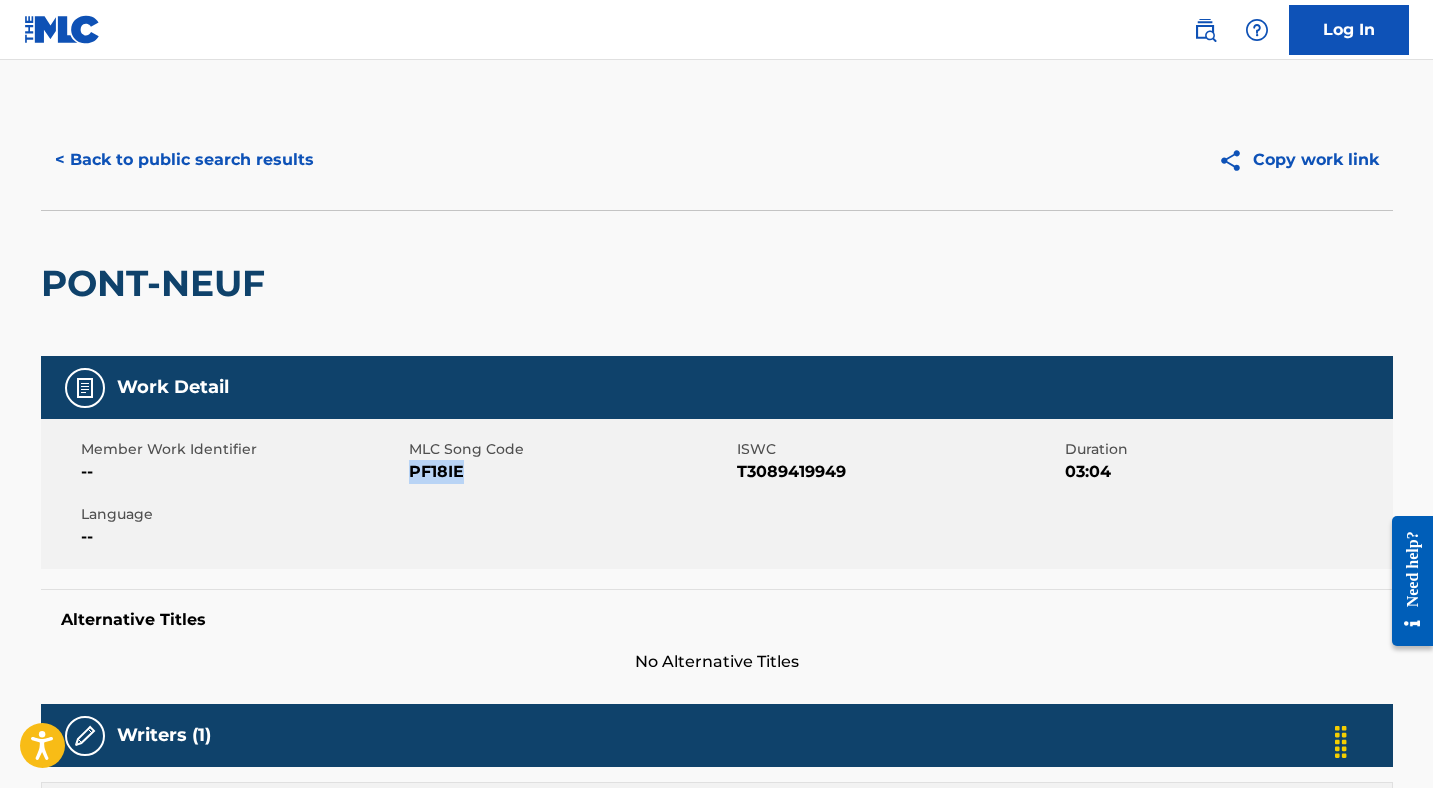 click on "< Back to public search results" at bounding box center [184, 160] 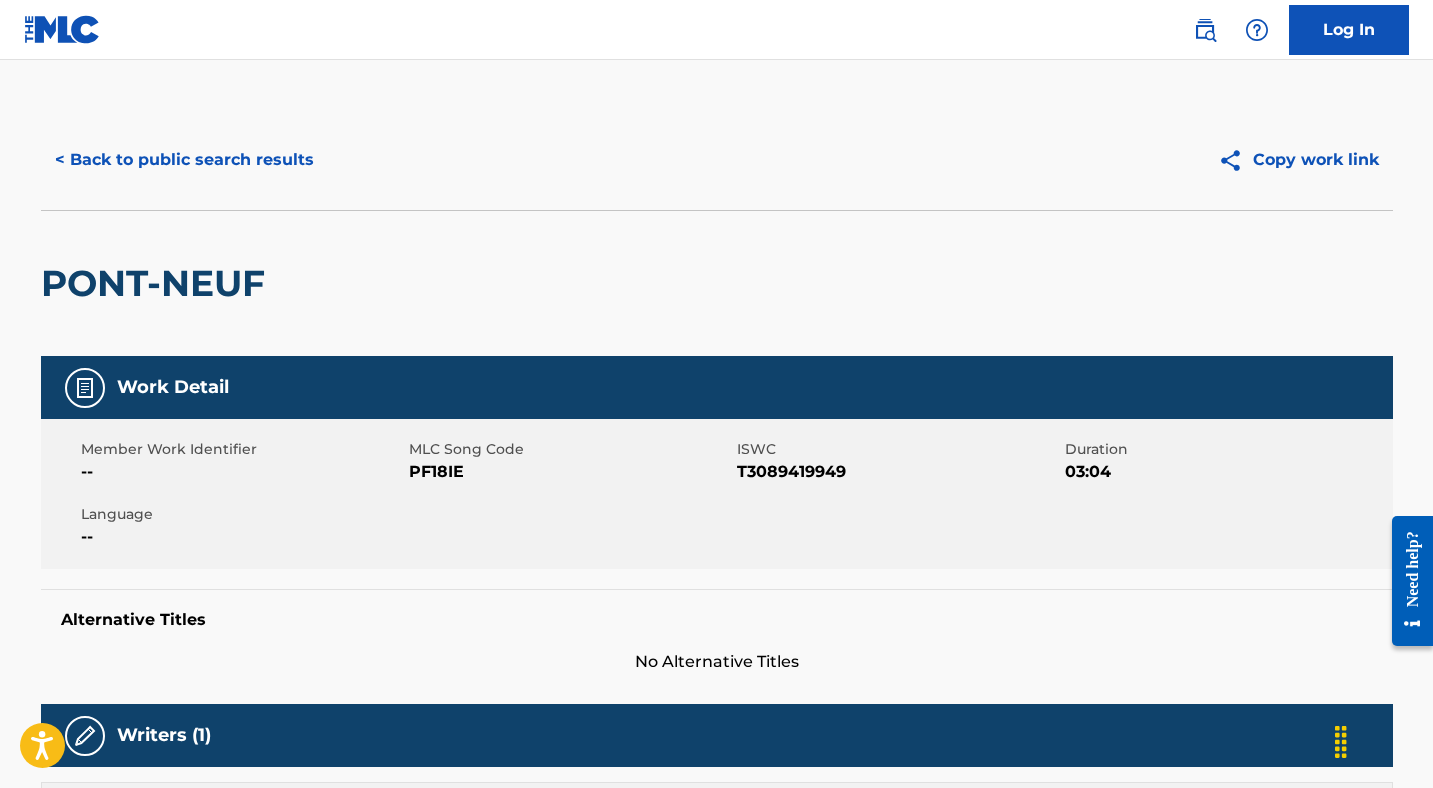 scroll, scrollTop: 186, scrollLeft: 0, axis: vertical 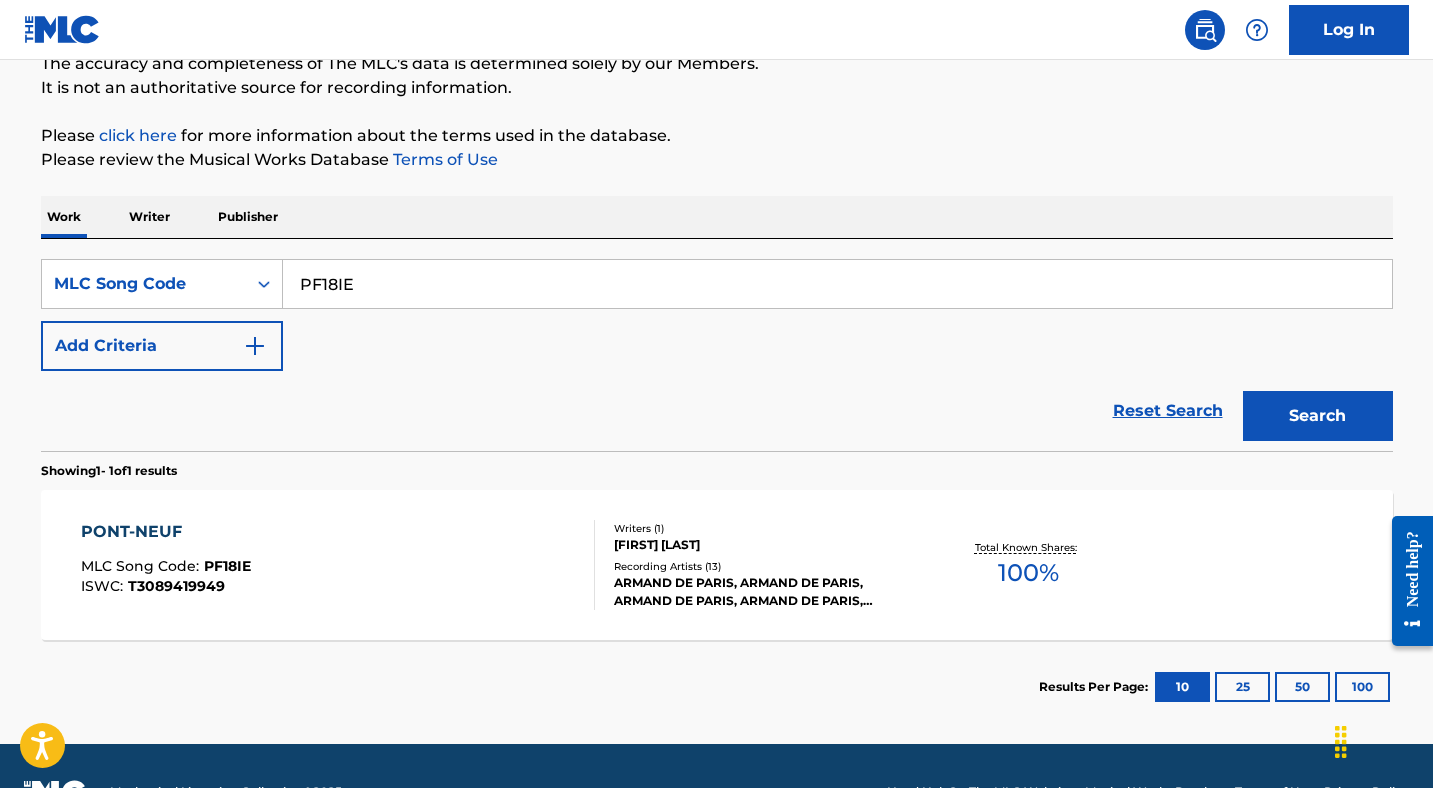 click on "PF18IE" at bounding box center [837, 284] 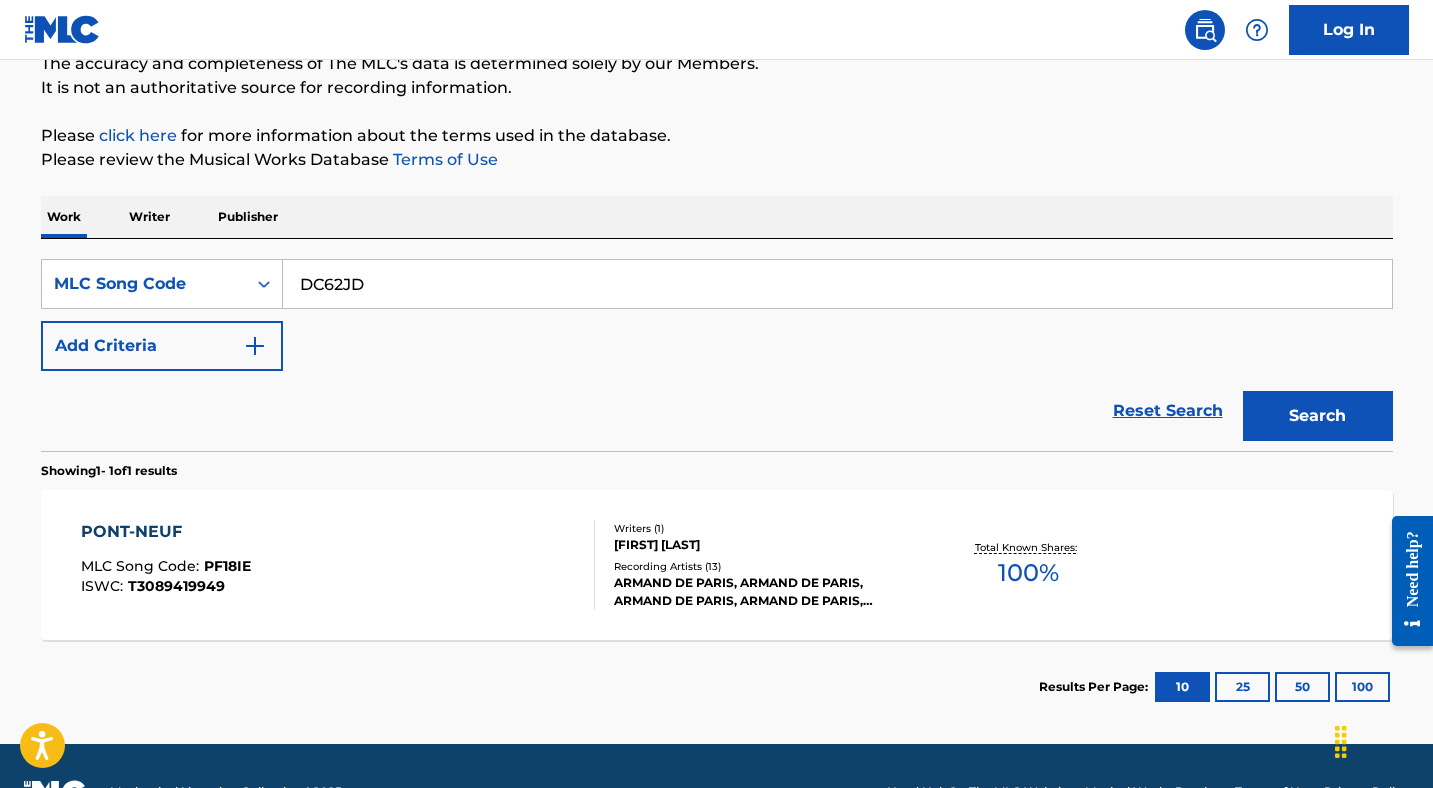 type on "DC62JD" 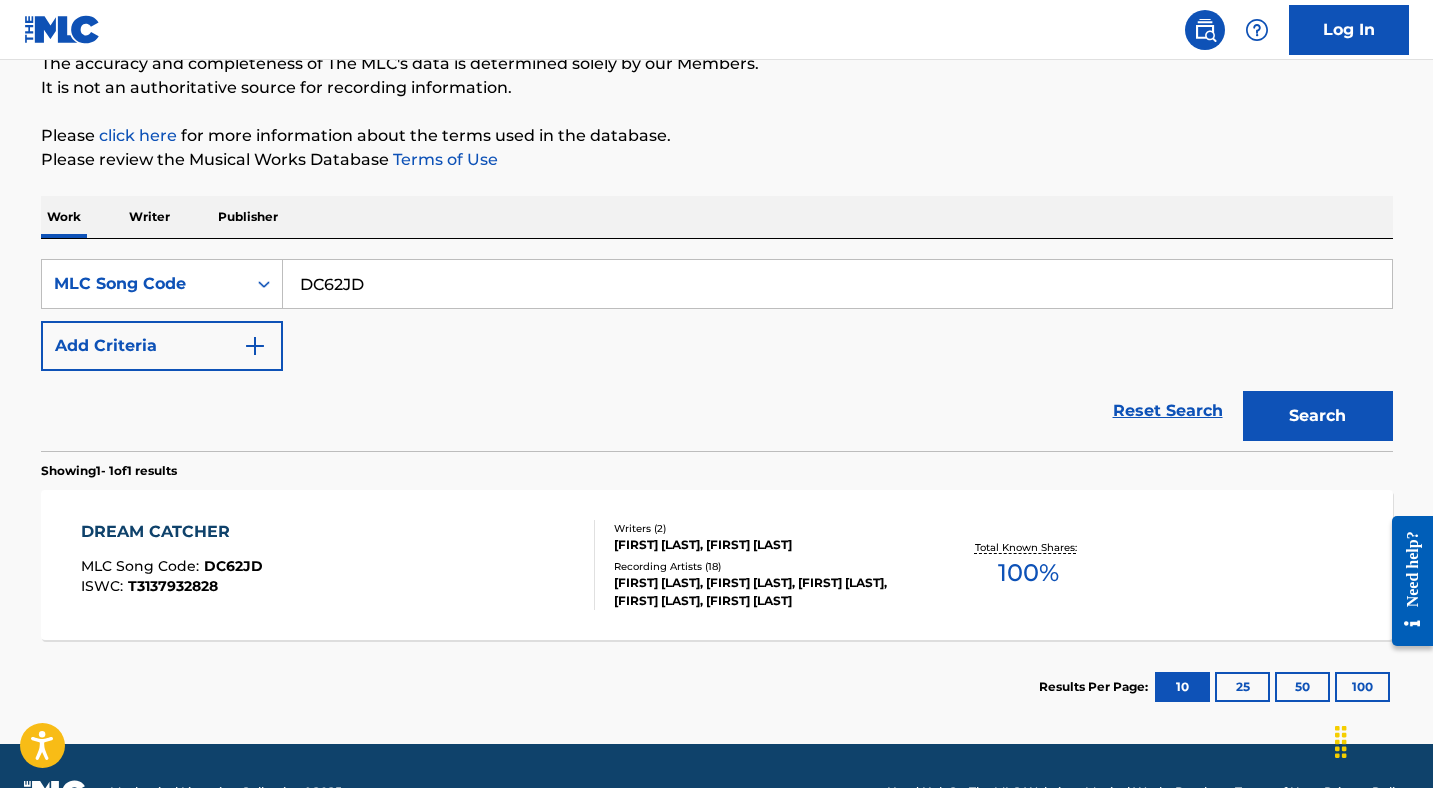 scroll, scrollTop: 238, scrollLeft: 0, axis: vertical 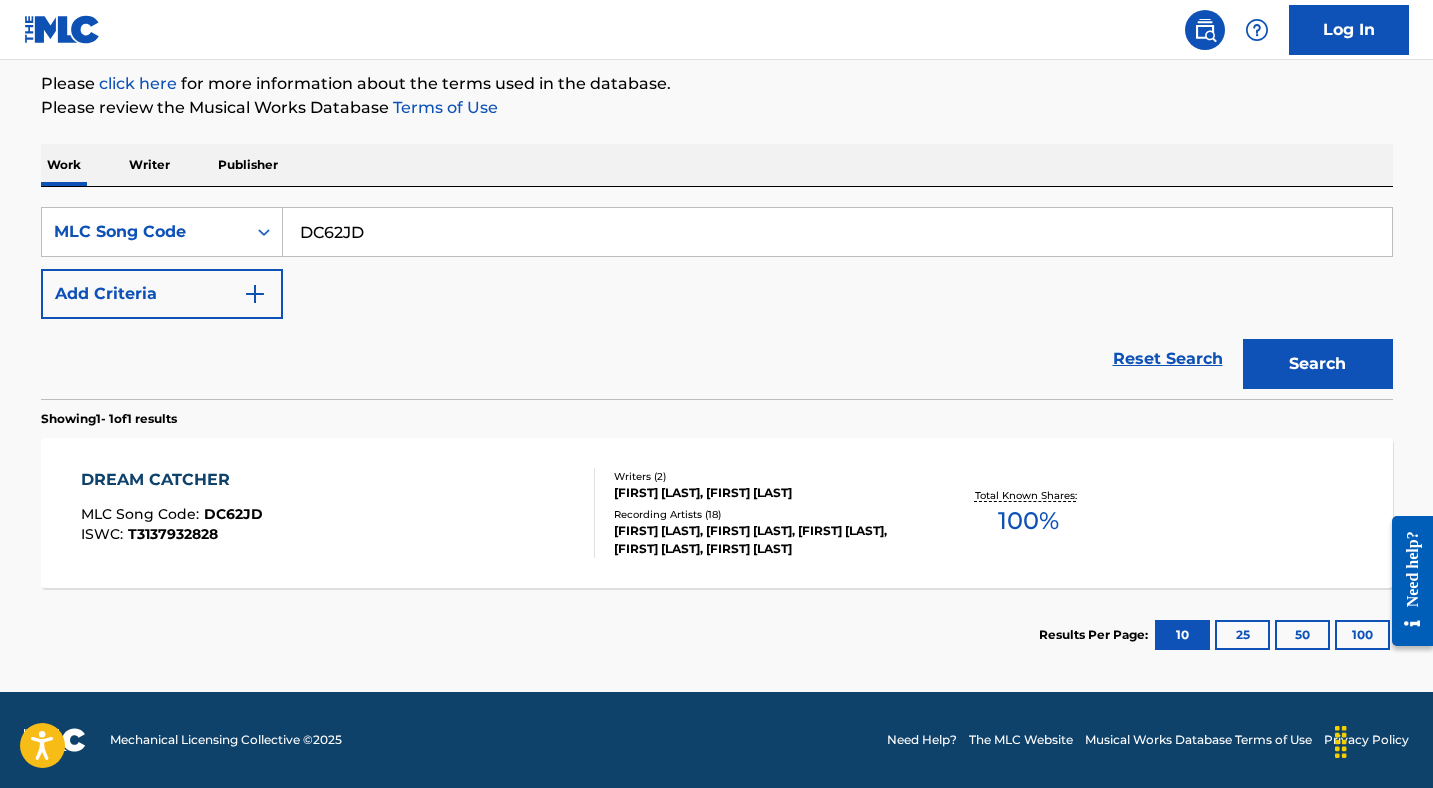 click on "DREAM CATCHER MLC Song Code : DC62JD ISWC : T3137932828" at bounding box center [338, 513] 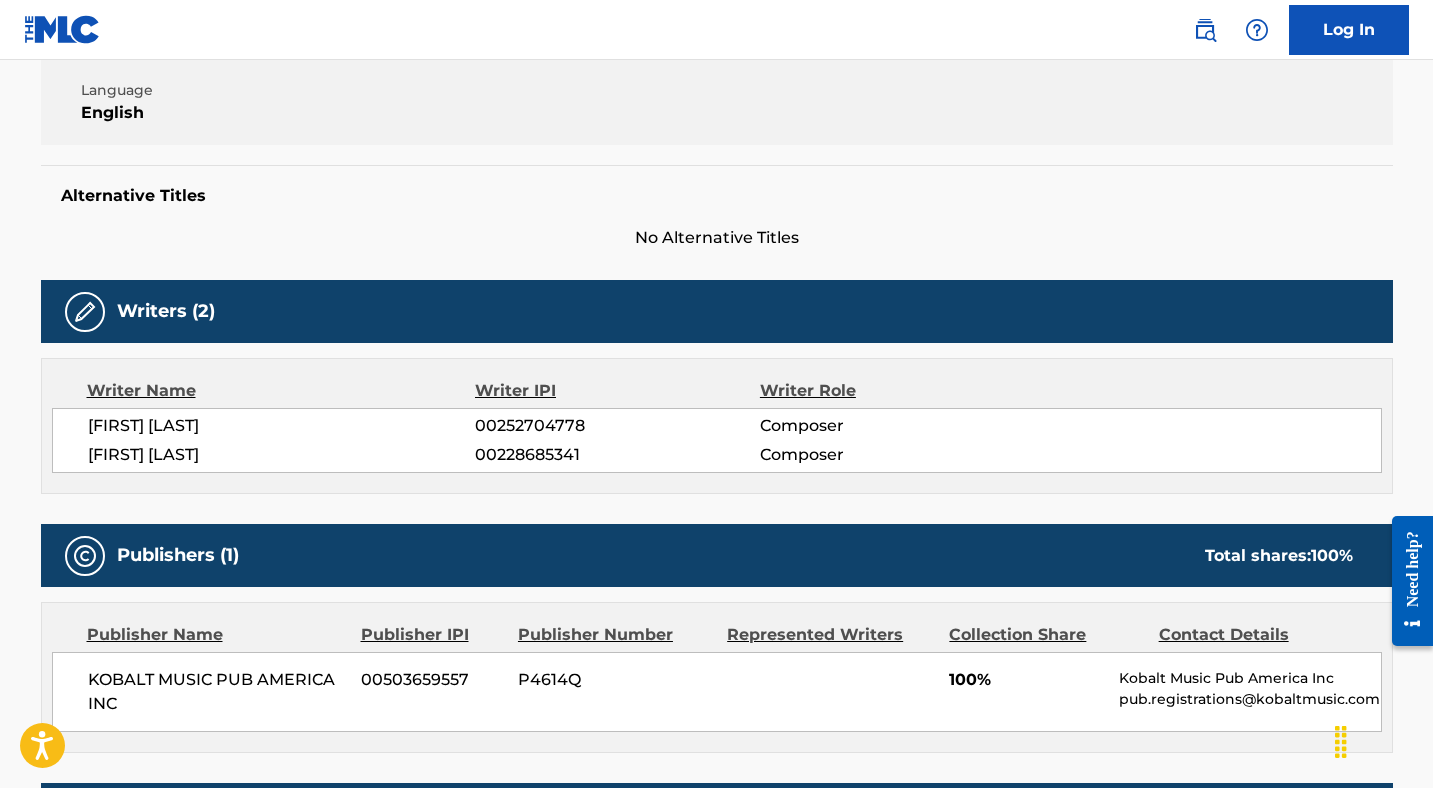 scroll, scrollTop: 0, scrollLeft: 0, axis: both 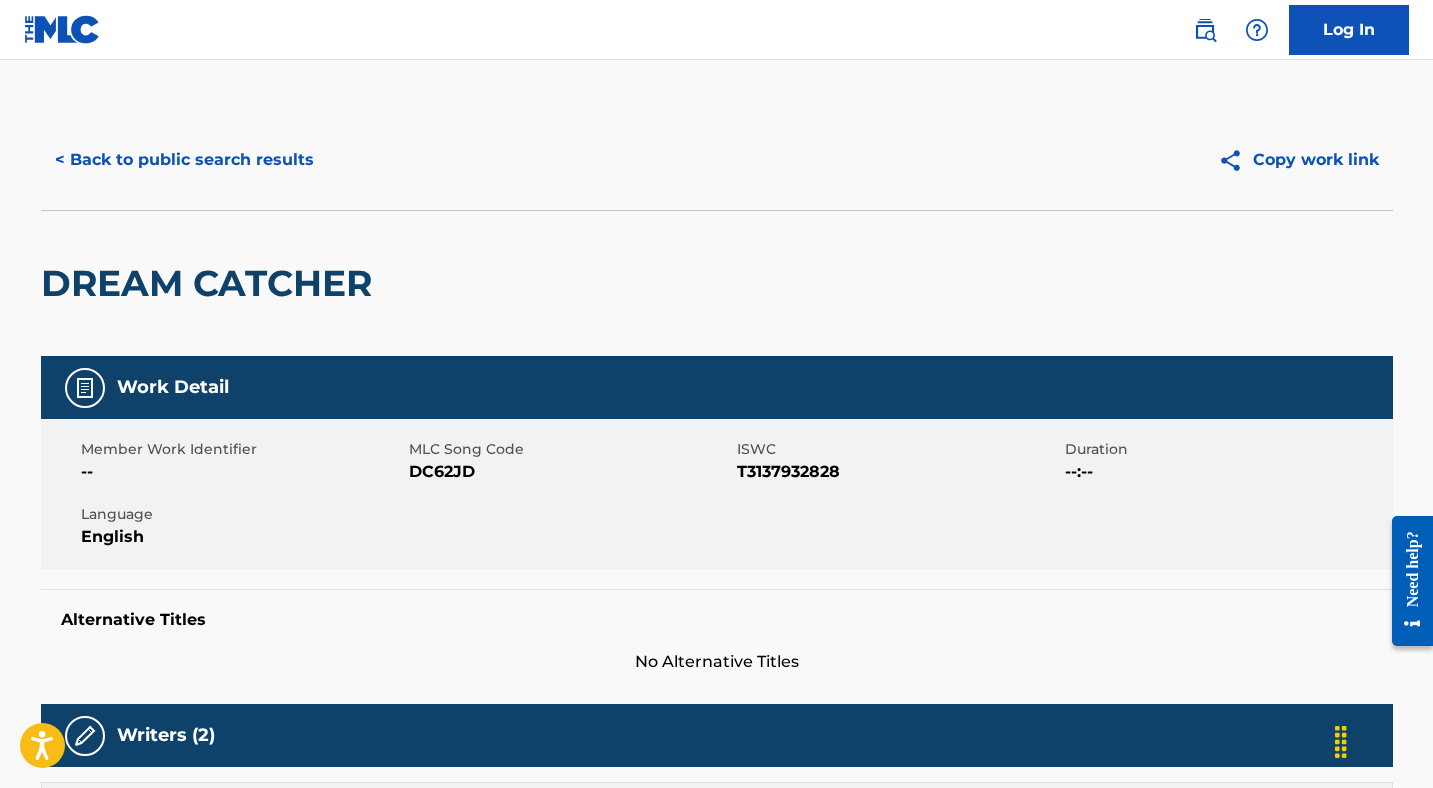 click on "< Back to public search results" at bounding box center (184, 160) 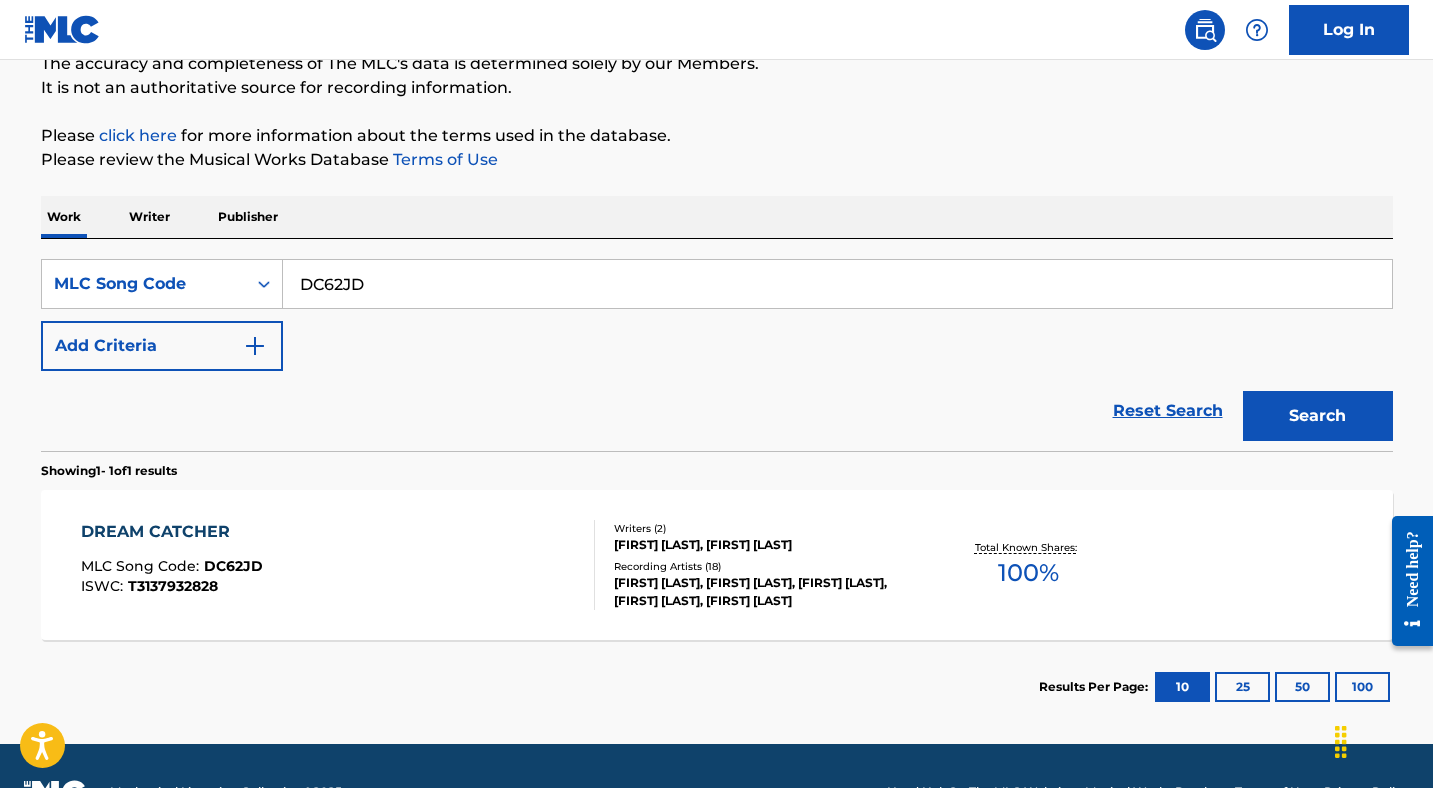 click on "DC62JD" at bounding box center (837, 284) 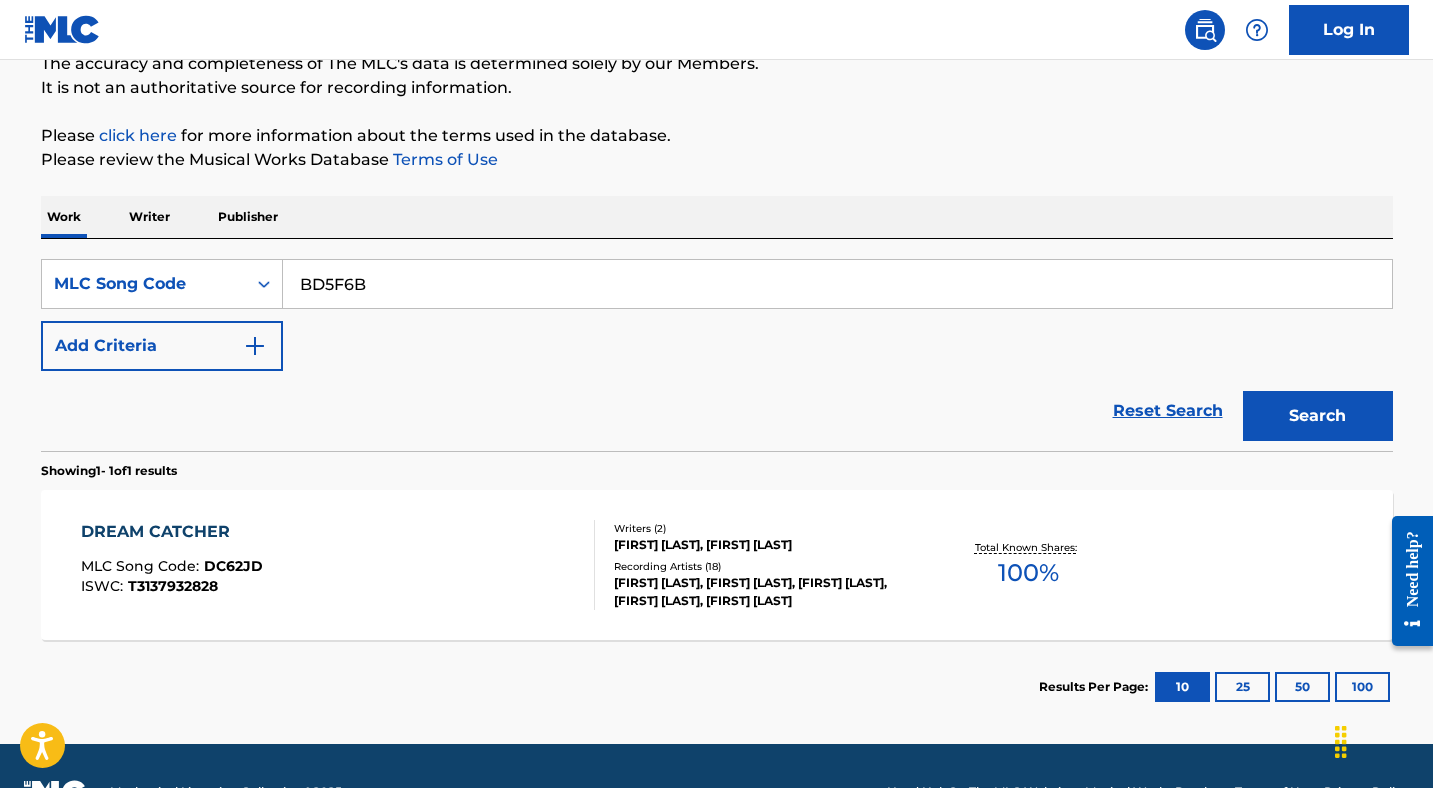 type on "BD5F6B" 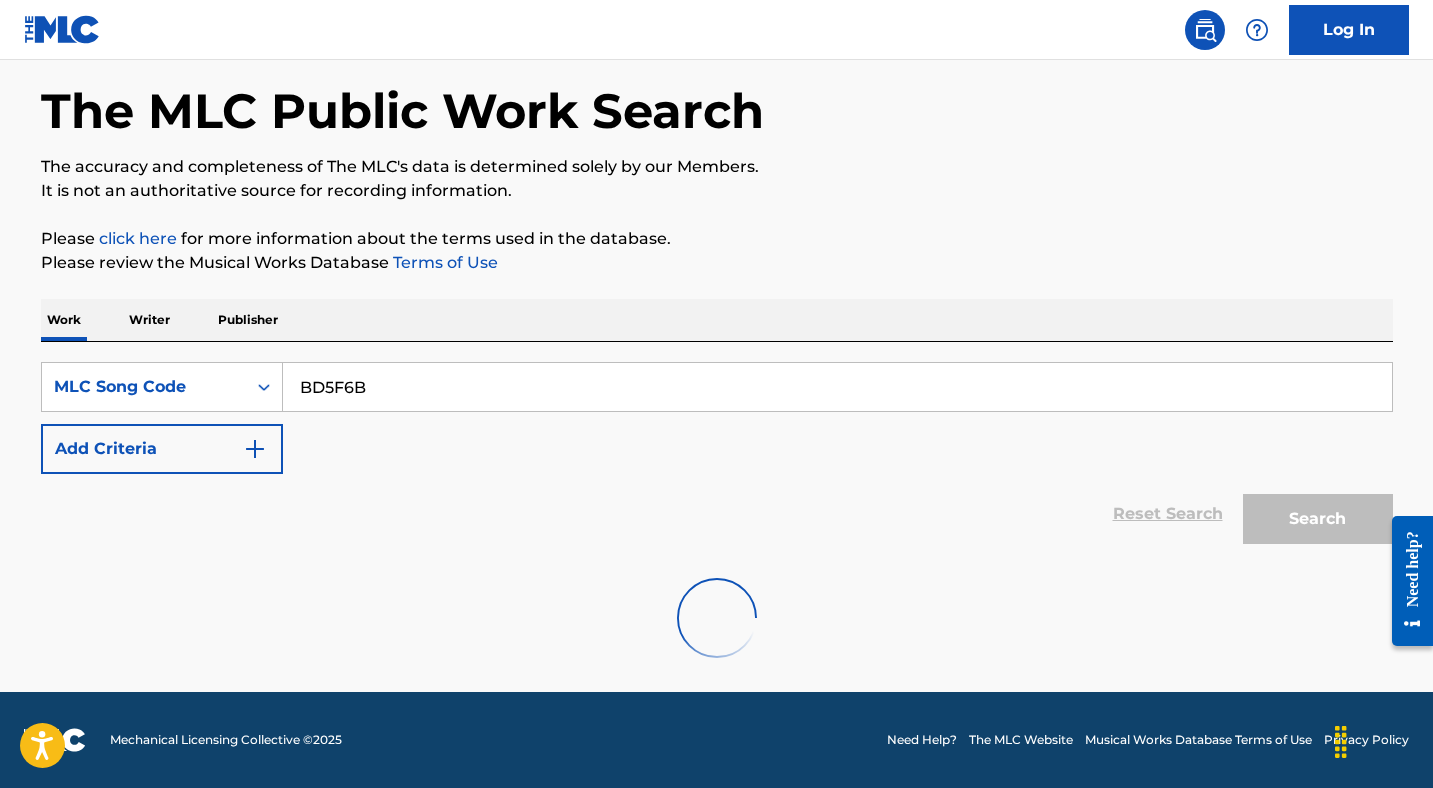scroll, scrollTop: 186, scrollLeft: 0, axis: vertical 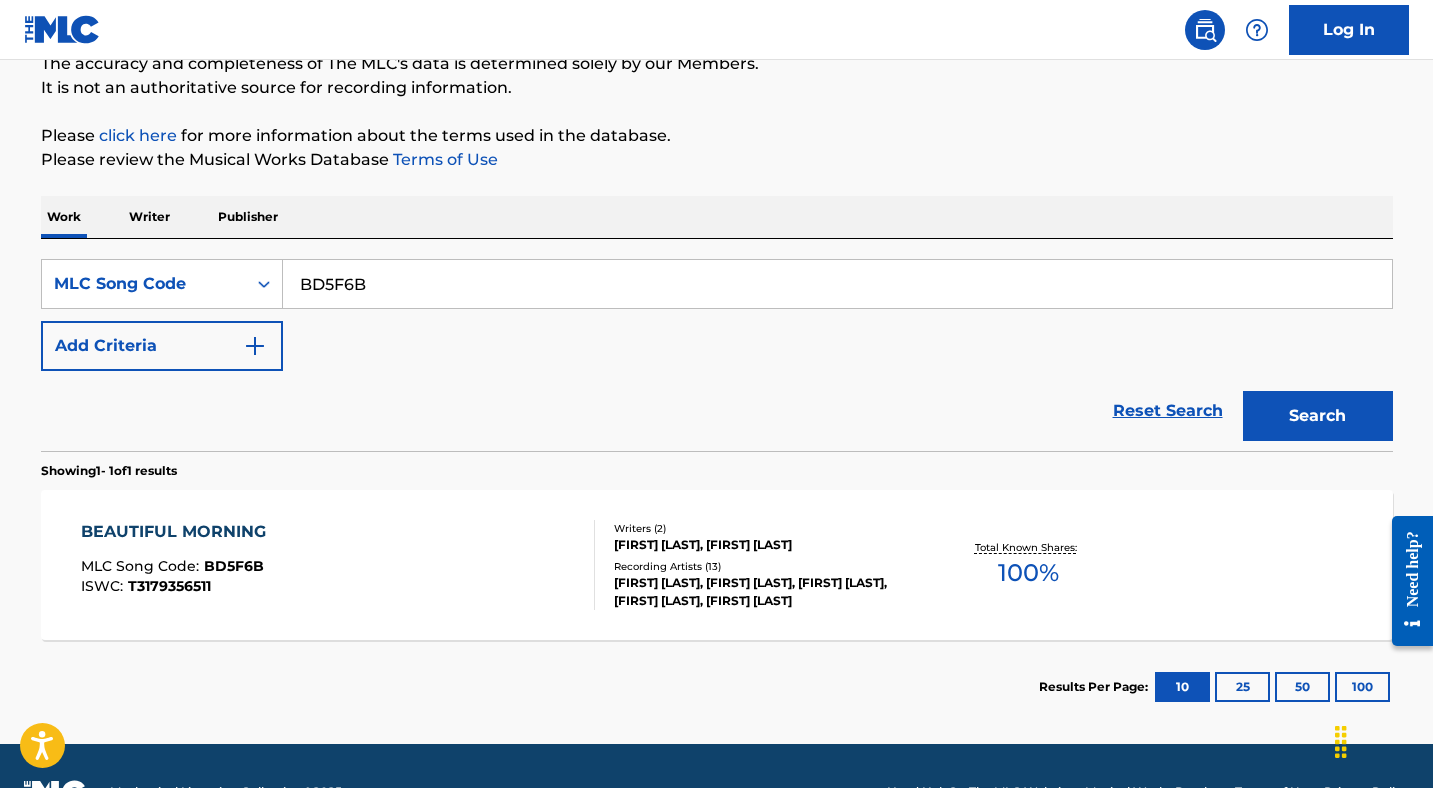 click on "BEAUTIFUL MORNING MLC Song Code : BD5F6B ISWC : T3179356511" at bounding box center [338, 565] 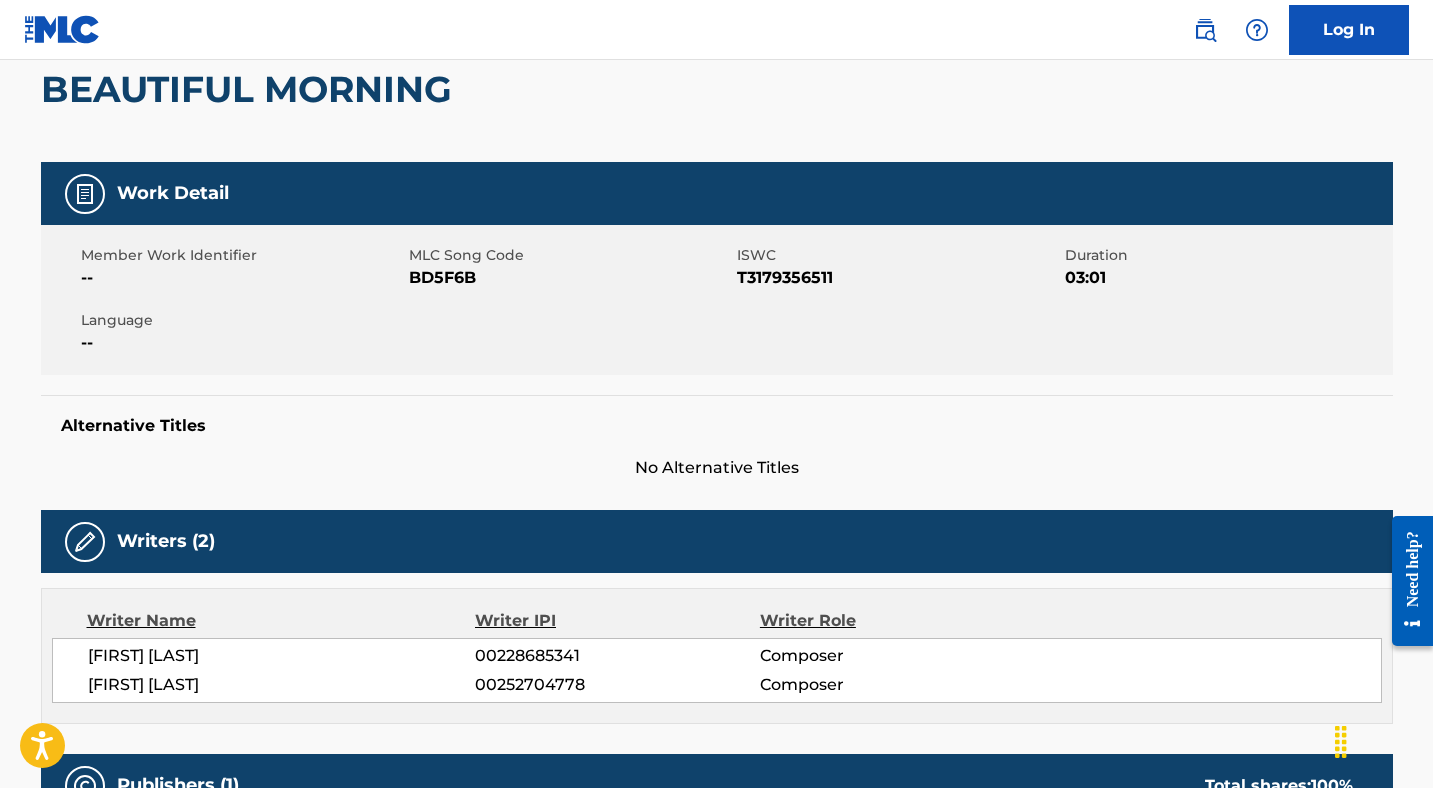 scroll, scrollTop: 0, scrollLeft: 0, axis: both 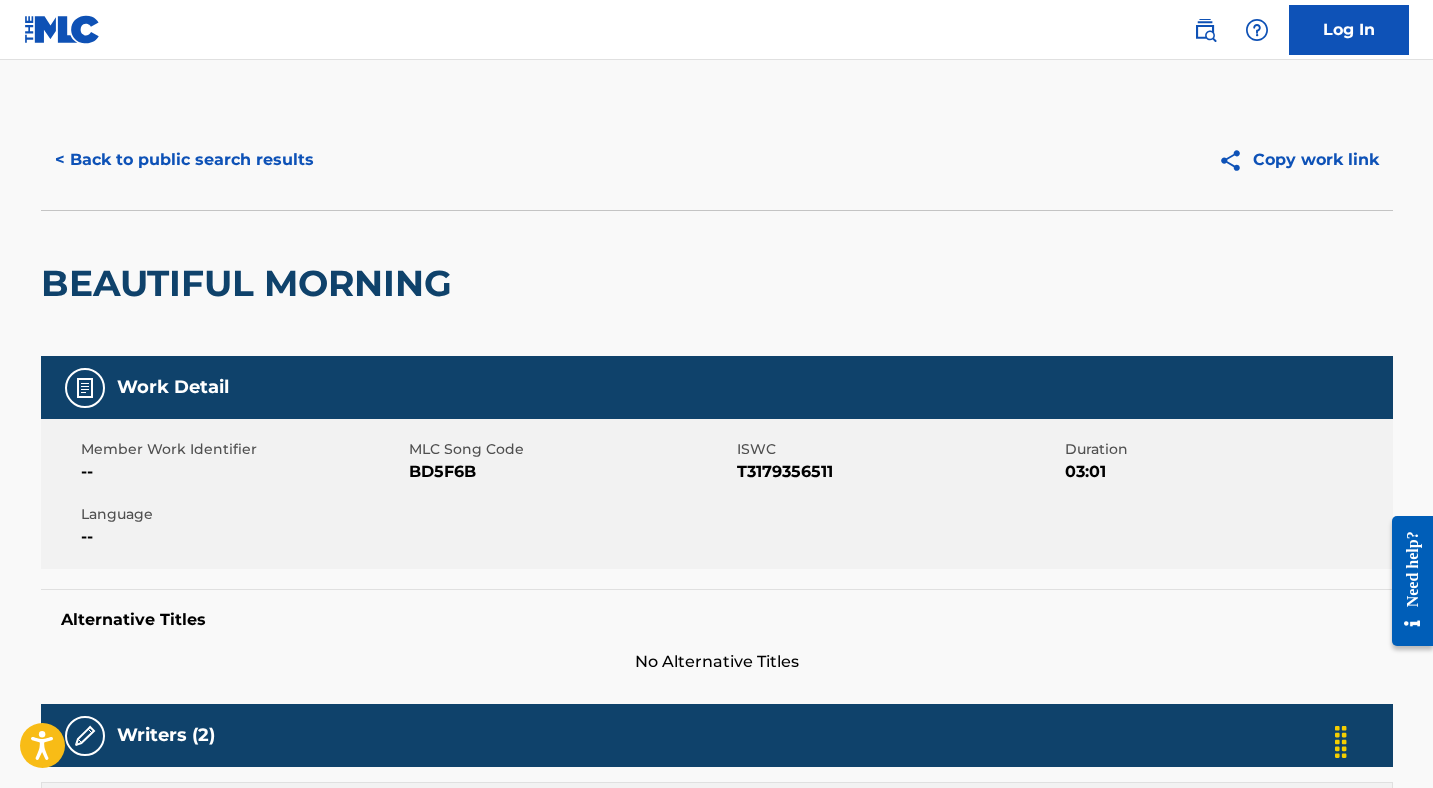 click on "< Back to public search results" at bounding box center [184, 160] 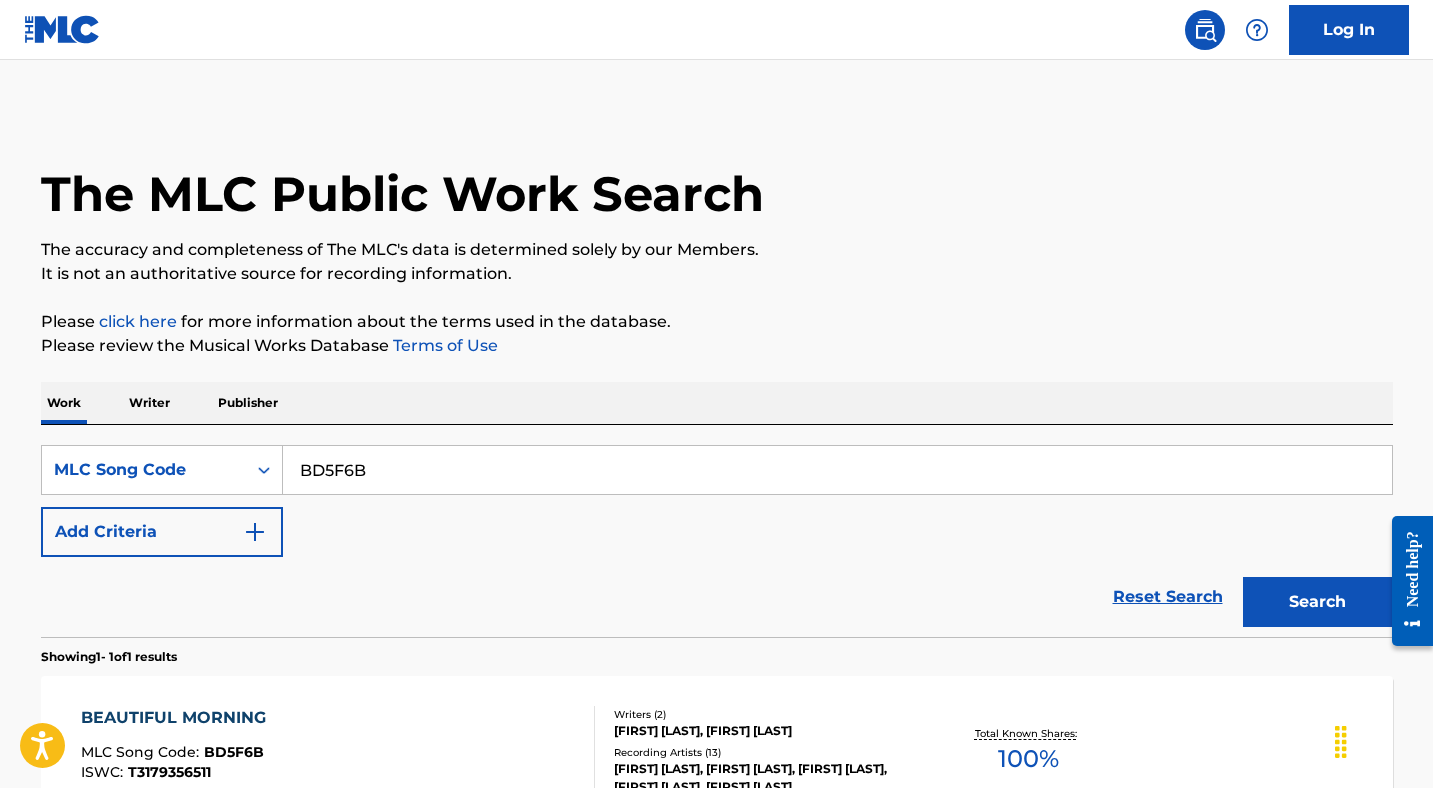 scroll, scrollTop: 186, scrollLeft: 0, axis: vertical 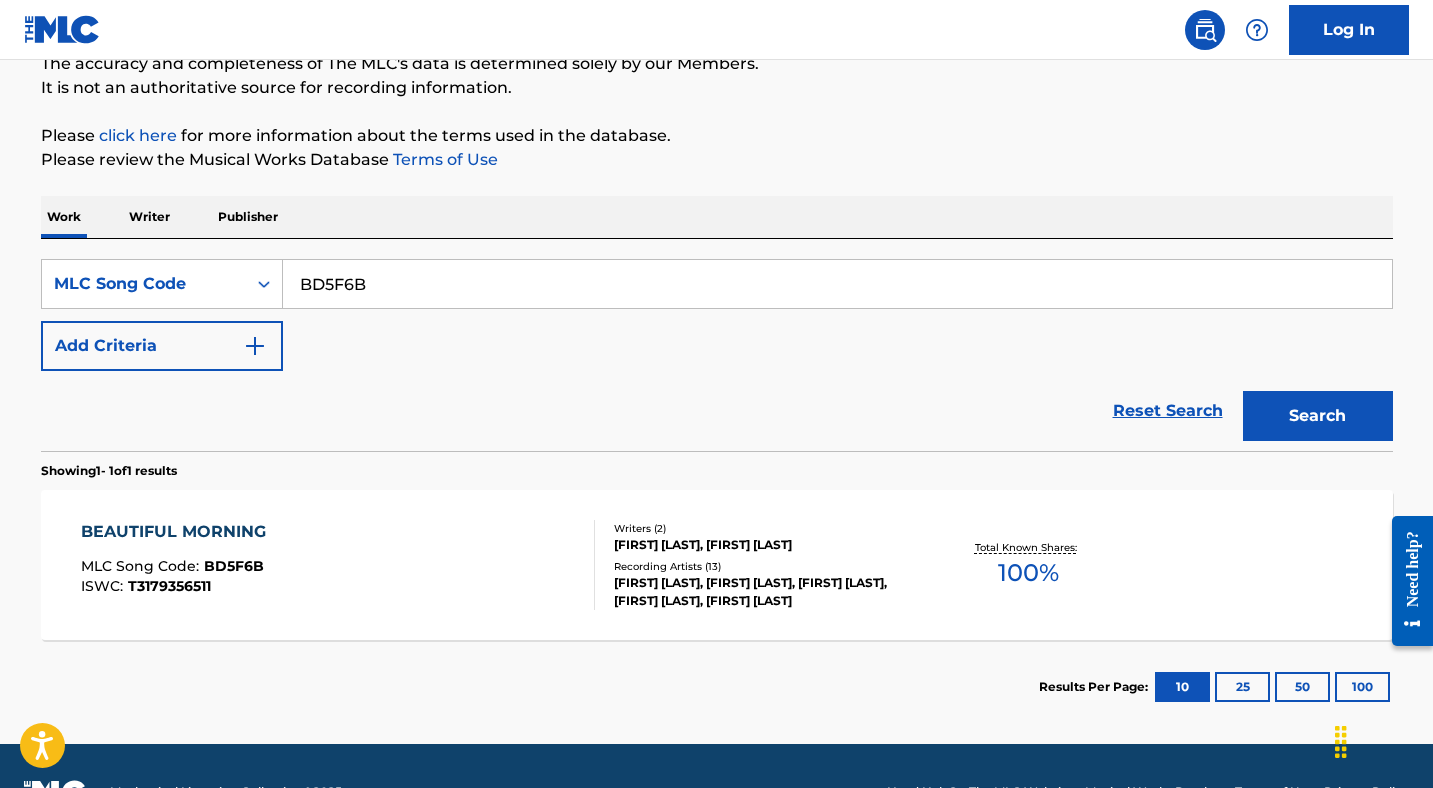 click on "BD5F6B" at bounding box center [837, 284] 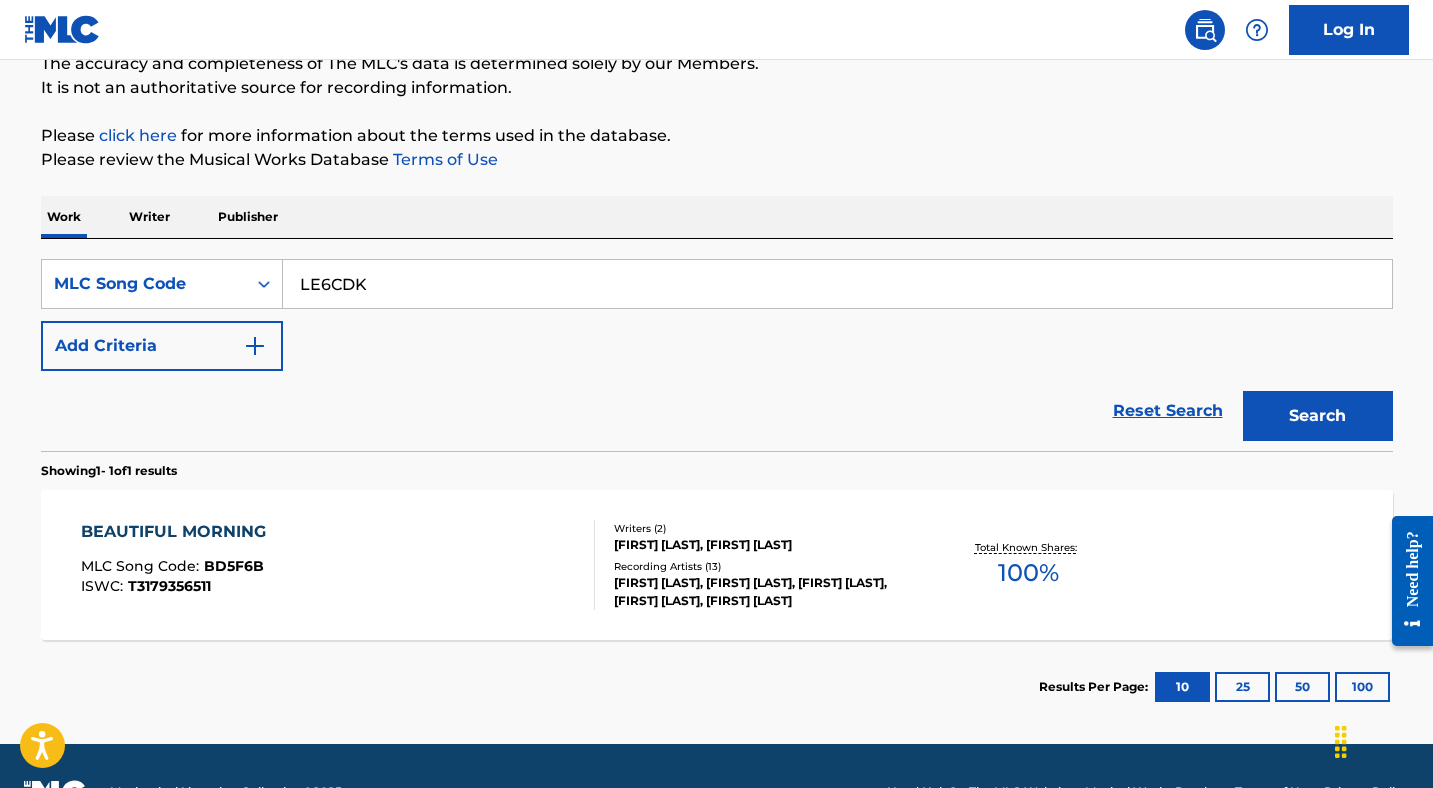 type on "LE6CDK" 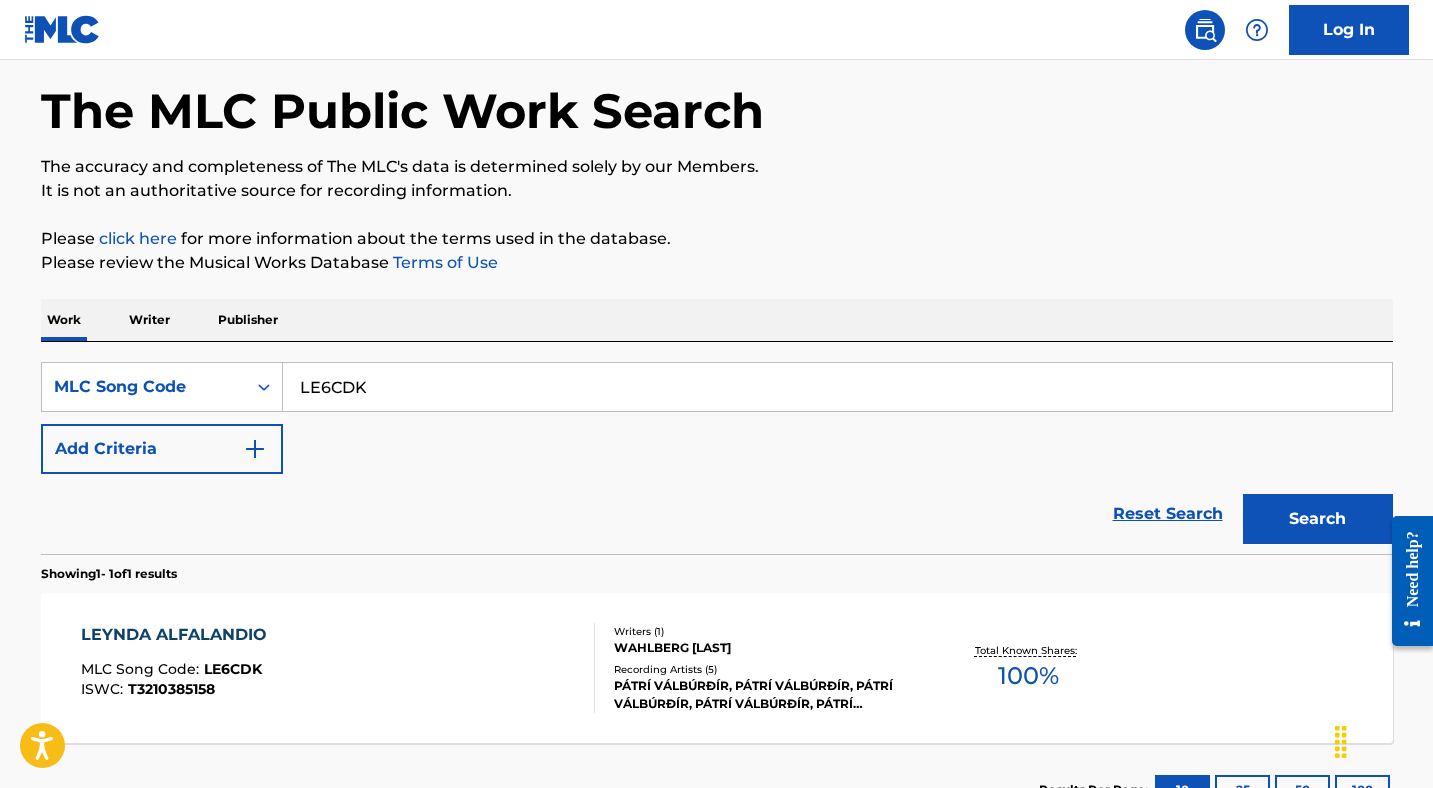 scroll, scrollTop: 186, scrollLeft: 0, axis: vertical 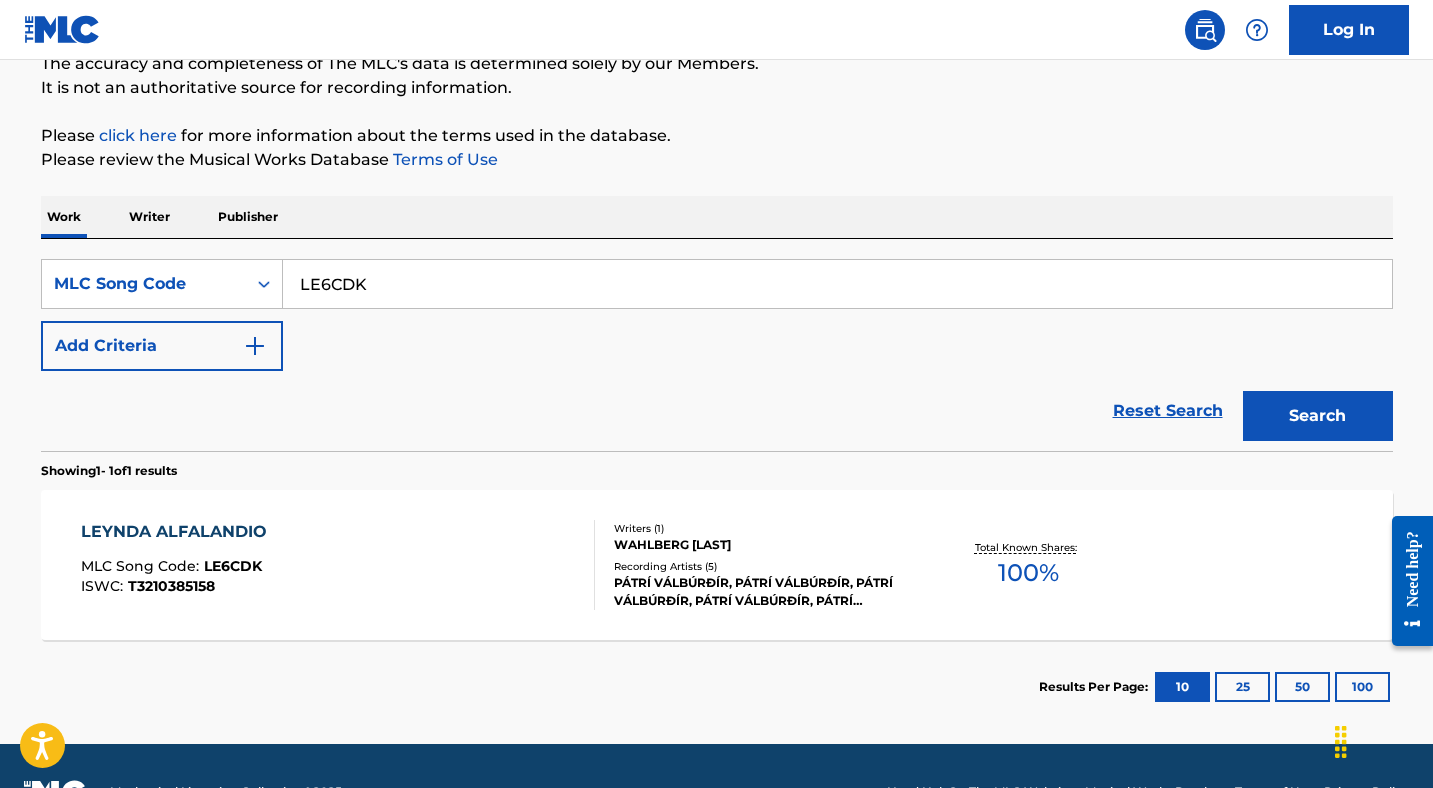 click on "LEYNDA ALFALANDIO MLC Song Code : LE6CDK ISWC : T3210385158" at bounding box center [338, 565] 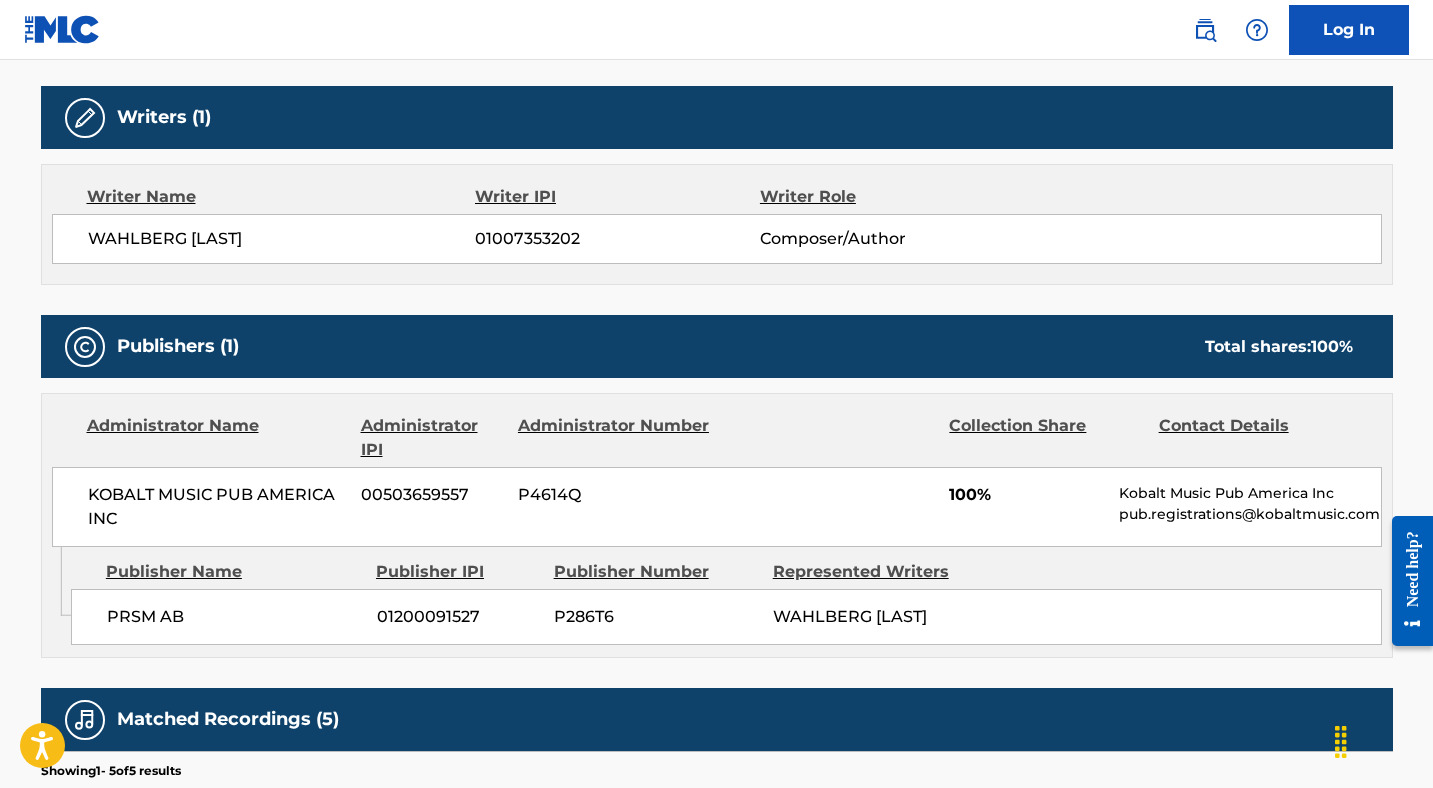 scroll, scrollTop: 0, scrollLeft: 0, axis: both 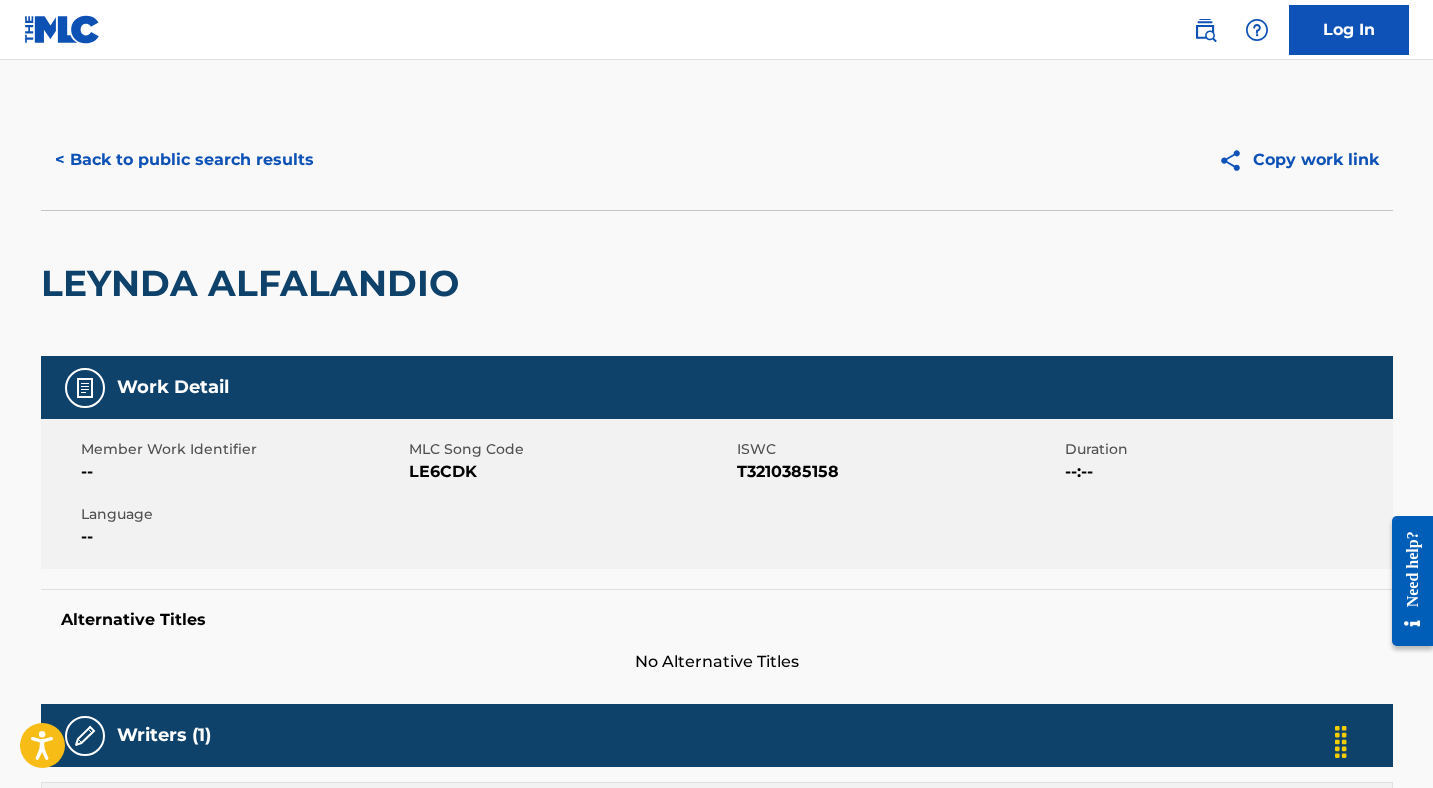 click on "< Back to public search results" at bounding box center (184, 160) 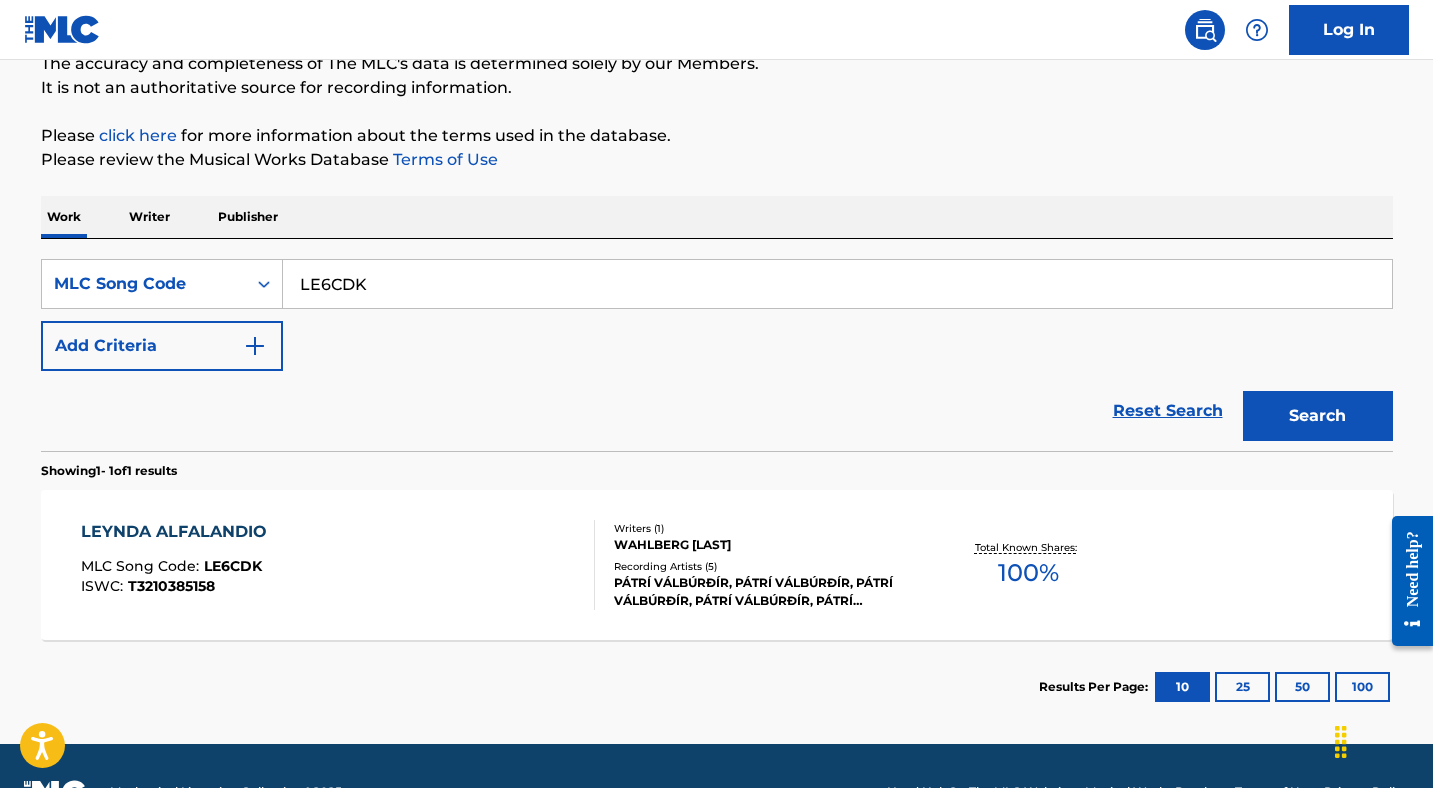 click on "LE6CDK" at bounding box center (837, 284) 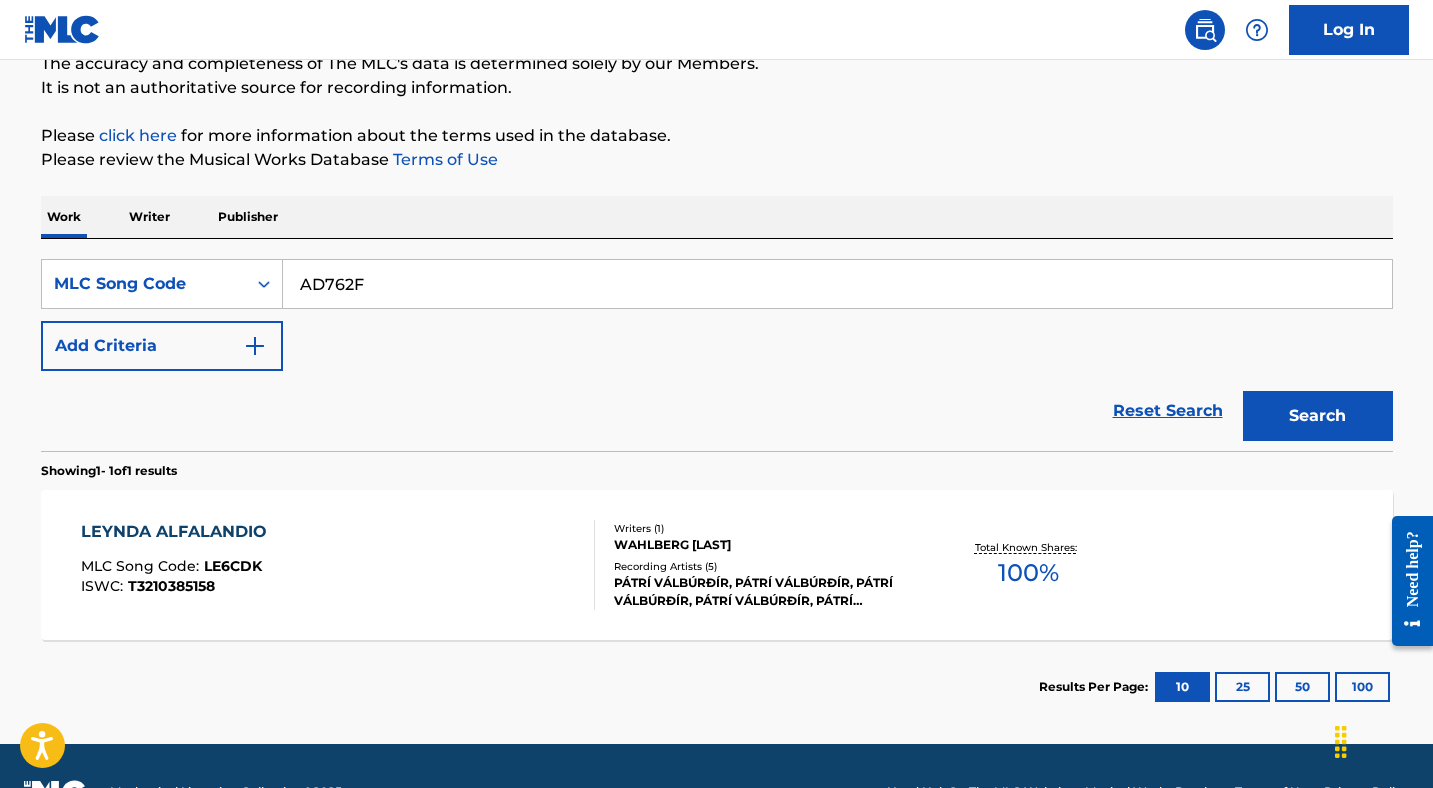 type on "AD762F" 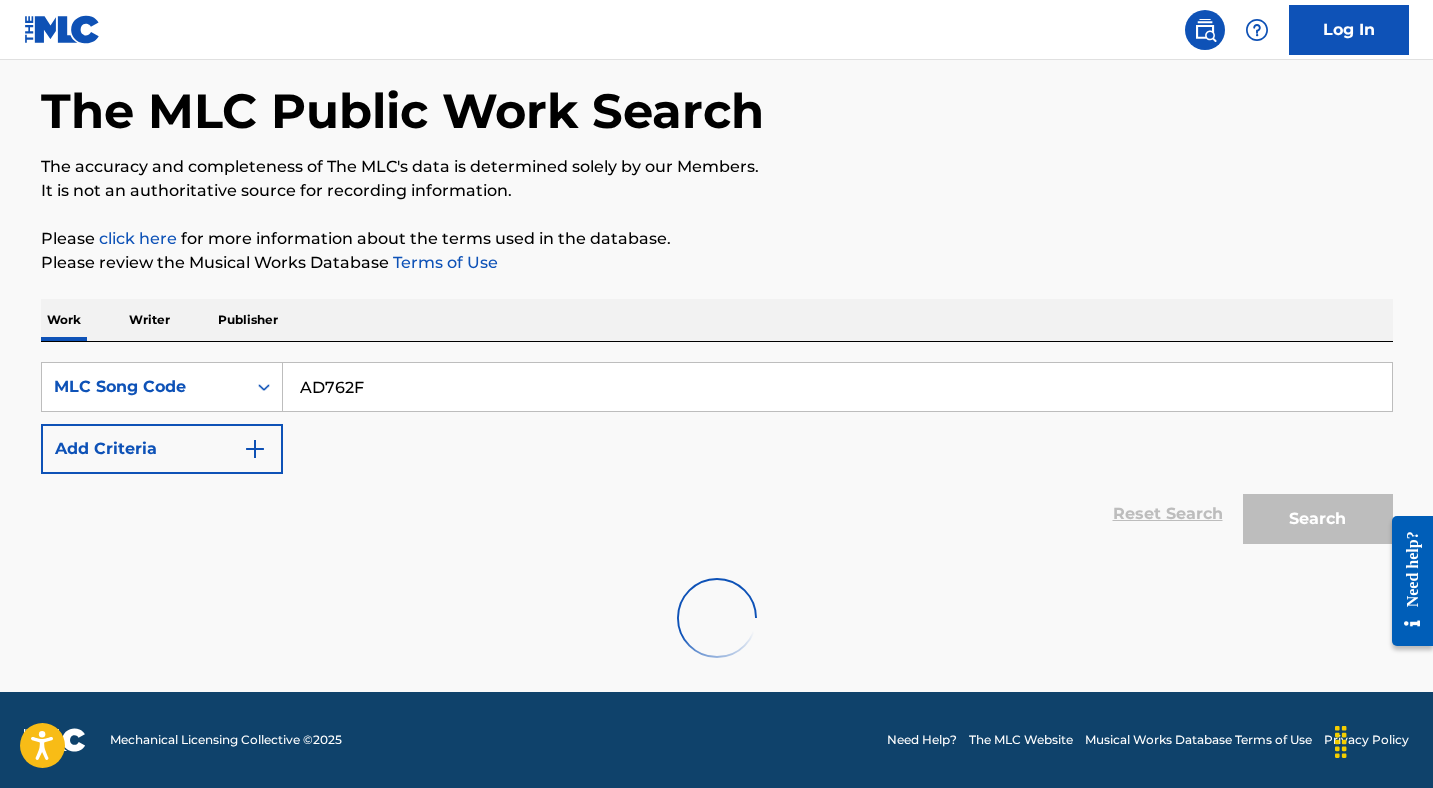 scroll, scrollTop: 186, scrollLeft: 0, axis: vertical 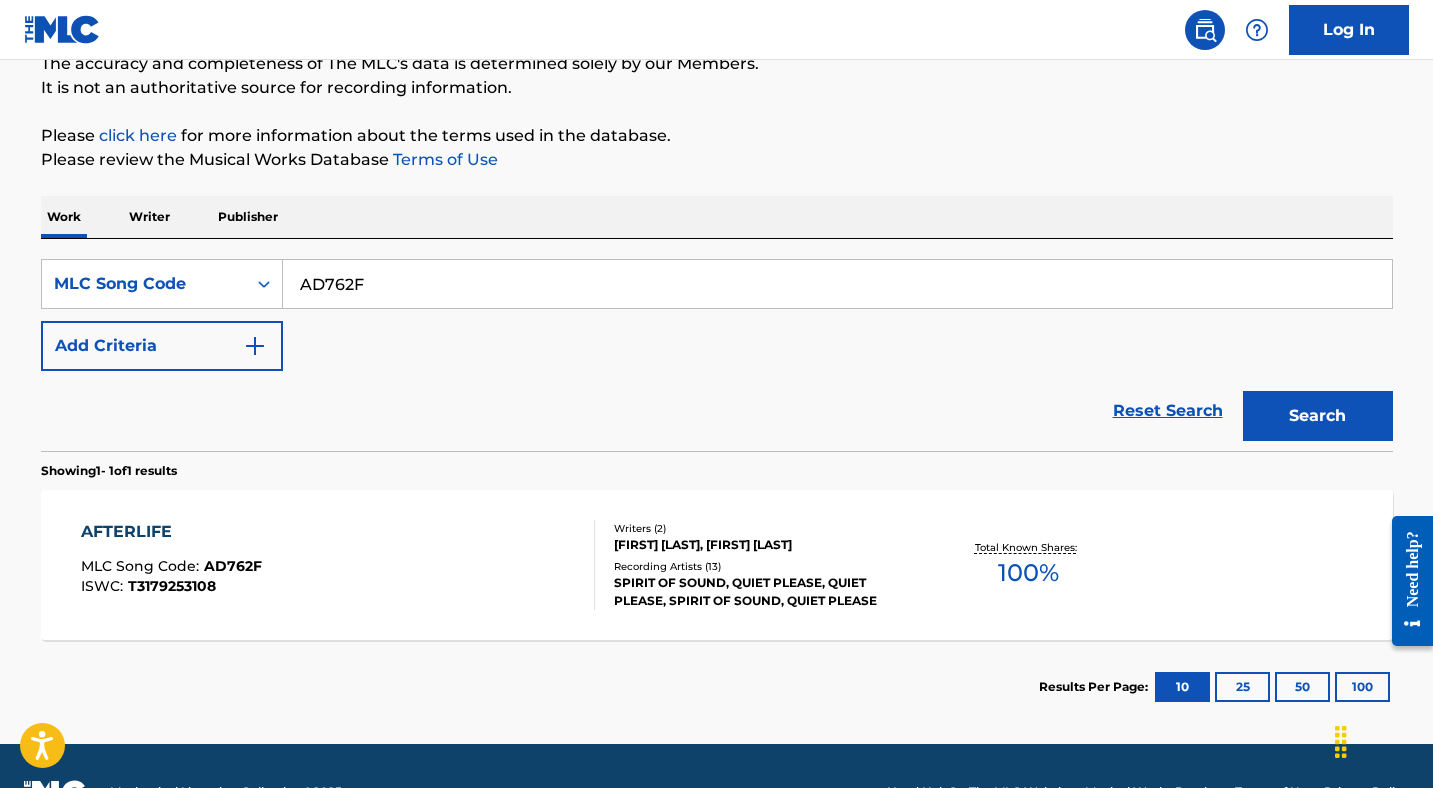 click on "AFTERLIFE" at bounding box center (171, 532) 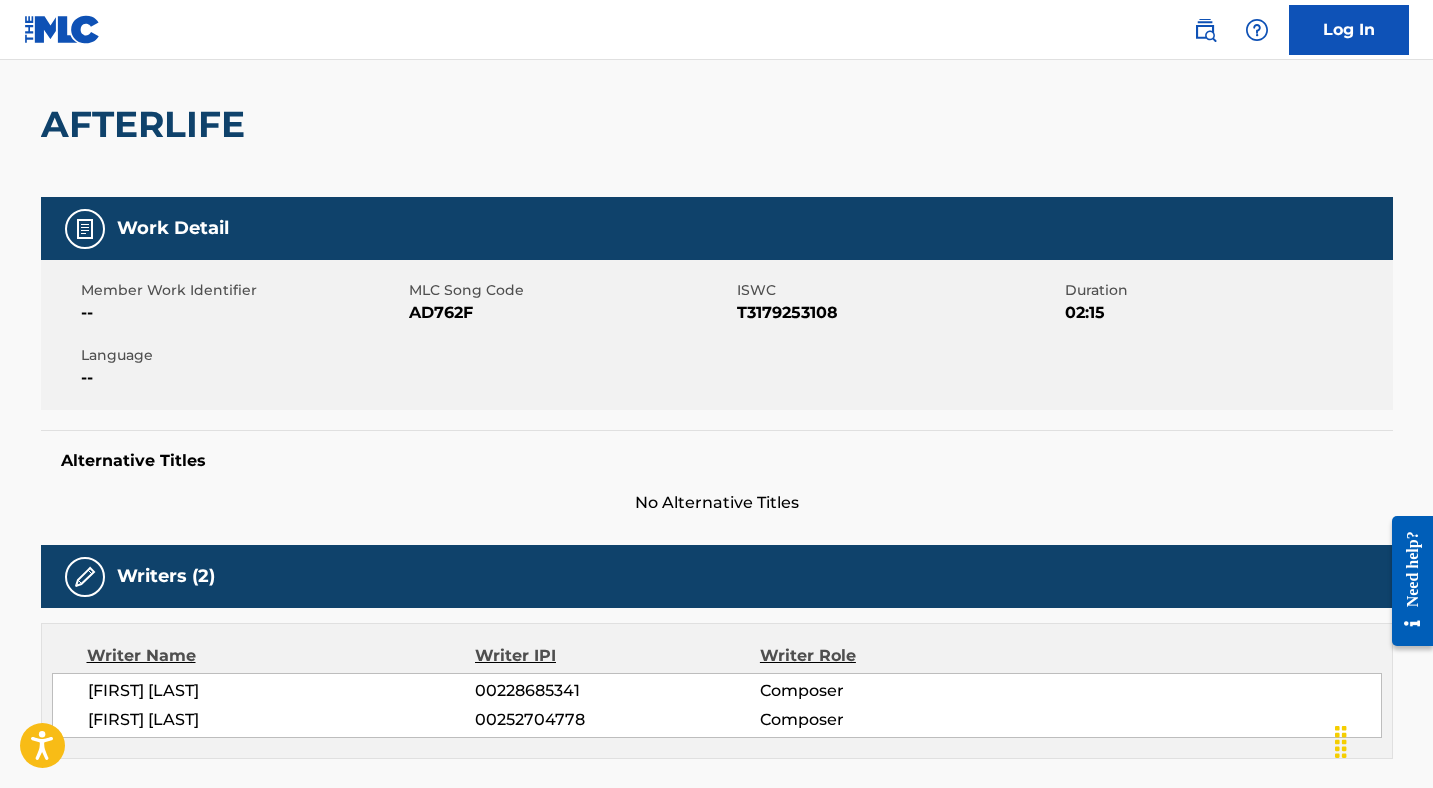 scroll, scrollTop: 0, scrollLeft: 0, axis: both 